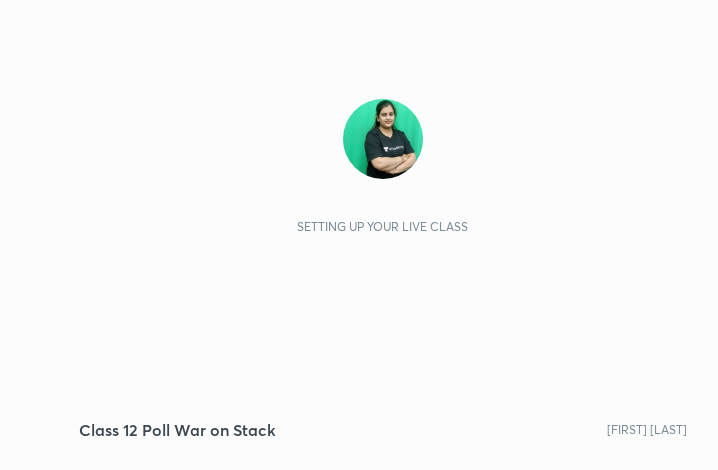 scroll, scrollTop: 0, scrollLeft: 0, axis: both 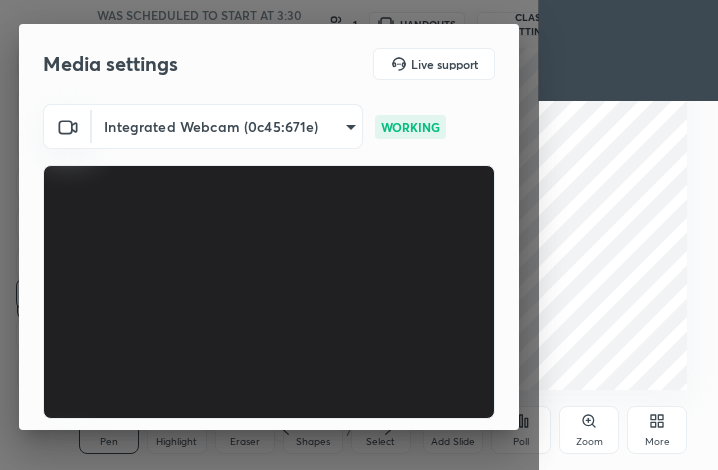 click on "More" at bounding box center [657, 430] 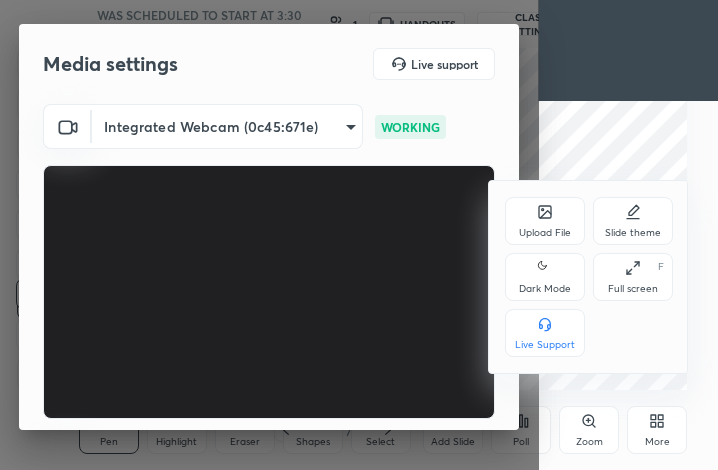 click on "Full screen" at bounding box center (633, 289) 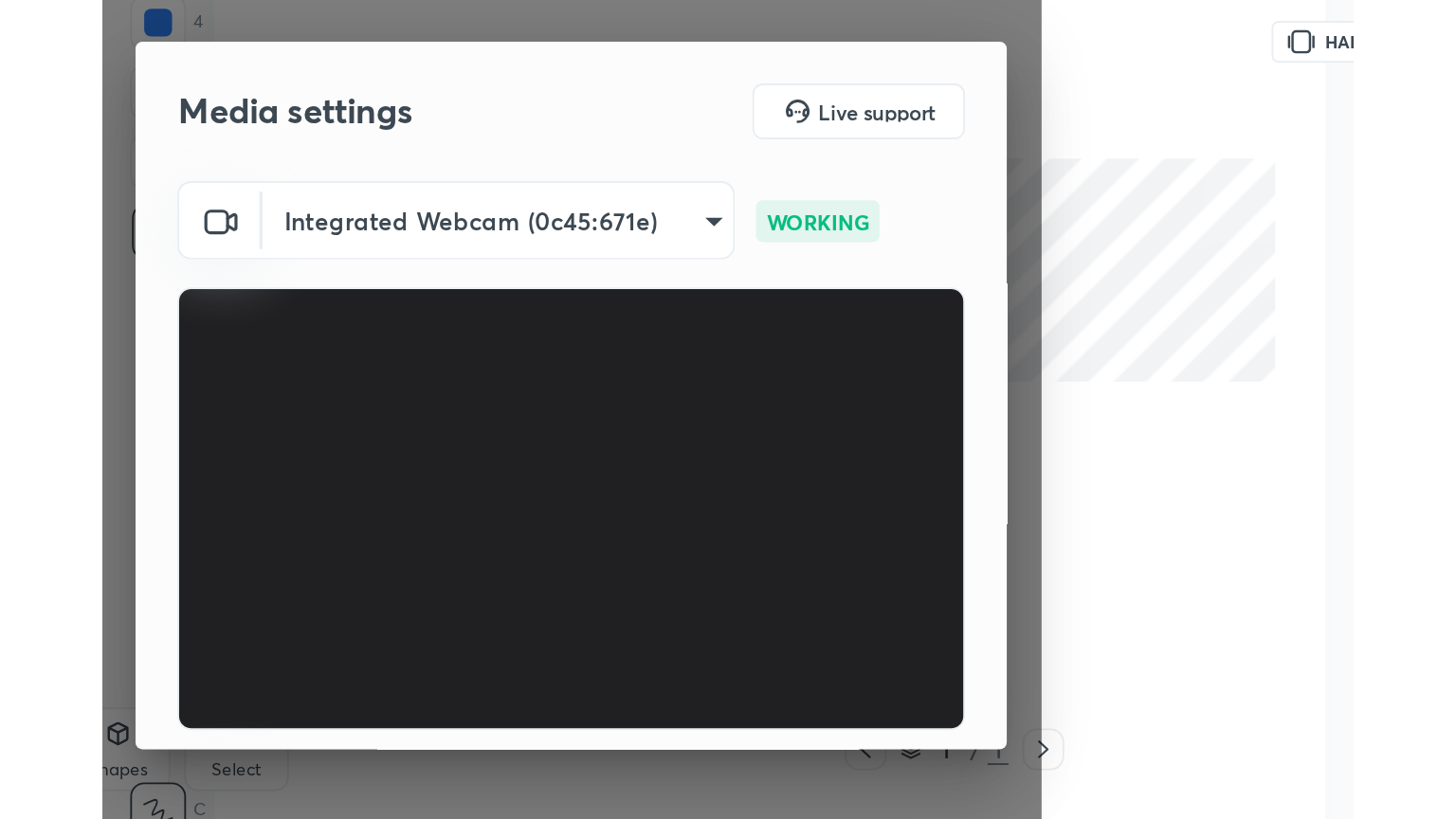 scroll, scrollTop: 94094, scrollLeft: 93412, axis: both 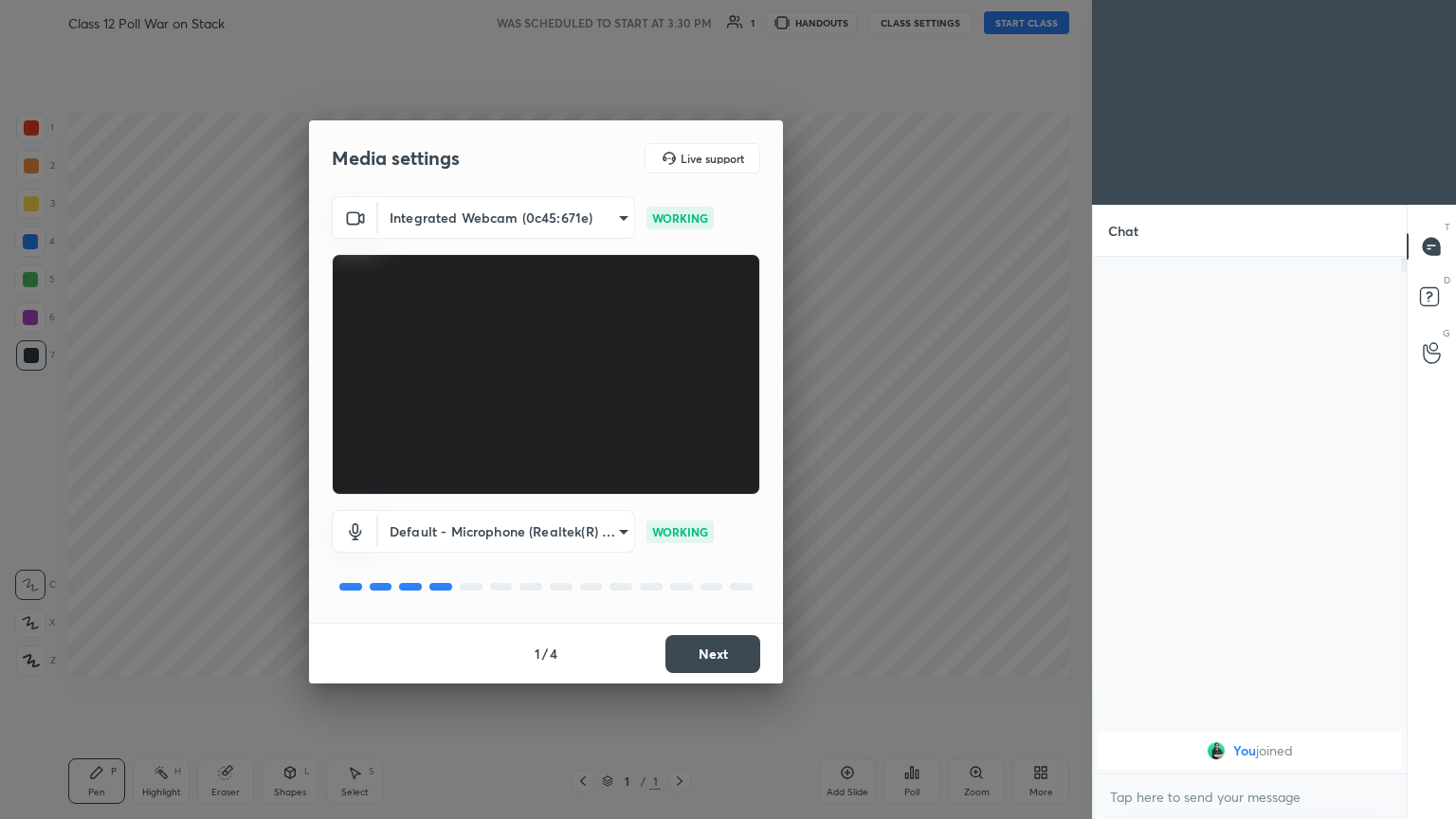 click on "Next" at bounding box center [713, 654] 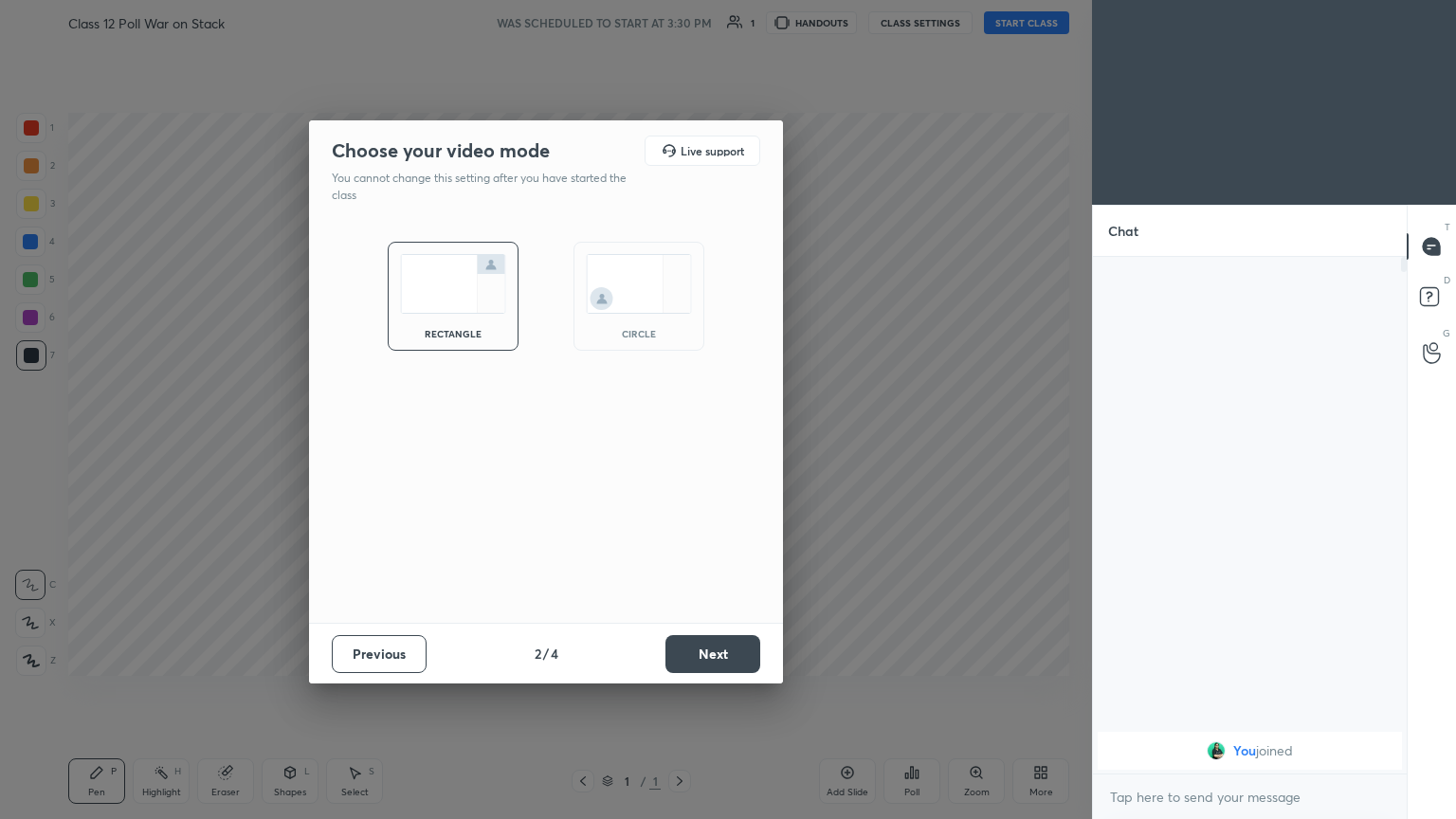 click on "Next" at bounding box center [713, 654] 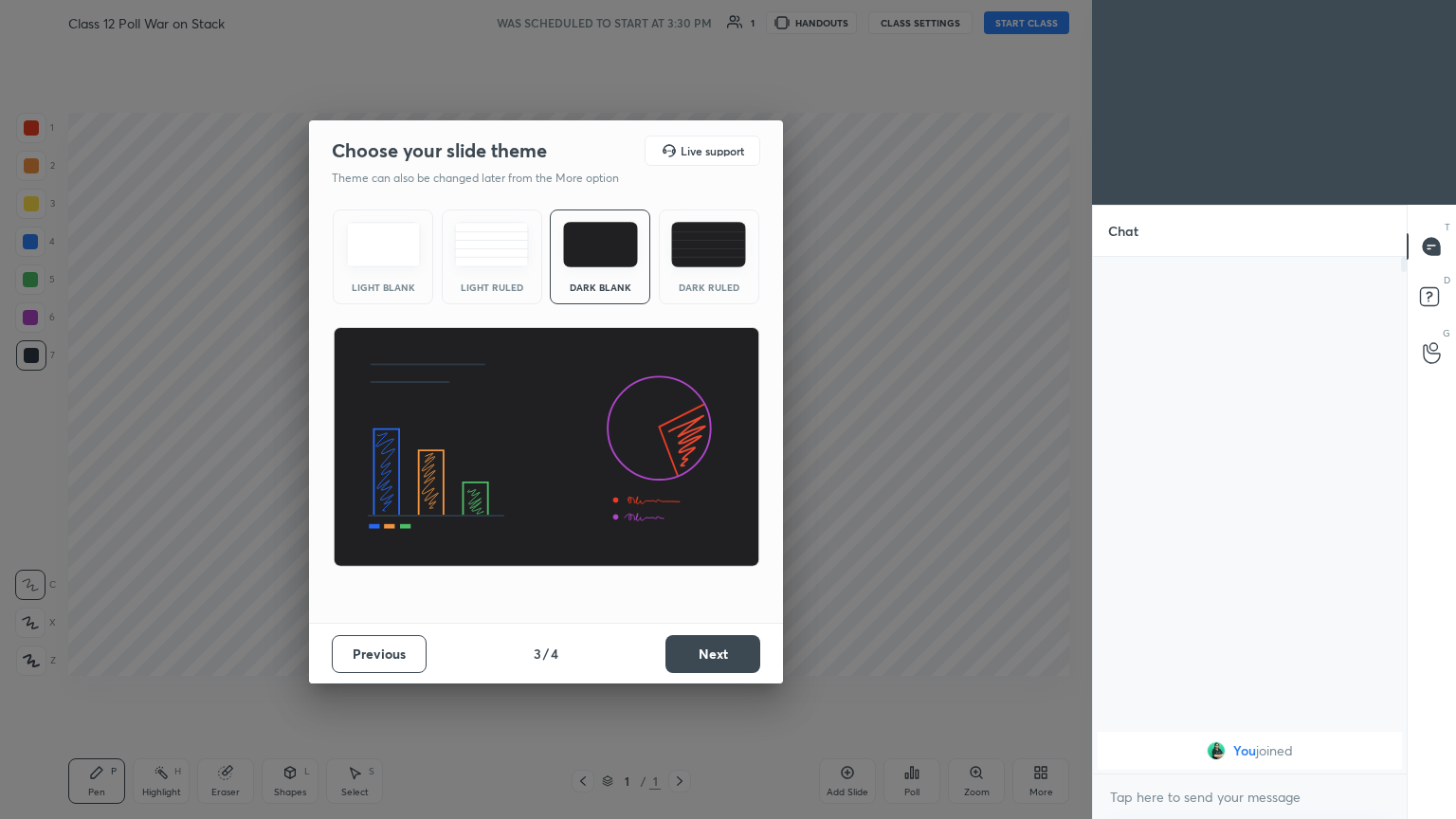 click on "Next" at bounding box center (713, 654) 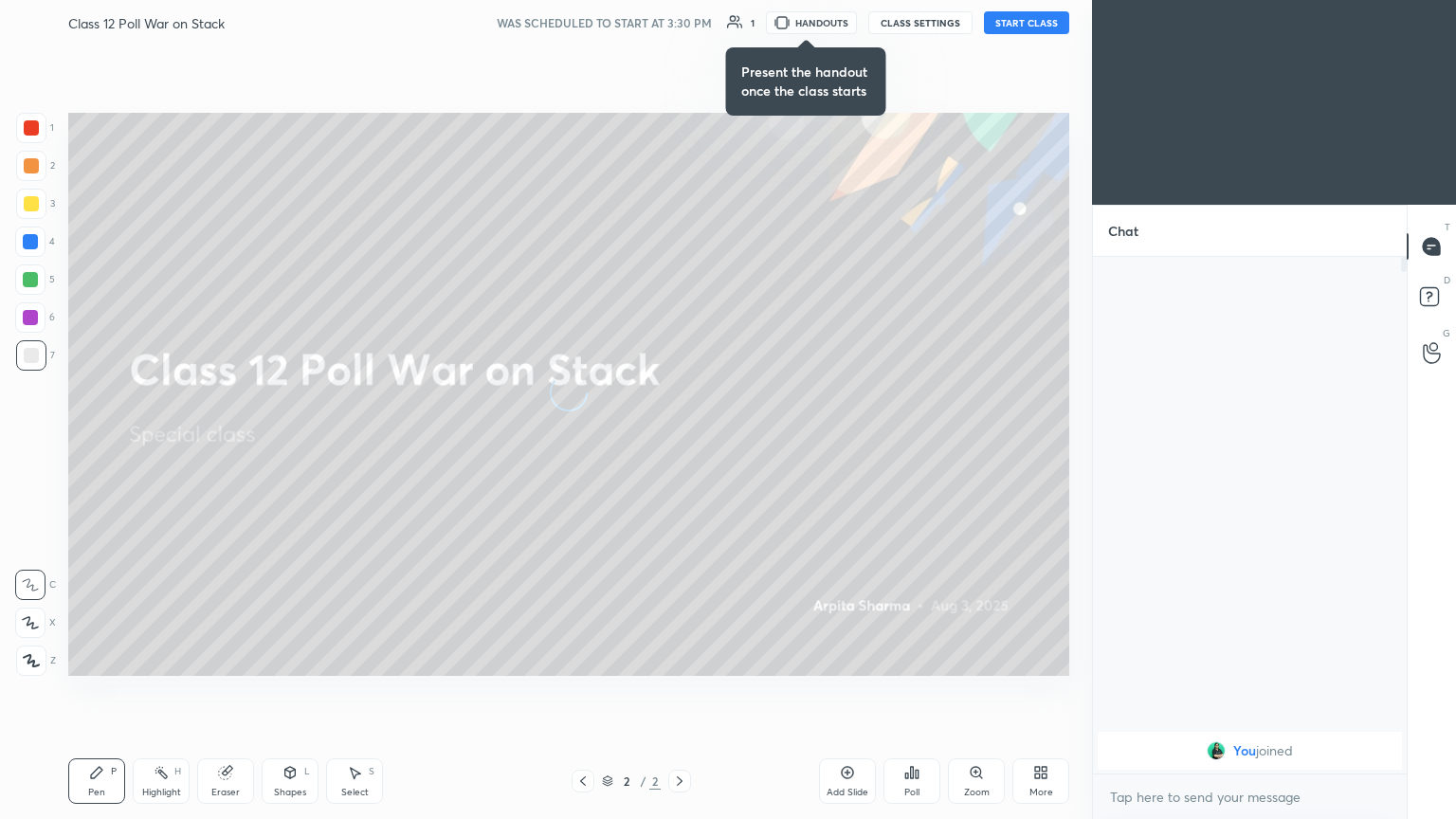 click on "START CLASS" at bounding box center [1027, 23] 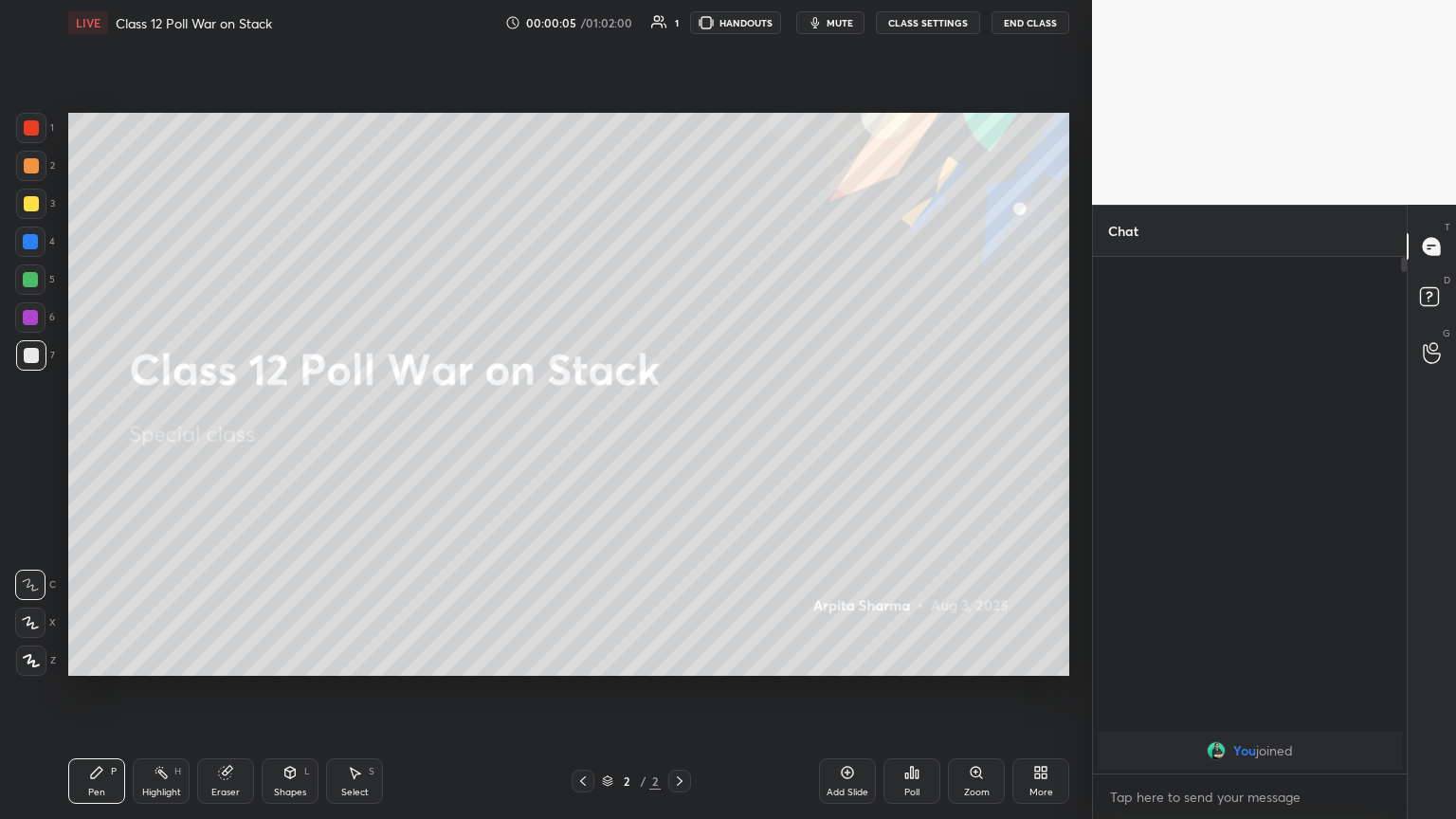 click on "mute" at bounding box center [840, 23] 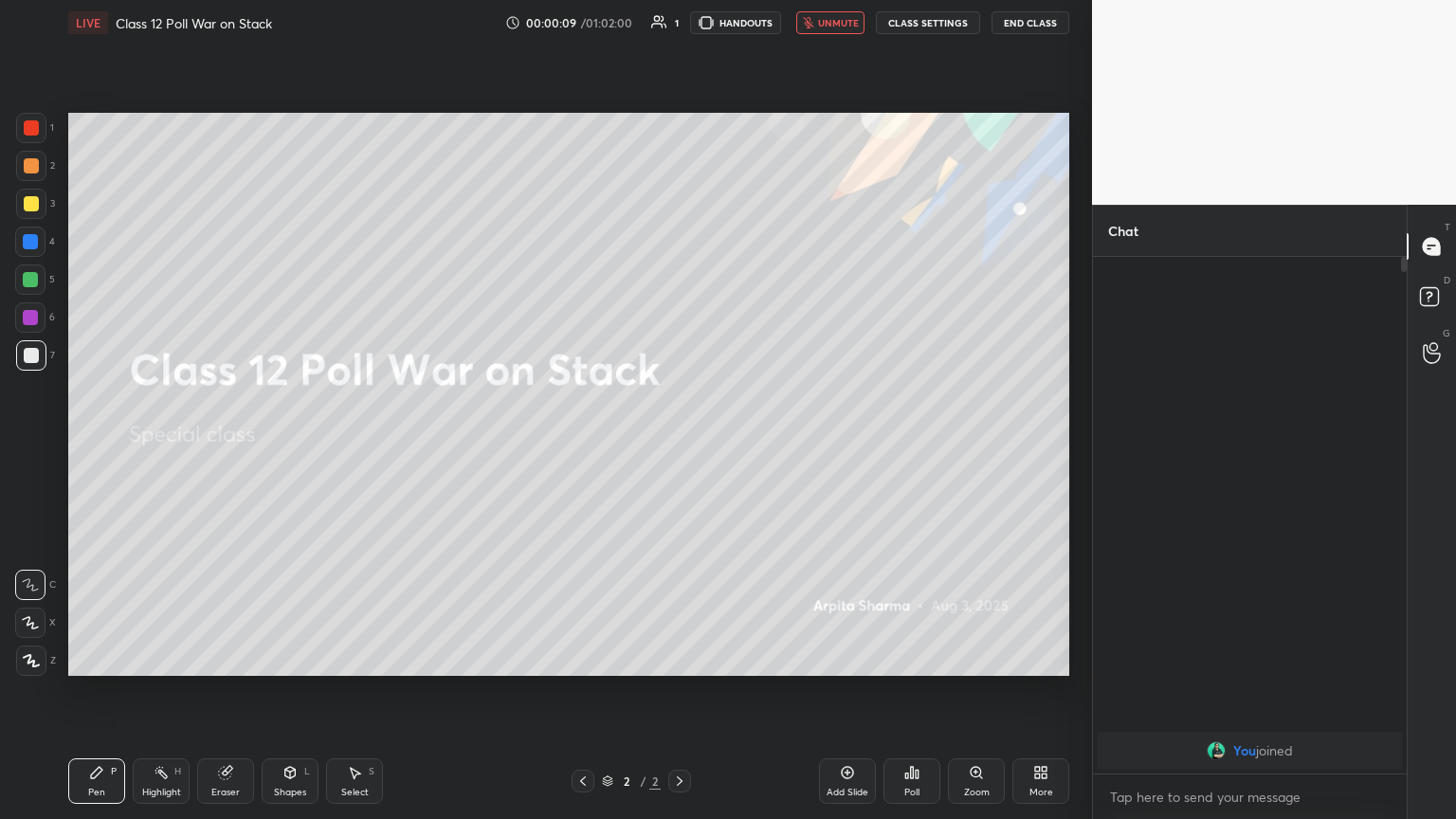 click on "More" at bounding box center [1041, 781] 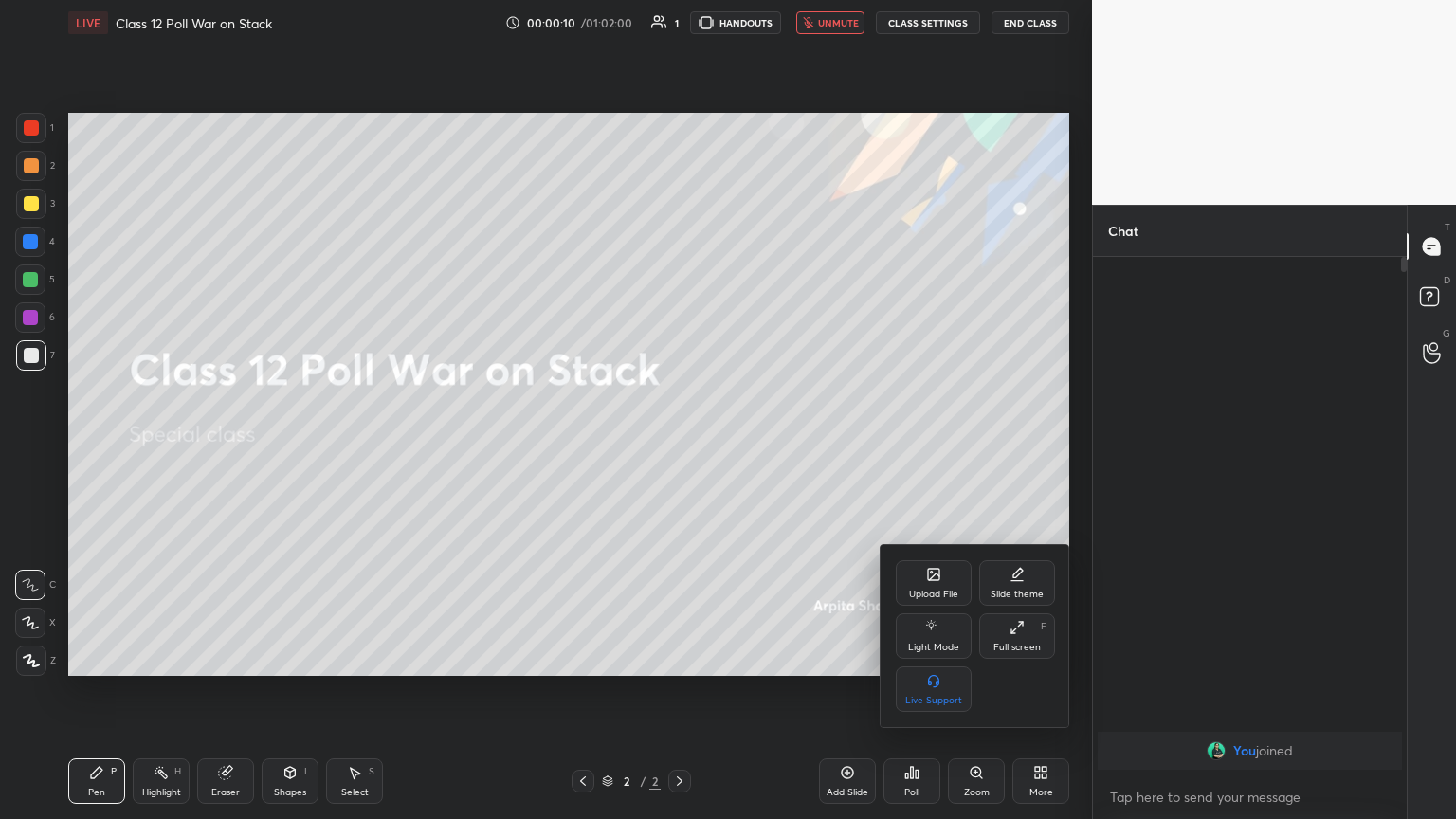 click on "Upload File" at bounding box center (934, 583) 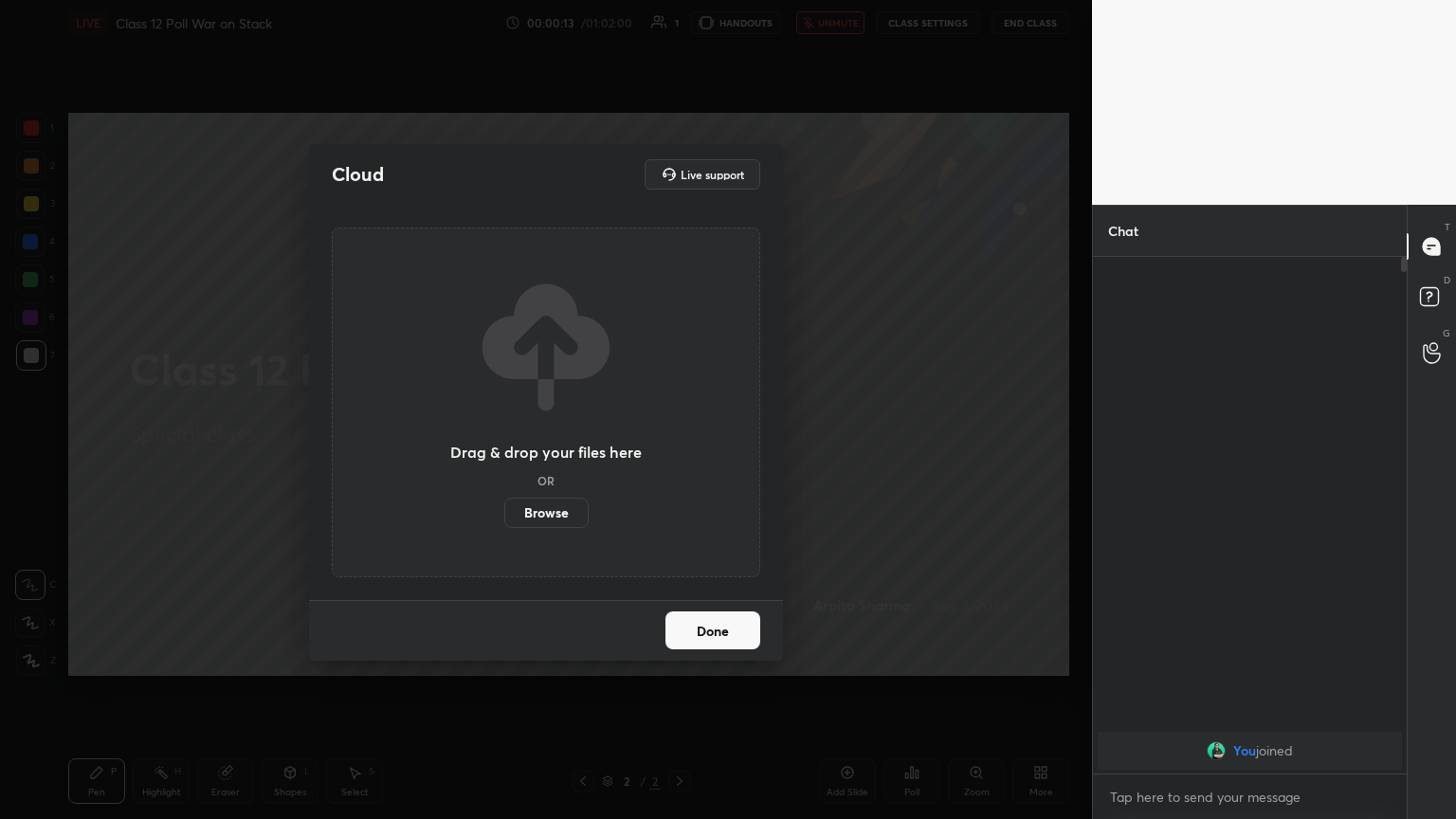 click on "Browse" at bounding box center [546, 513] 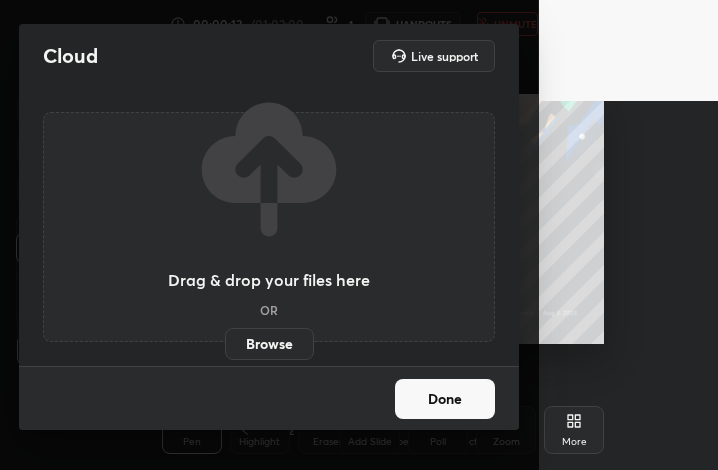 scroll, scrollTop: 342, scrollLeft: 478, axis: both 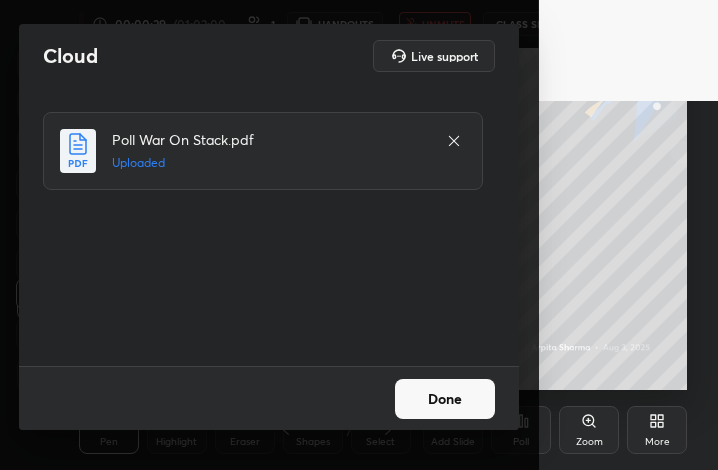 click on "Done" at bounding box center [445, 399] 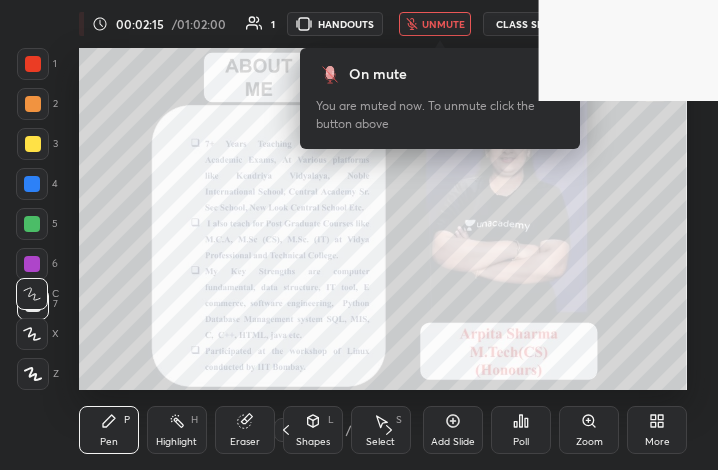 click 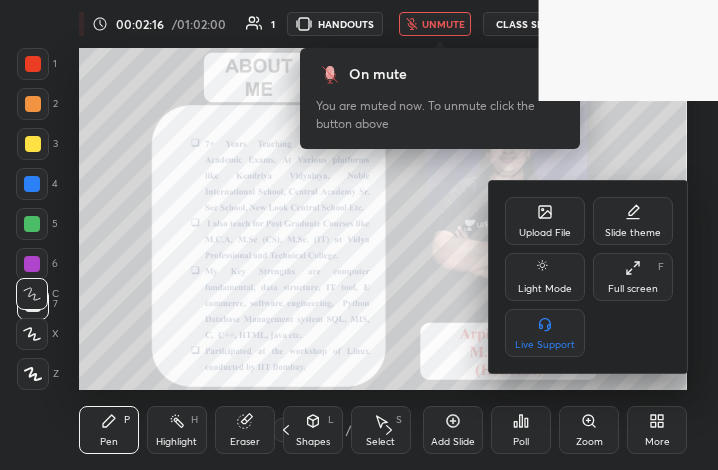 click on "Full screen" at bounding box center [633, 289] 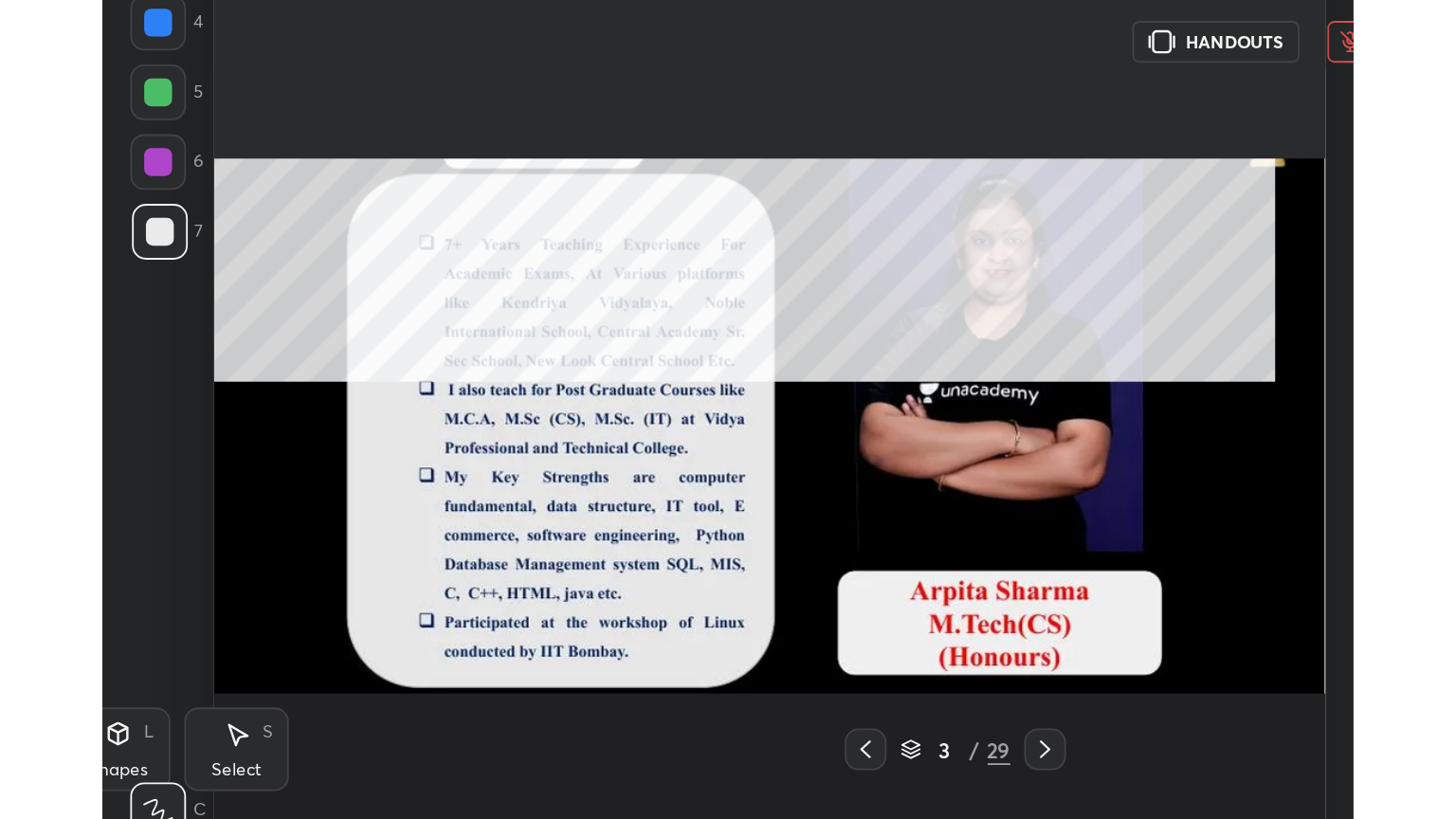 scroll, scrollTop: 94094, scrollLeft: 93412, axis: both 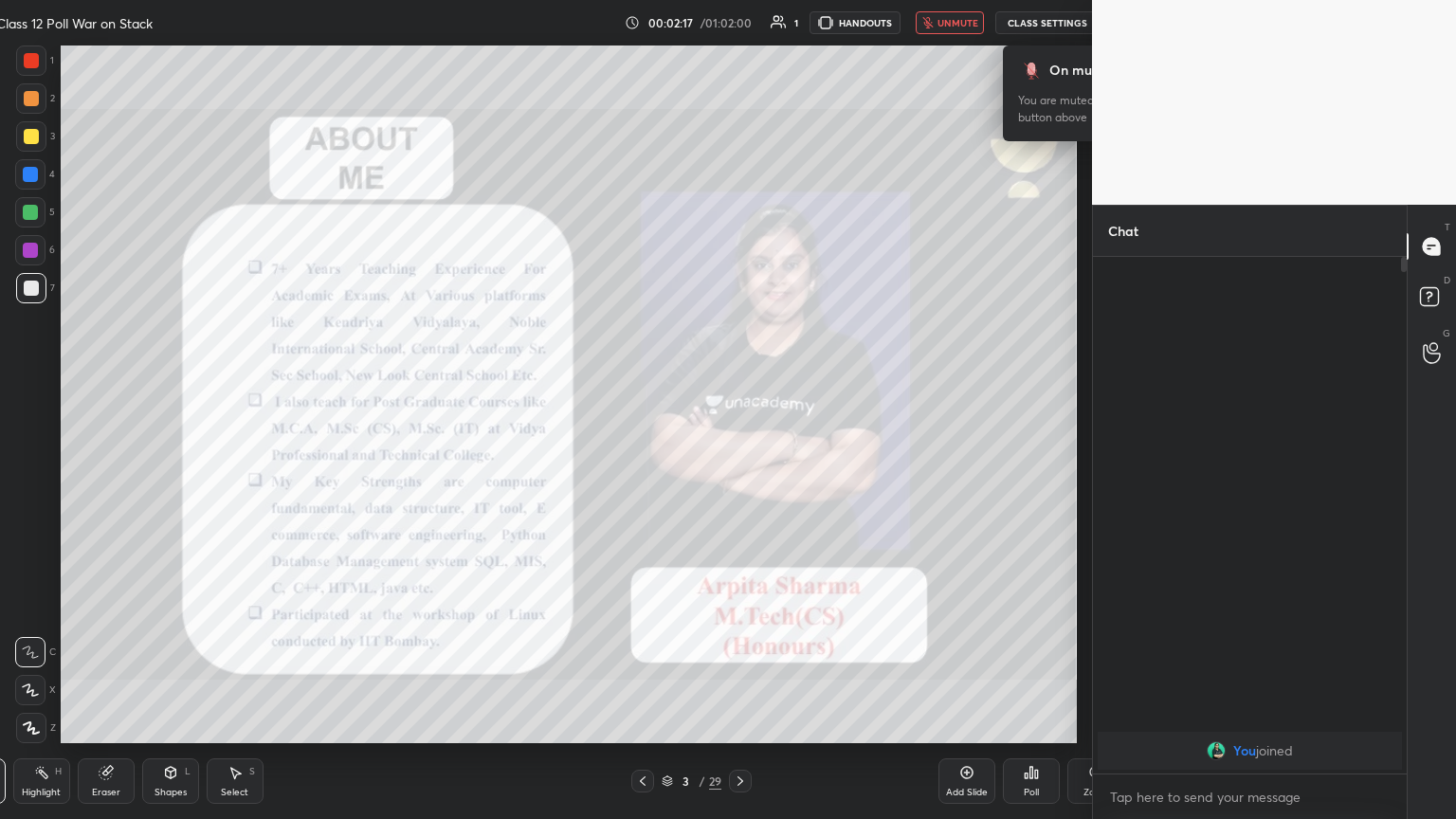 type on "x" 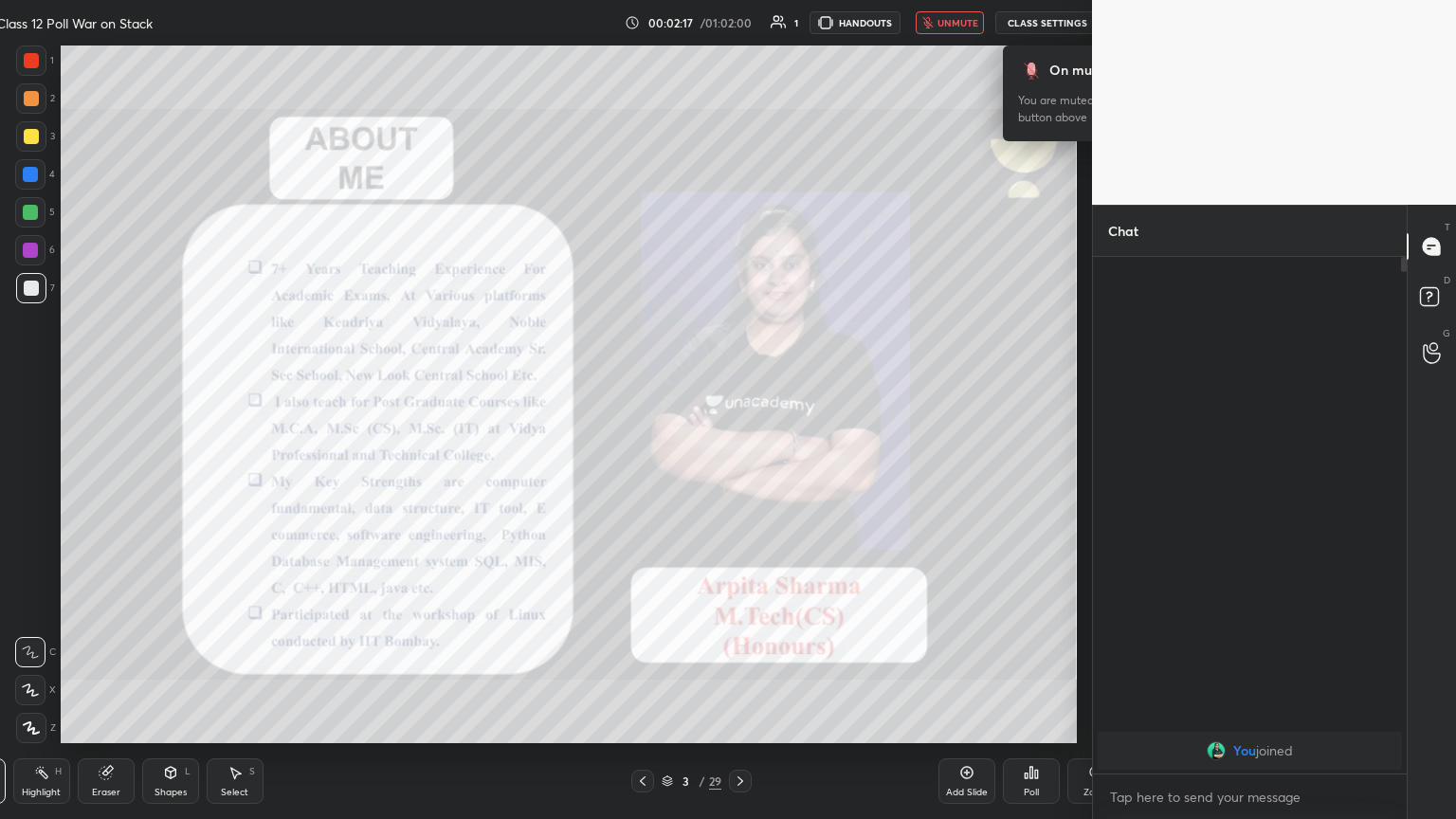 scroll, scrollTop: 698, scrollLeft: 1107, axis: both 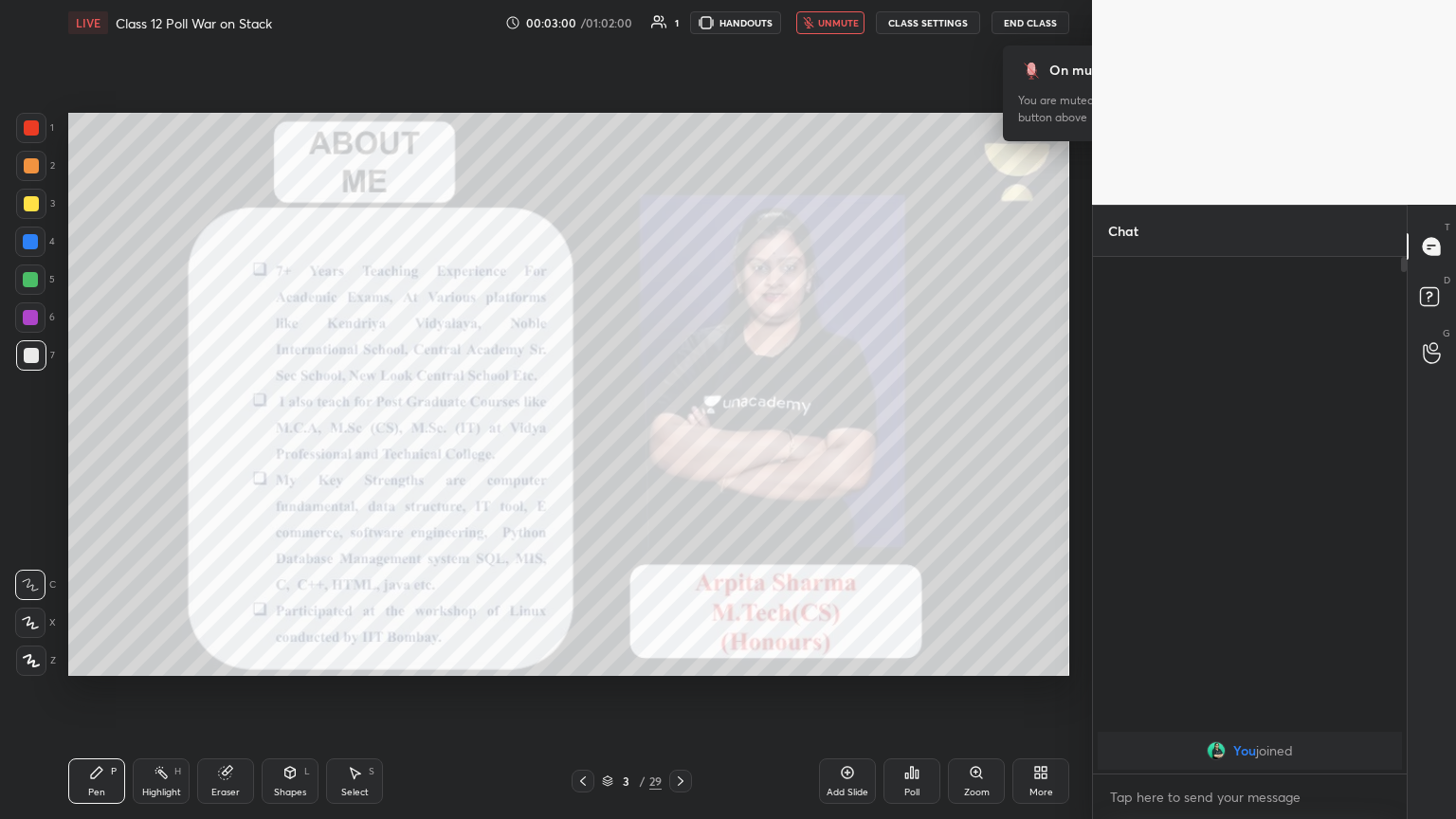 click on "unmute" at bounding box center [830, 23] 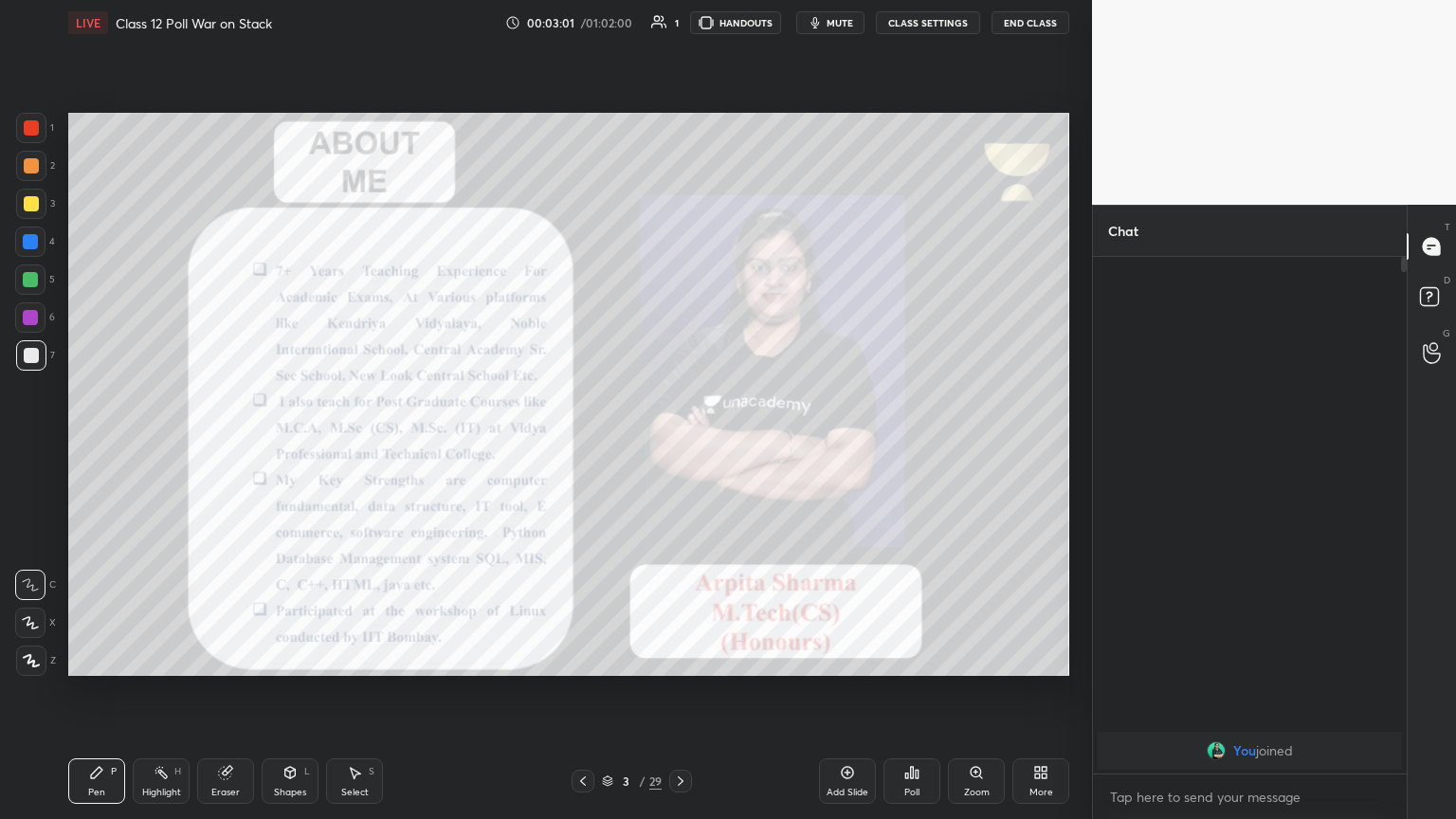 click at bounding box center [31, 128] 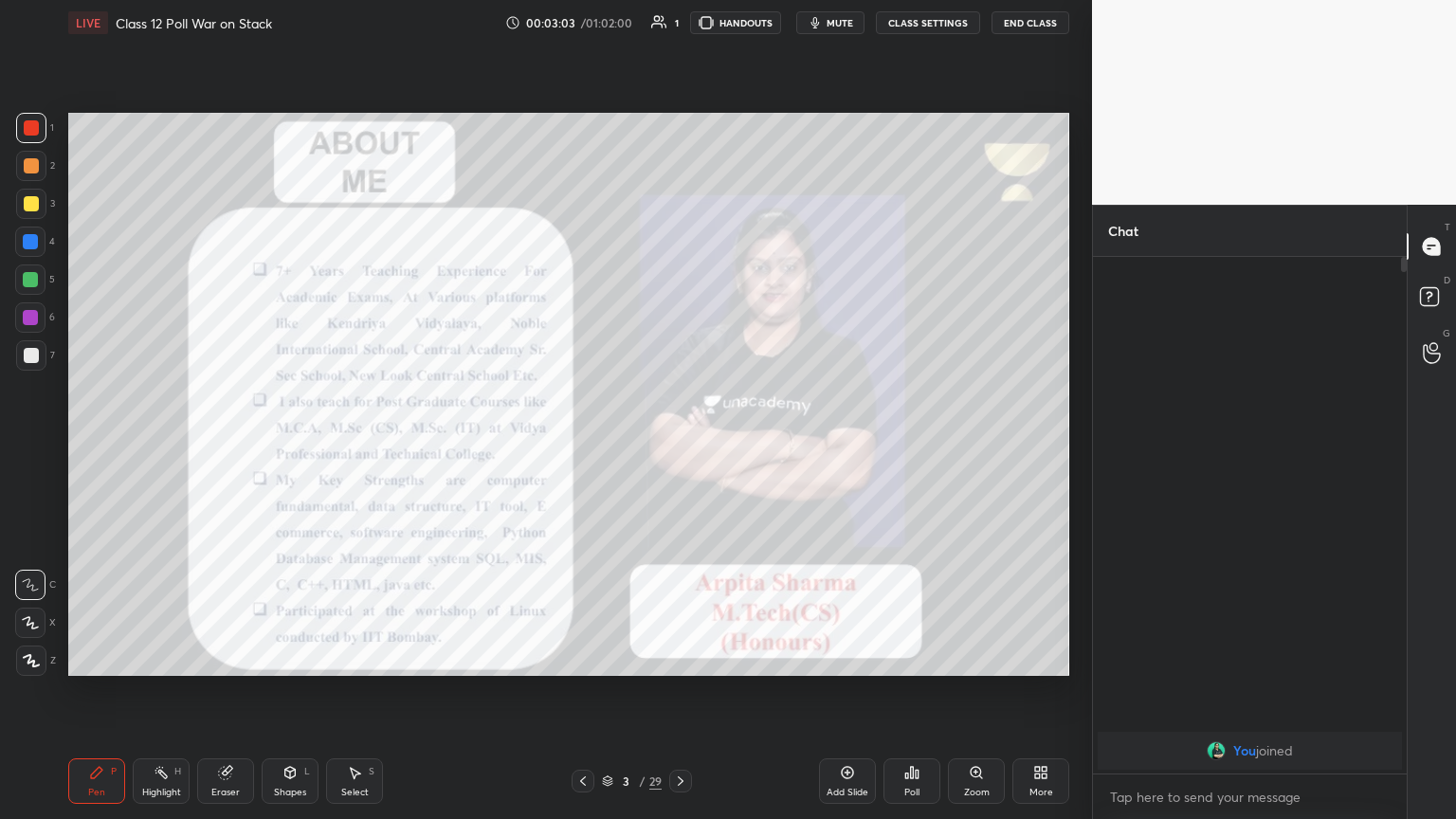 click at bounding box center [31, 661] 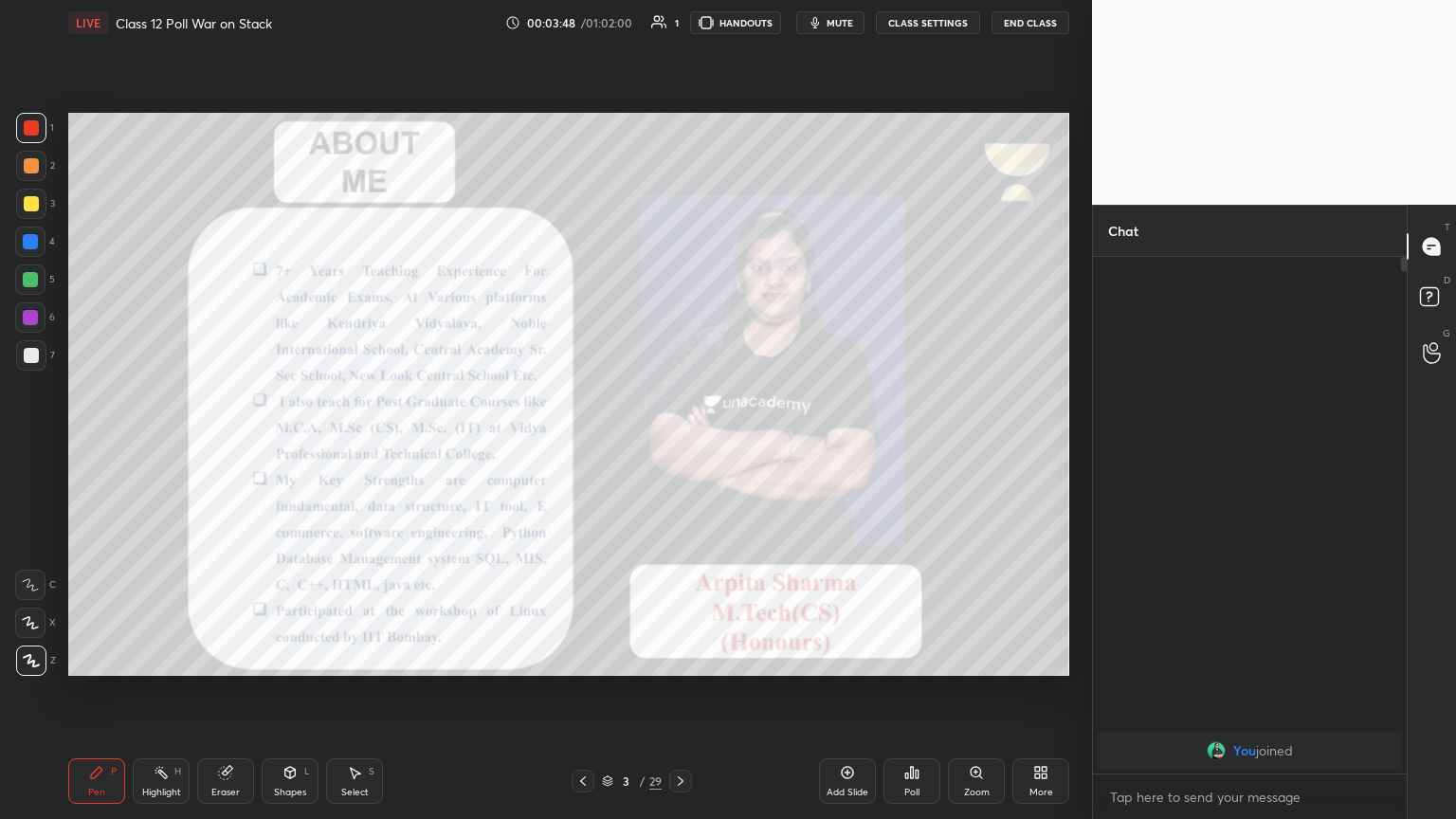 click 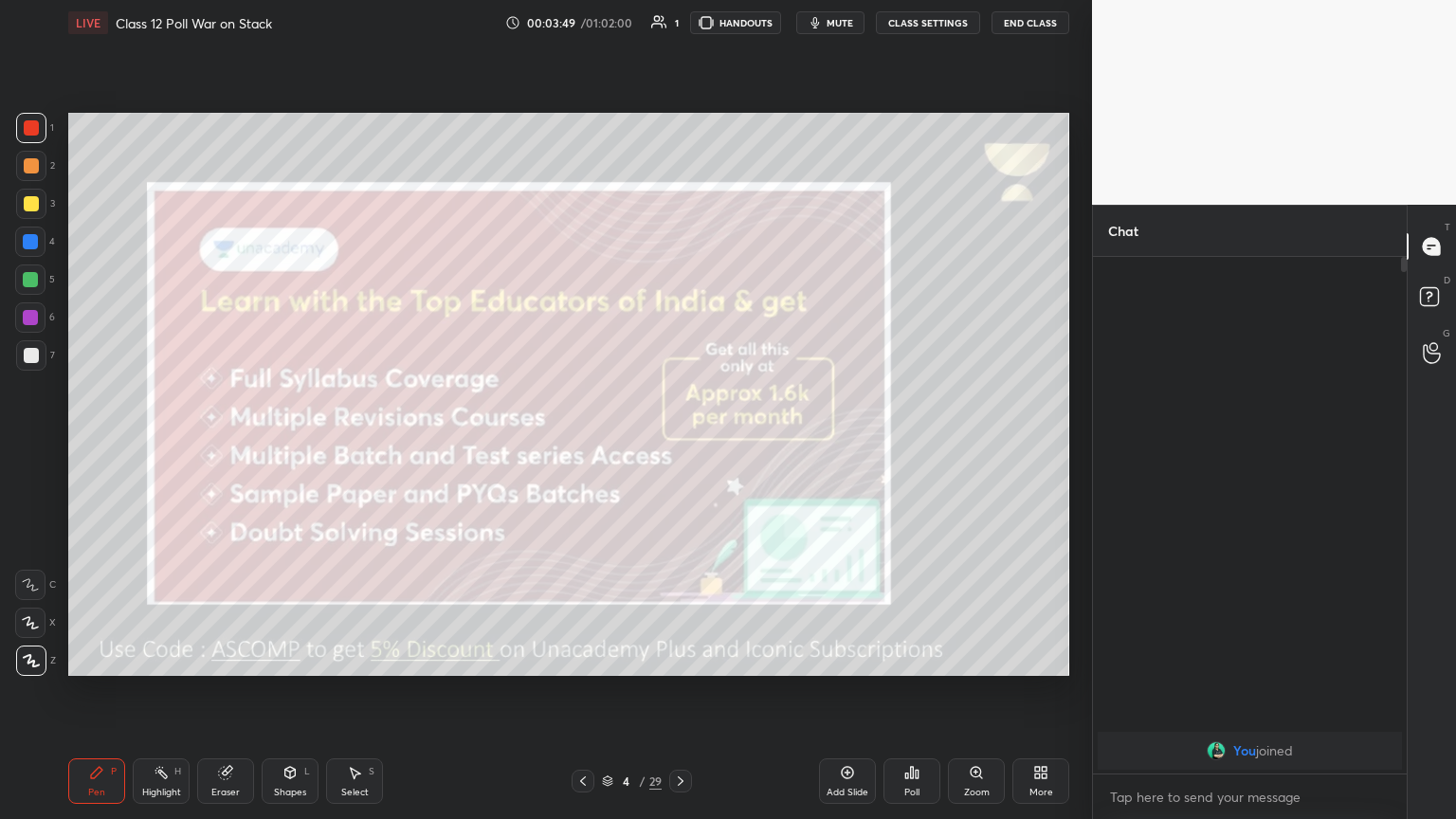 click 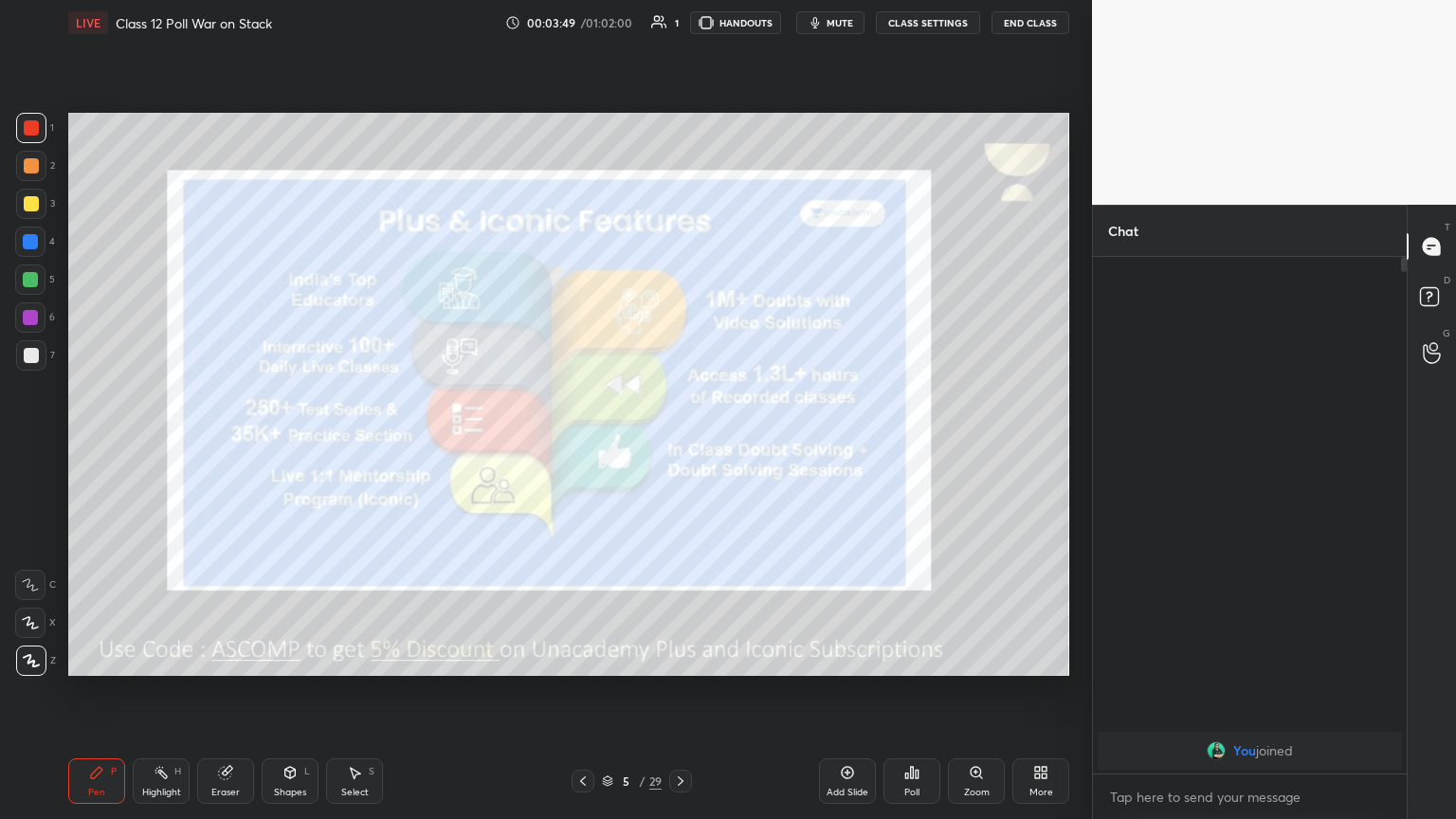 click 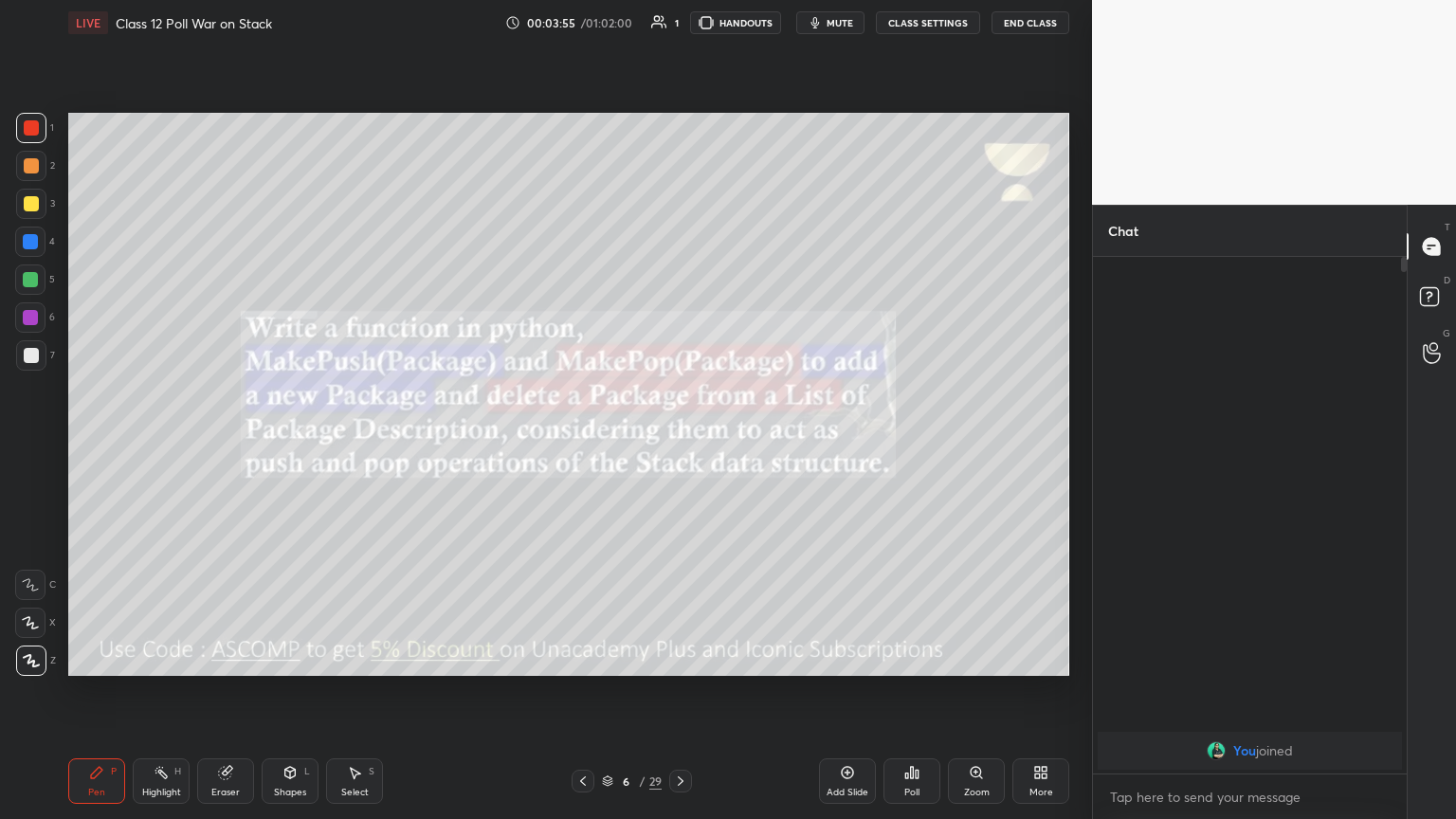 click on "mute" at bounding box center [840, 23] 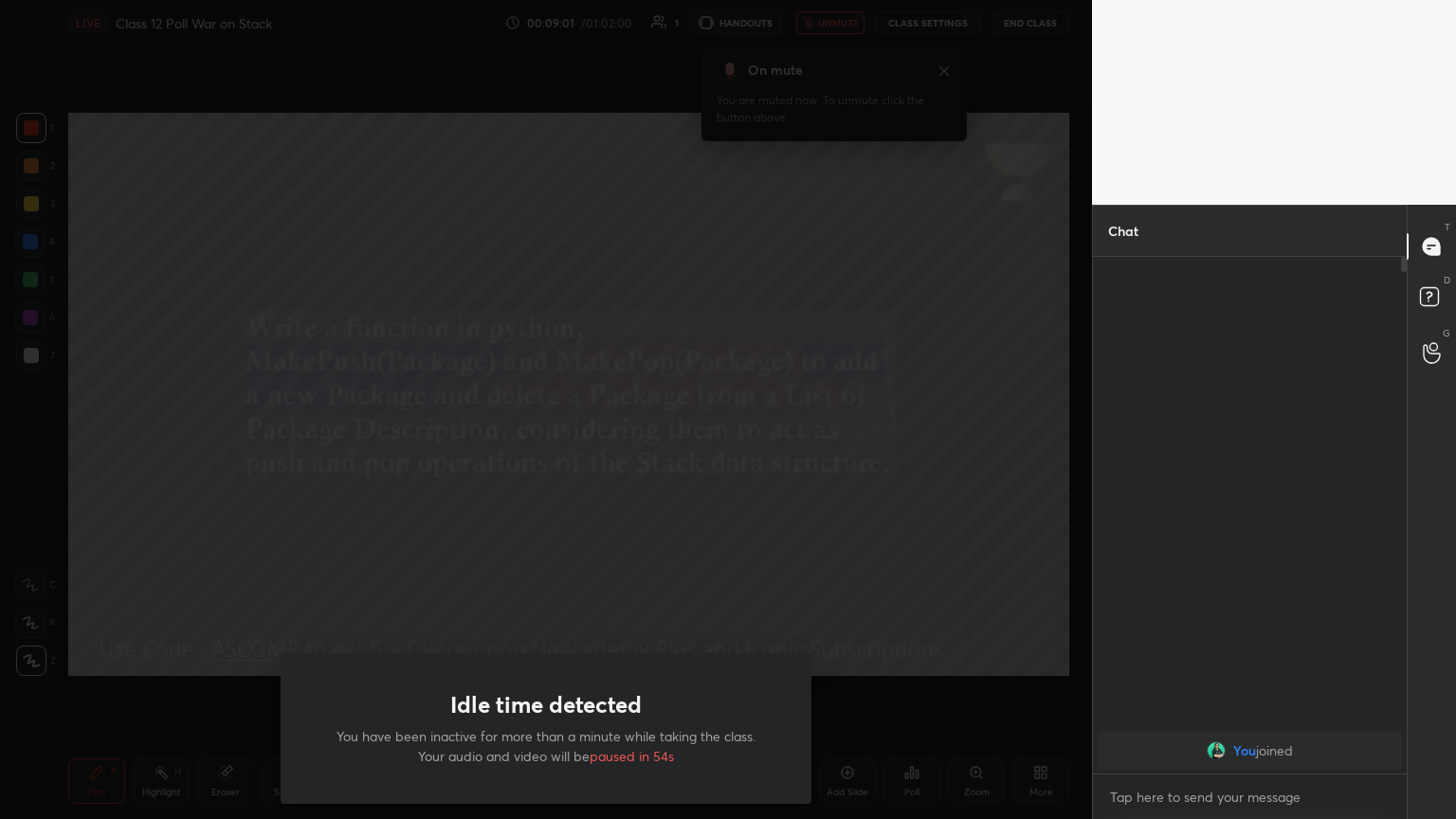 type 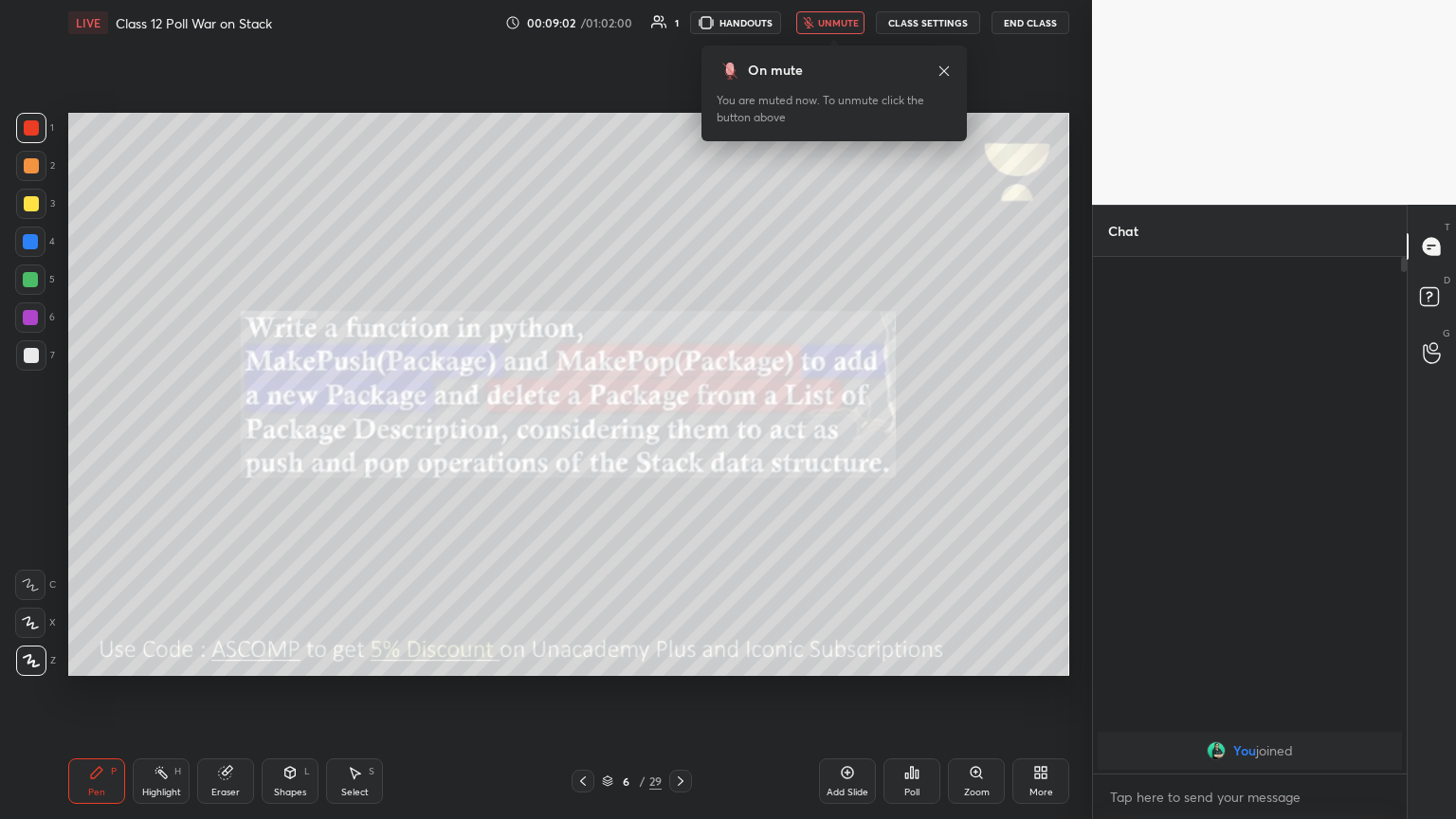 click on "unmute" at bounding box center (830, 23) 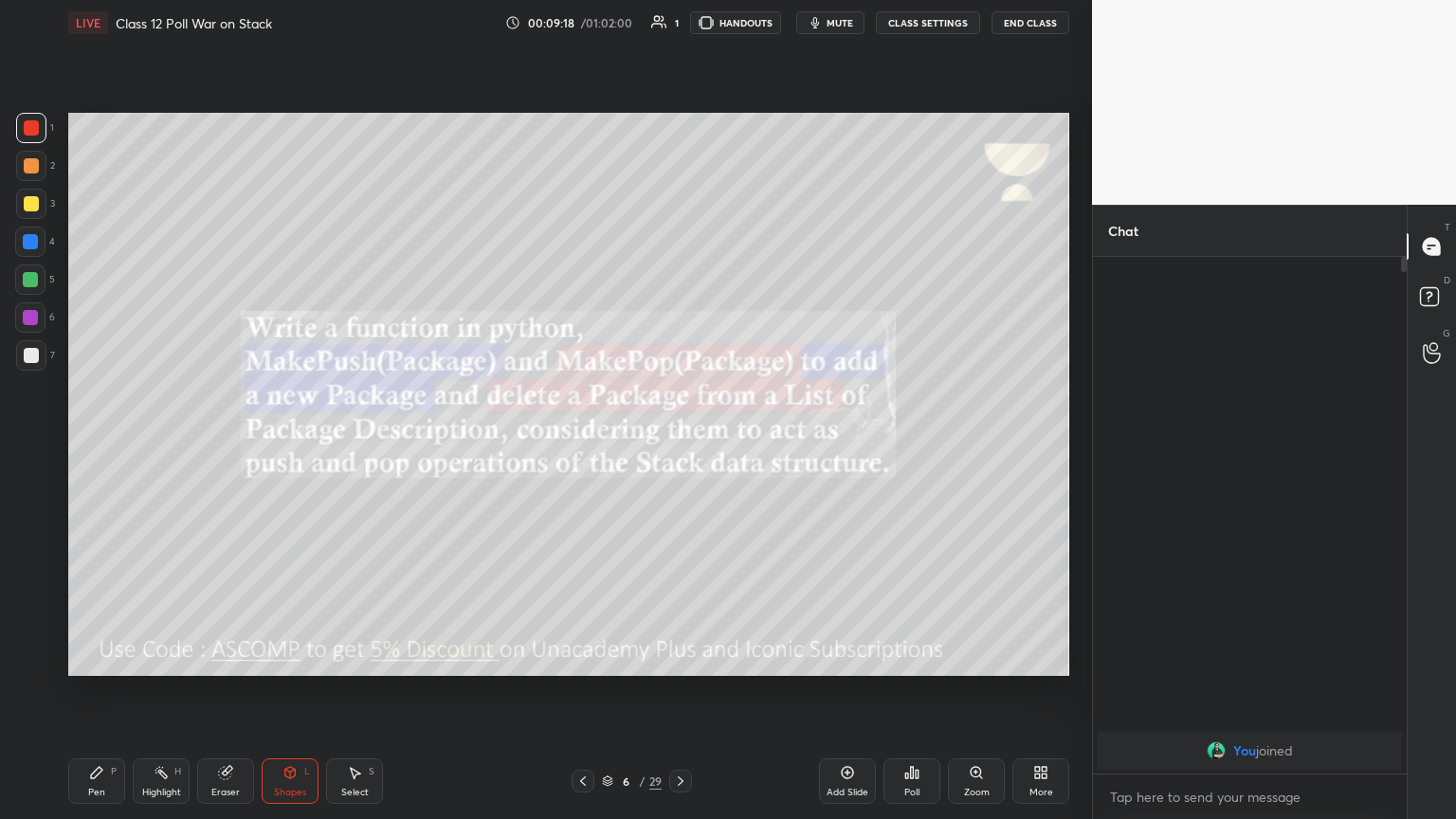 click on "mute" at bounding box center (830, 23) 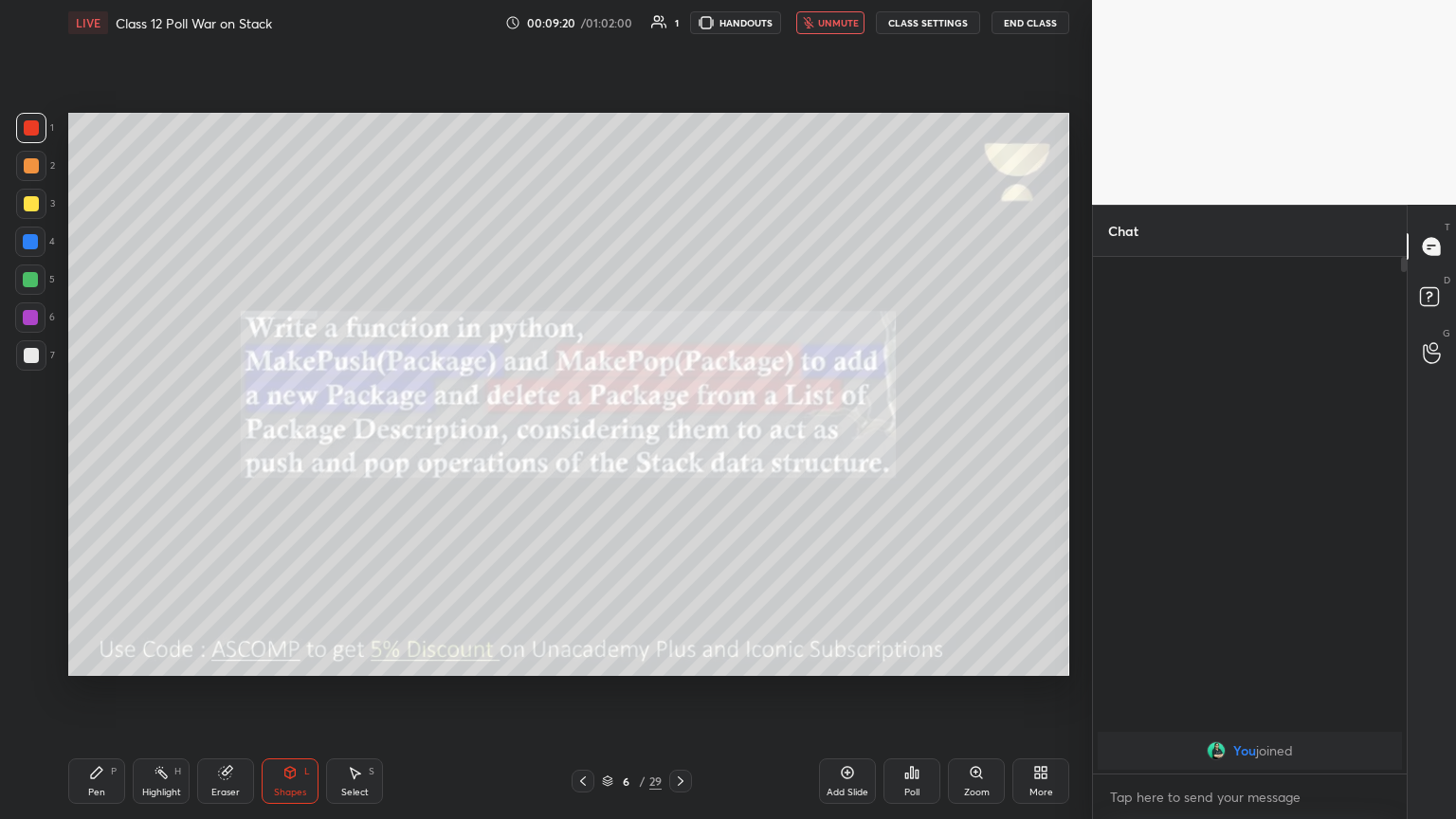 click 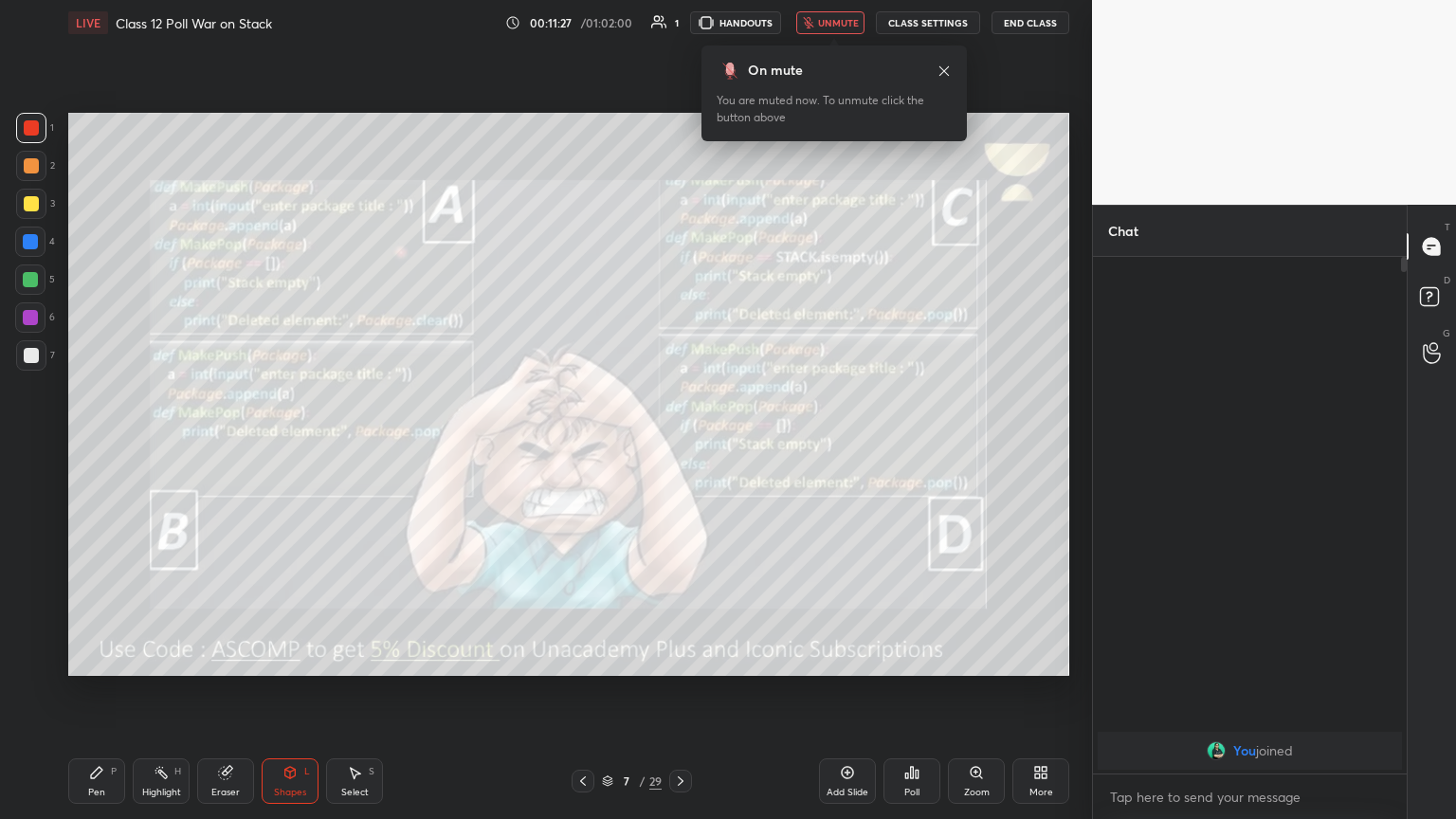 click on "You  joined 1 NEW MESSAGE Enable hand raising Enable raise hand to speak to learners. Once enabled, chat will be turned off temporarily. Enable x   introducing Raise a hand with a doubt Now learners can raise their hand along with a doubt  How it works? Doubts asked by learners will show up here NEW DOUBTS ASKED No one has raised a hand yet Can't raise hand Looks like educator just invited you to speak. Please wait before you can raise your hand again. Got it T Messages (T) D Doubts (D) G Raise Hand (G) Report an issue Reason for reporting Buffering Chat not working Audio - Video sync issue Educator video quality low ​ Attach an image Report On mute" at bounding box center [728, 410] 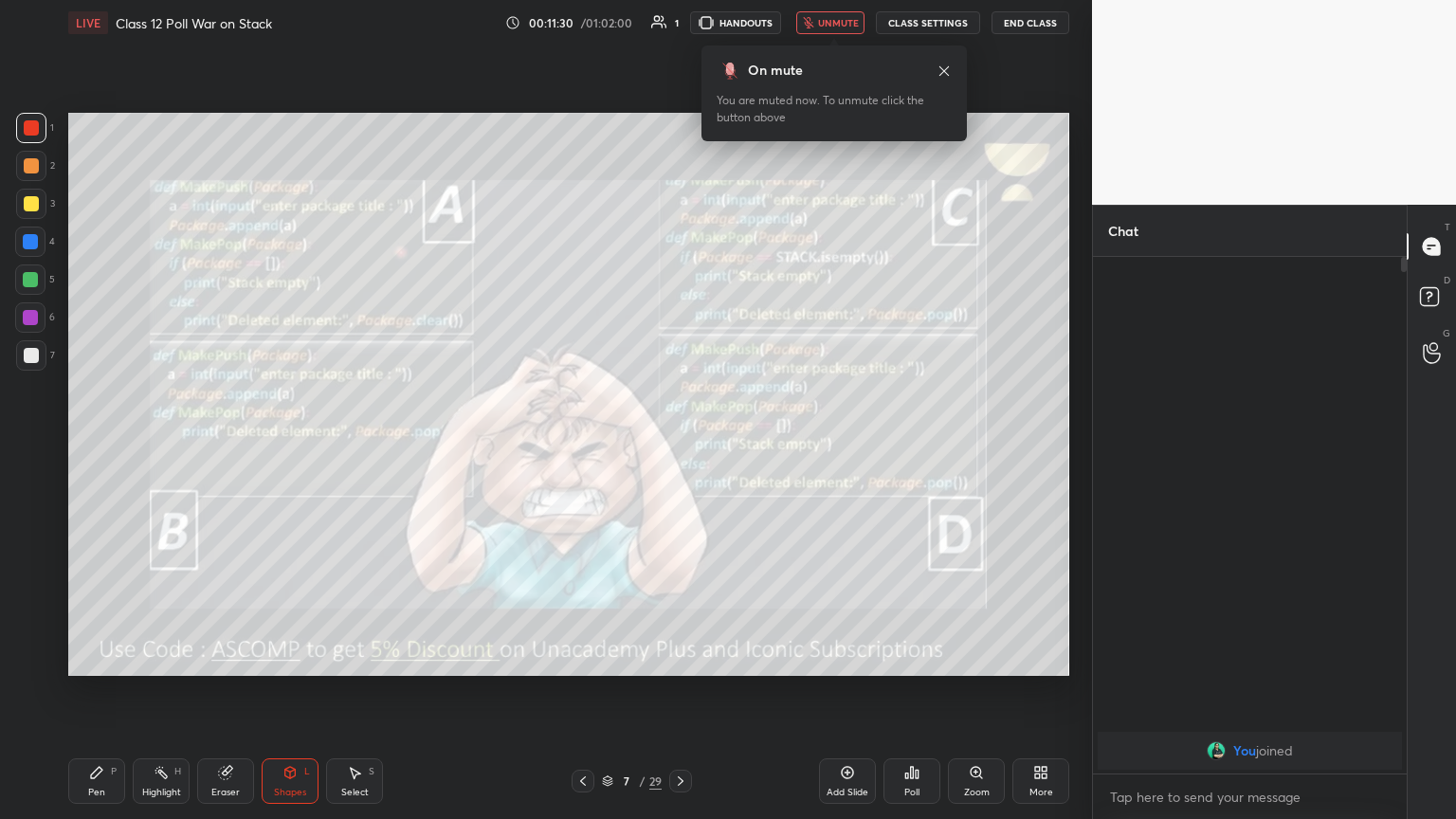 click on "P" at bounding box center (114, 772) 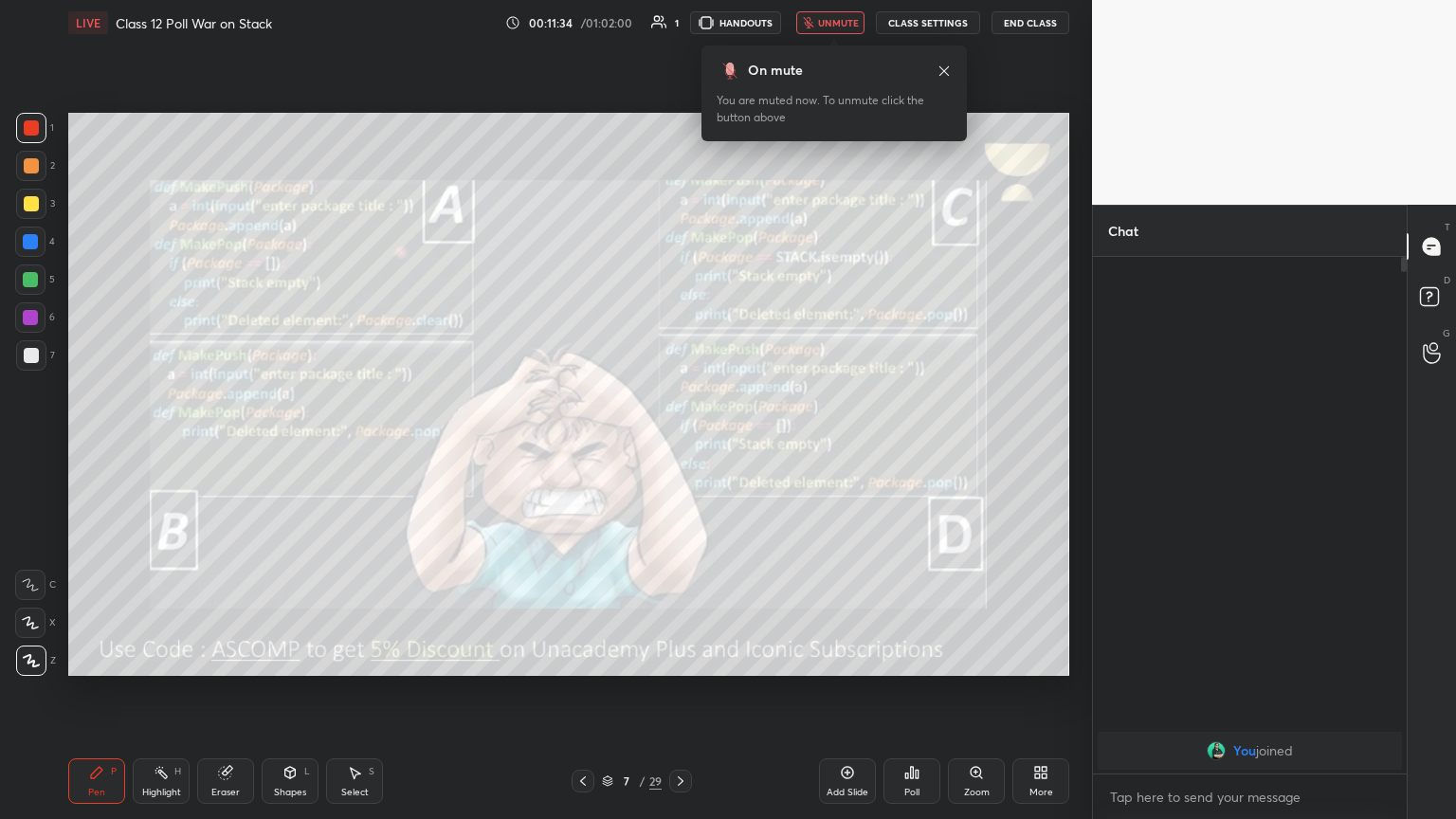 click 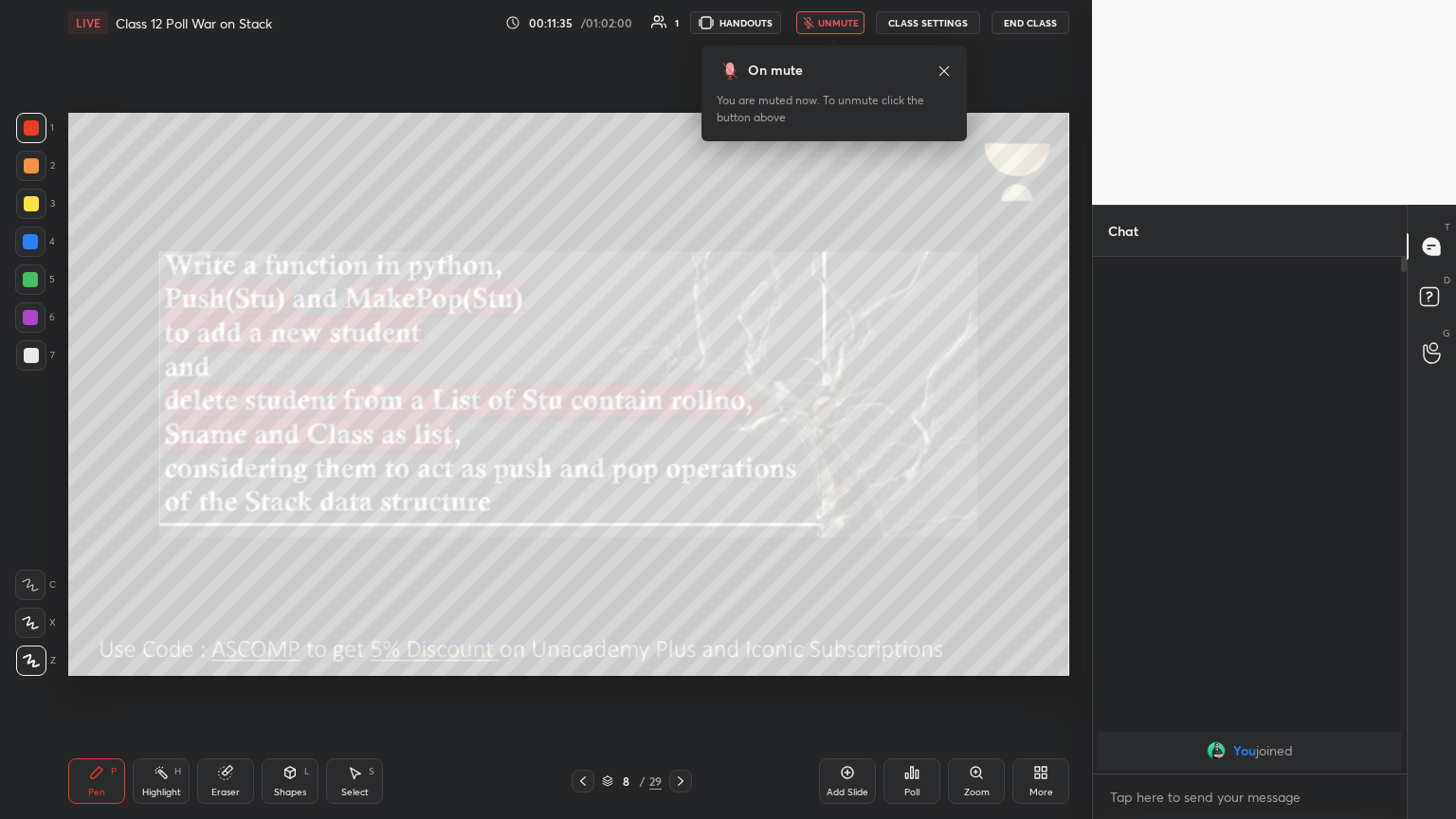click on "unmute" at bounding box center [830, 23] 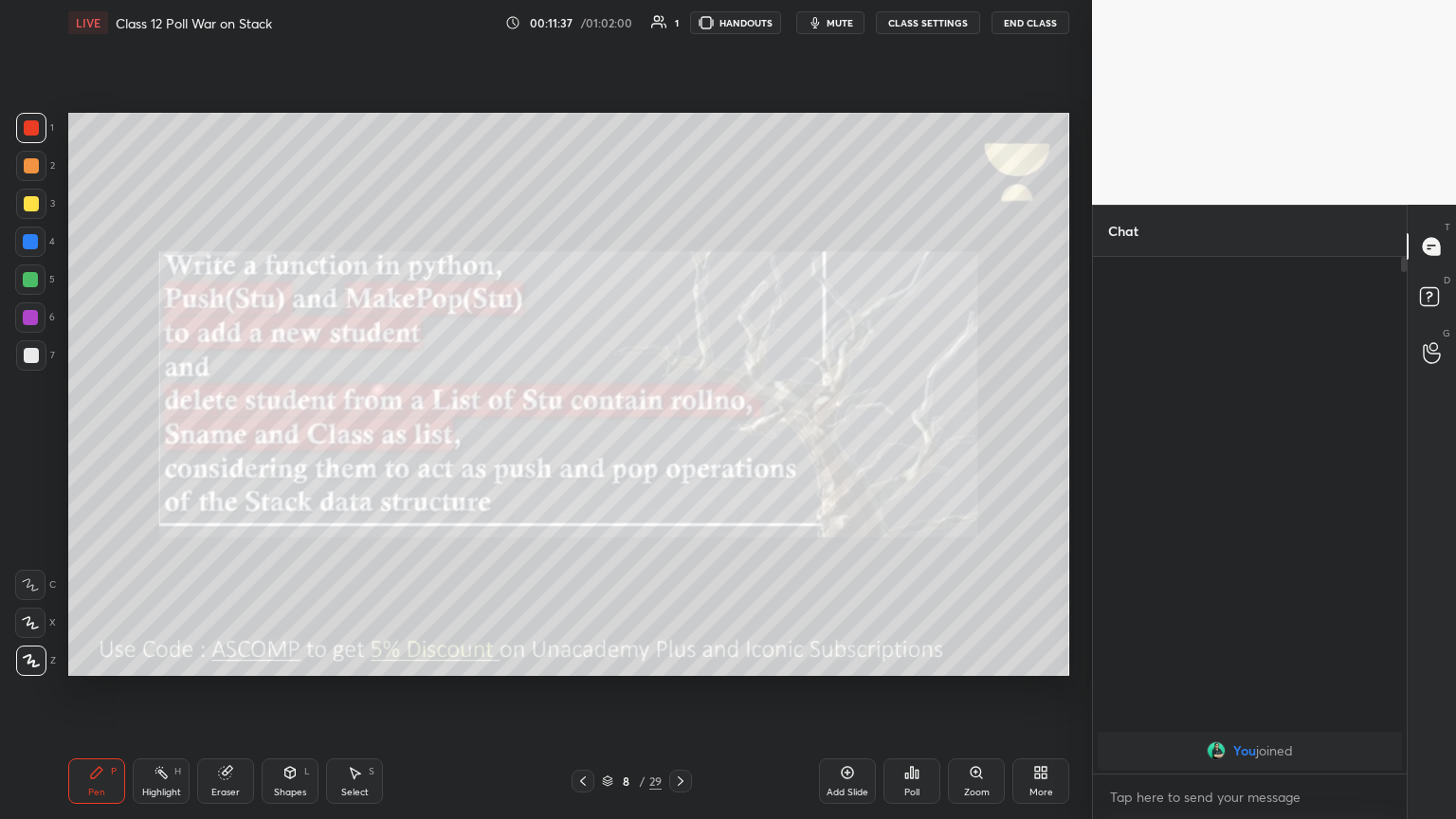 click 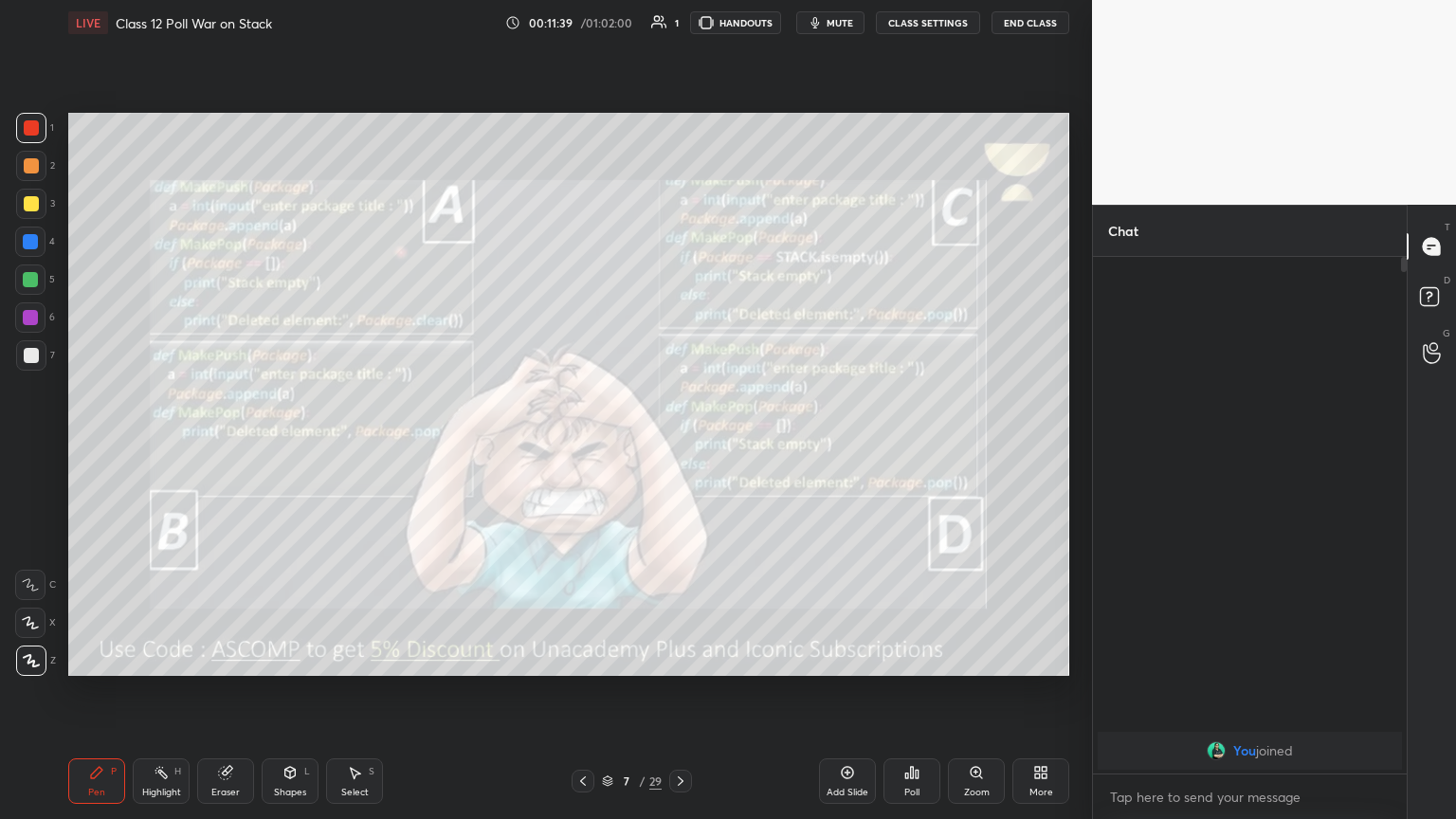 click at bounding box center [681, 781] 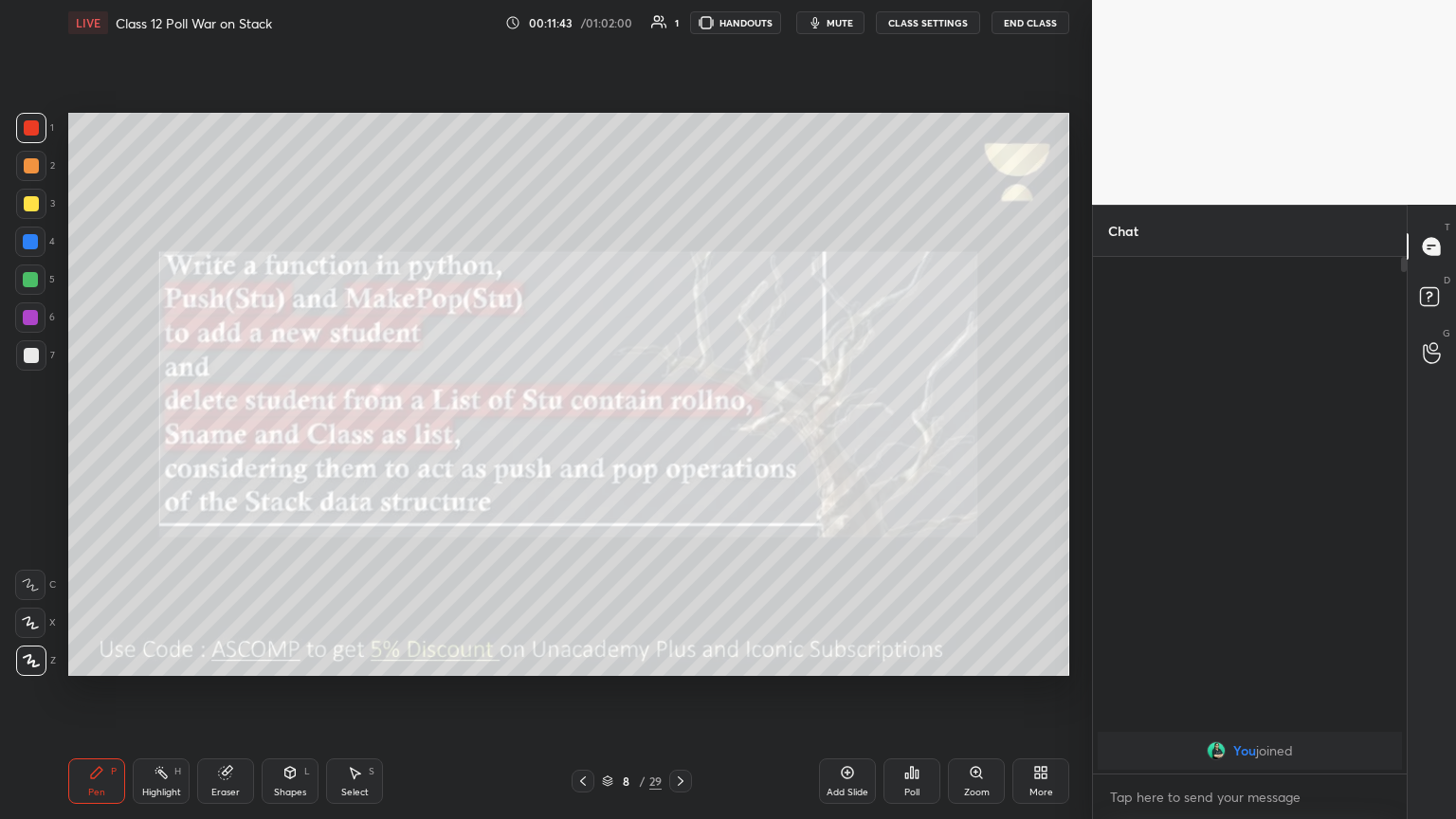 click on "mute" at bounding box center (830, 23) 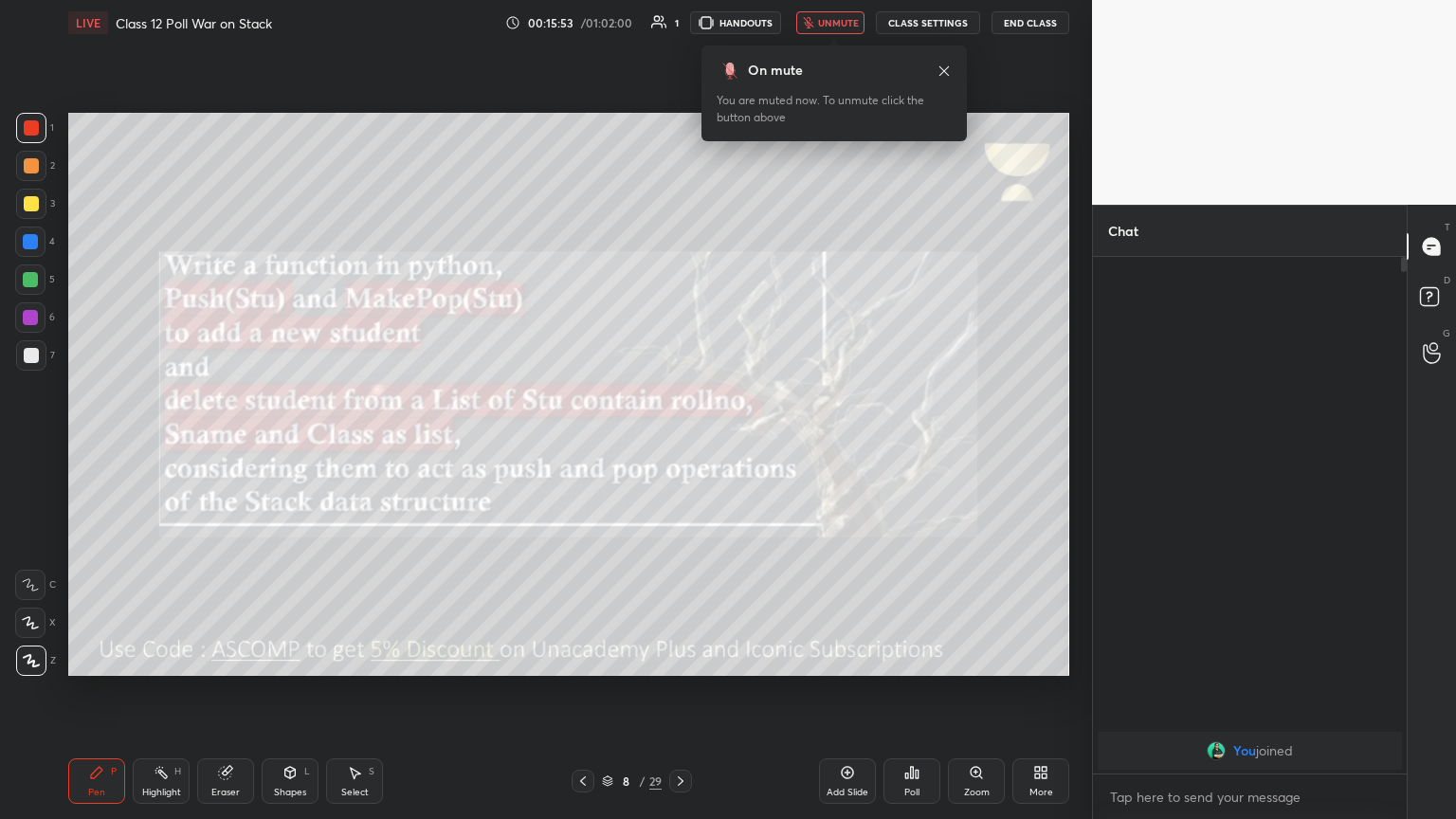 click on "Pen P Highlight H Eraser Shapes L Select S 8 / 29 Add Slide Poll Zoom More" at bounding box center (569, 781) 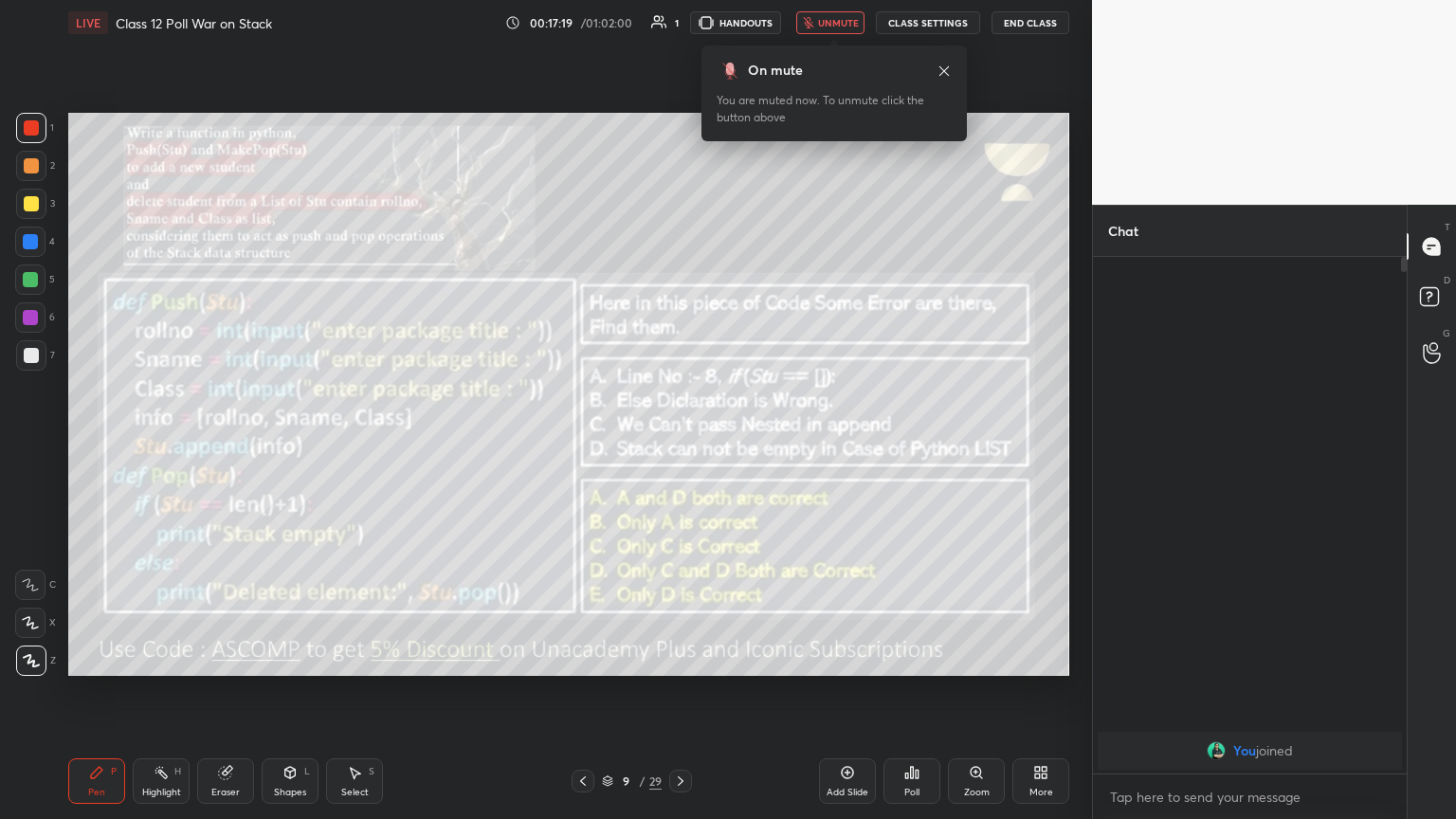 click on "unmute" at bounding box center [838, 23] 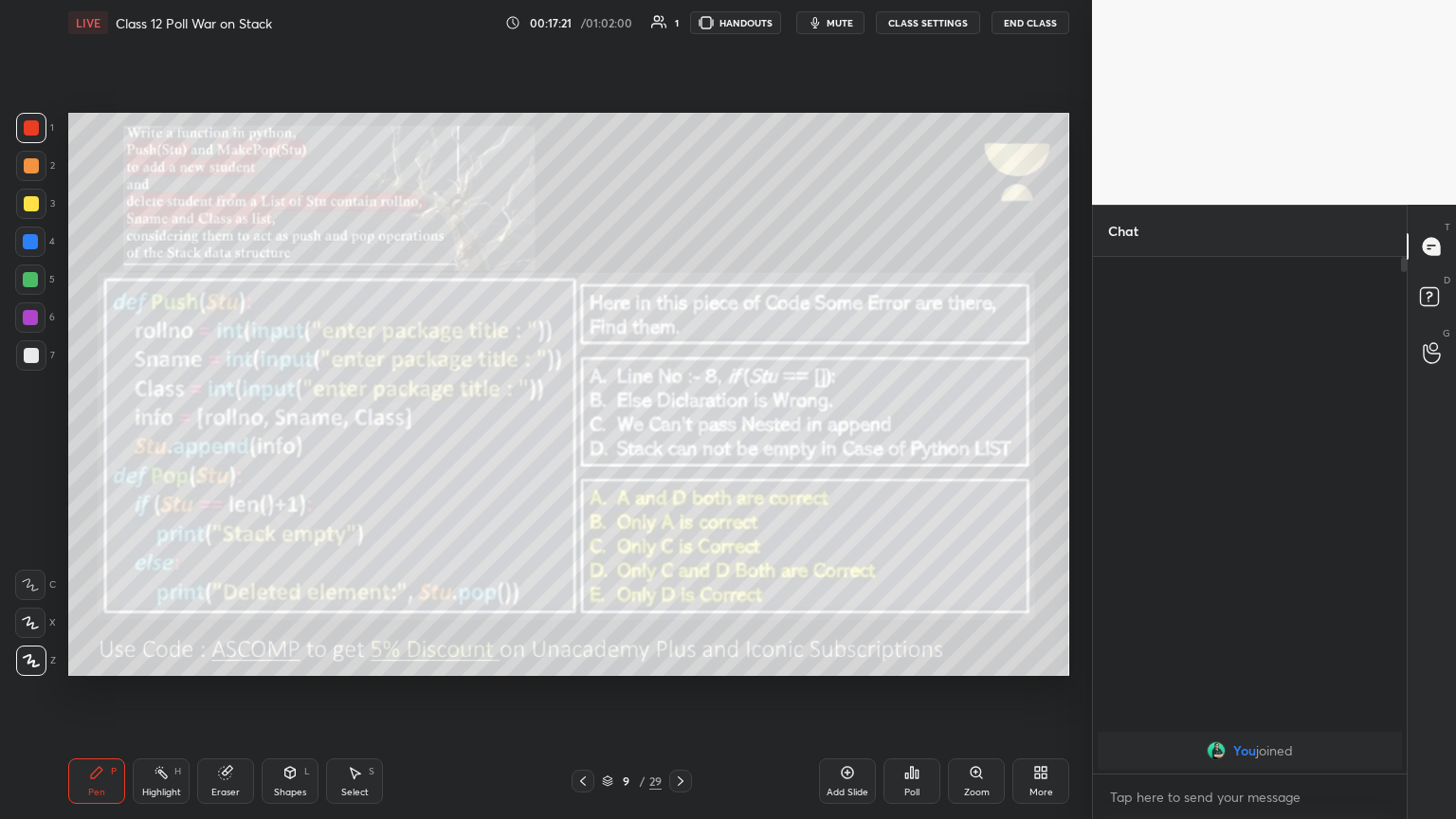 click at bounding box center [681, 781] 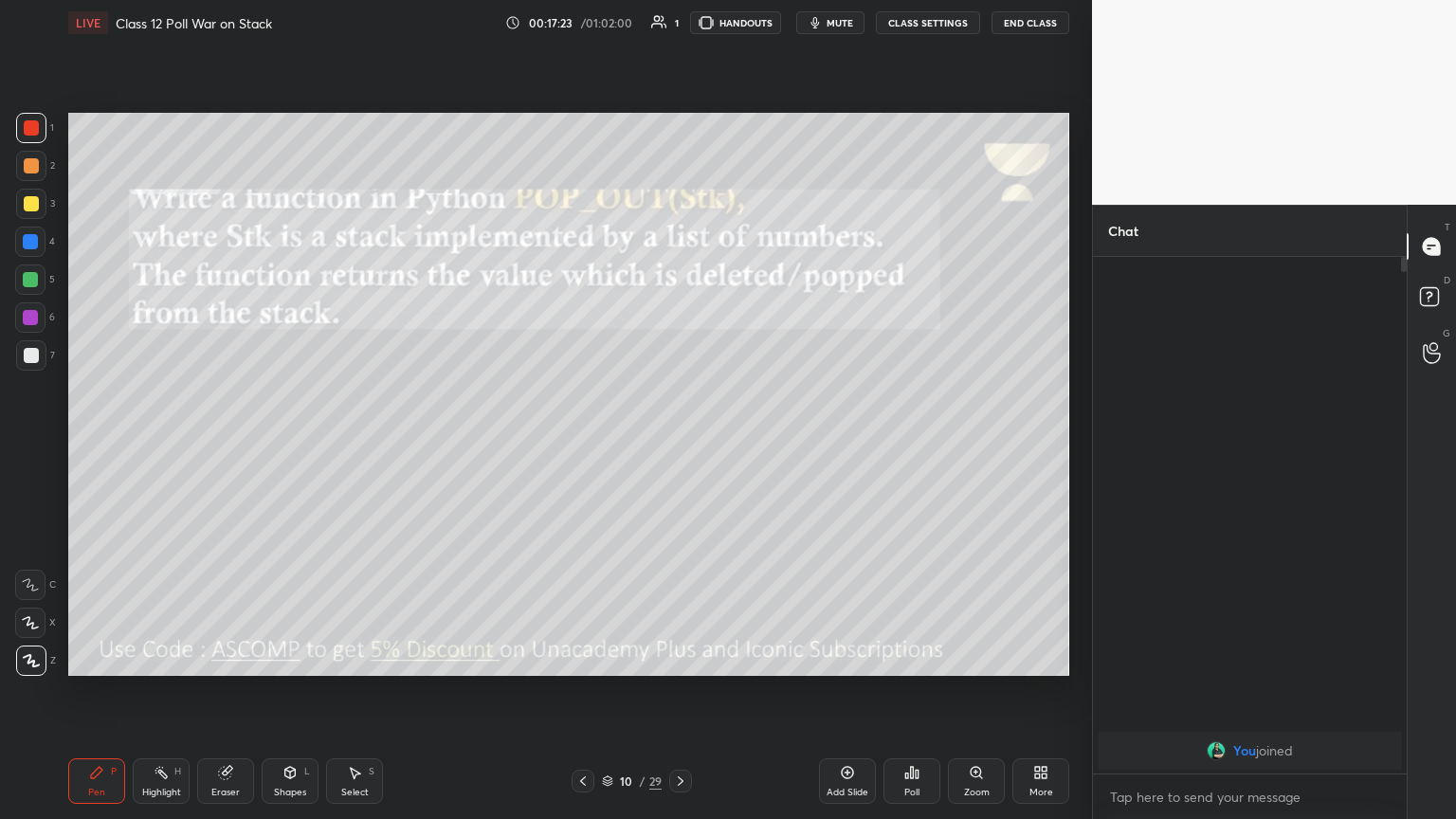 click on "mute" at bounding box center [840, 23] 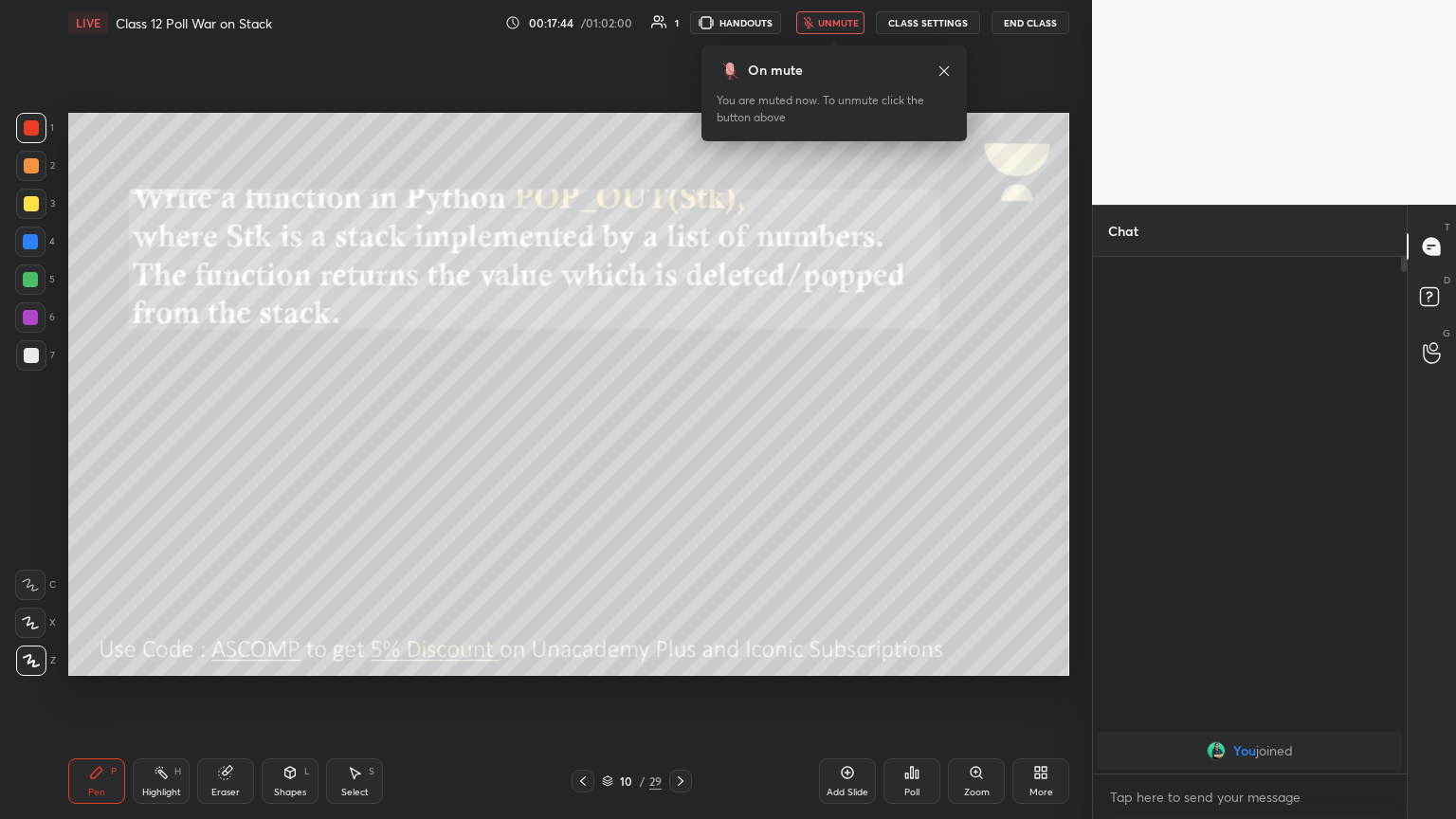 click on "Setting up your live class Poll for   secs No correct answer Start poll" at bounding box center (569, 394) 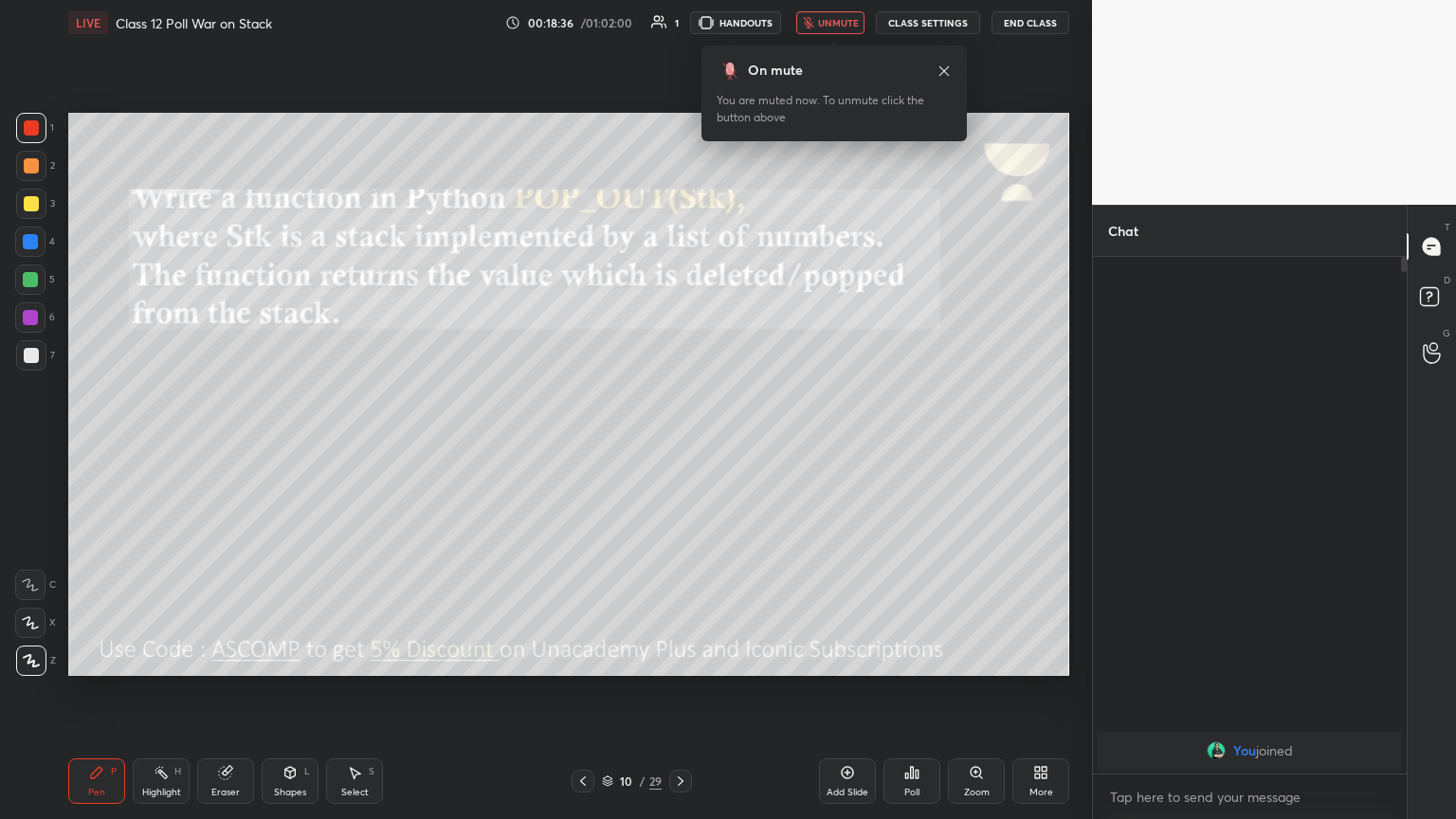 click 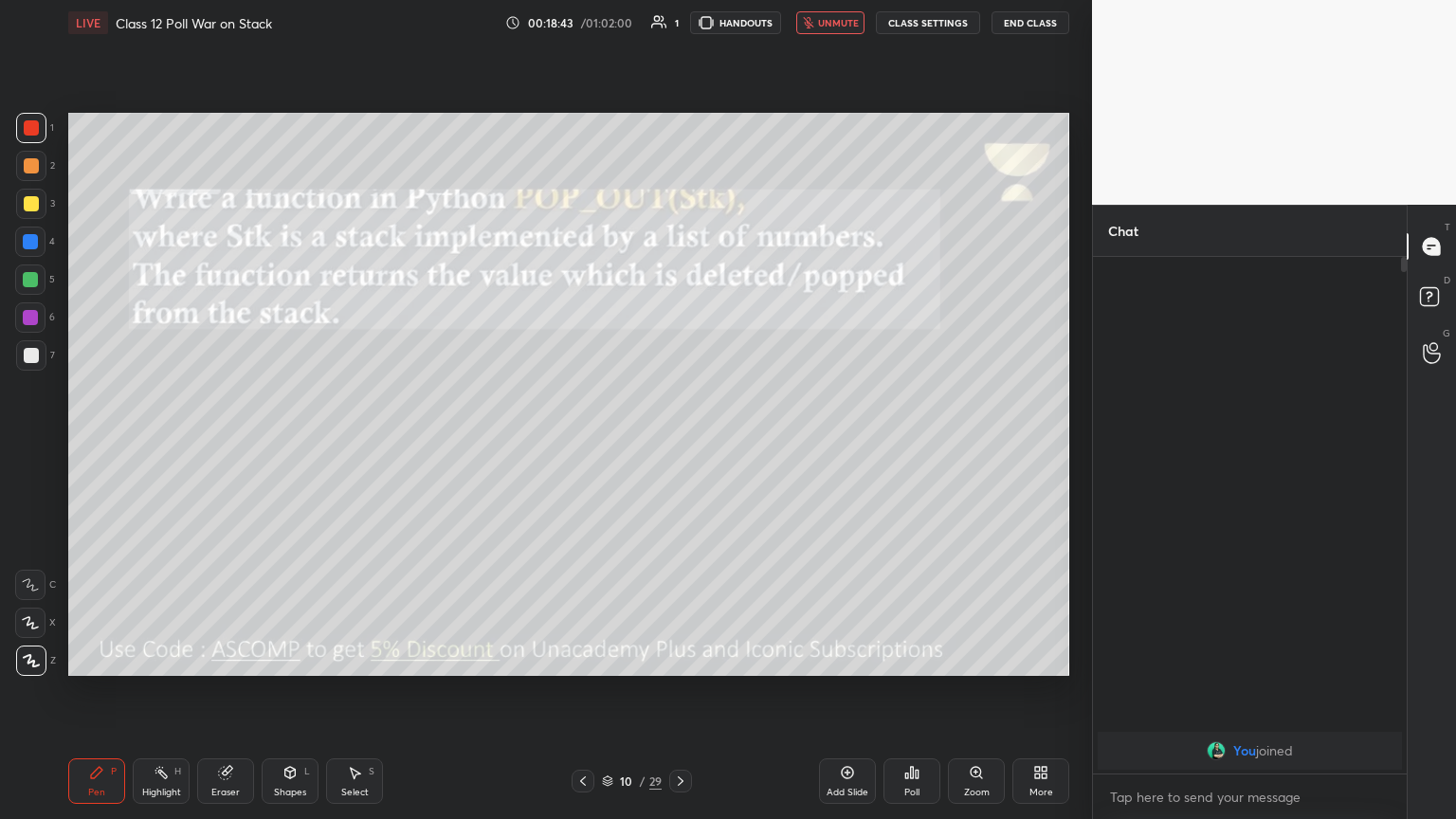 click 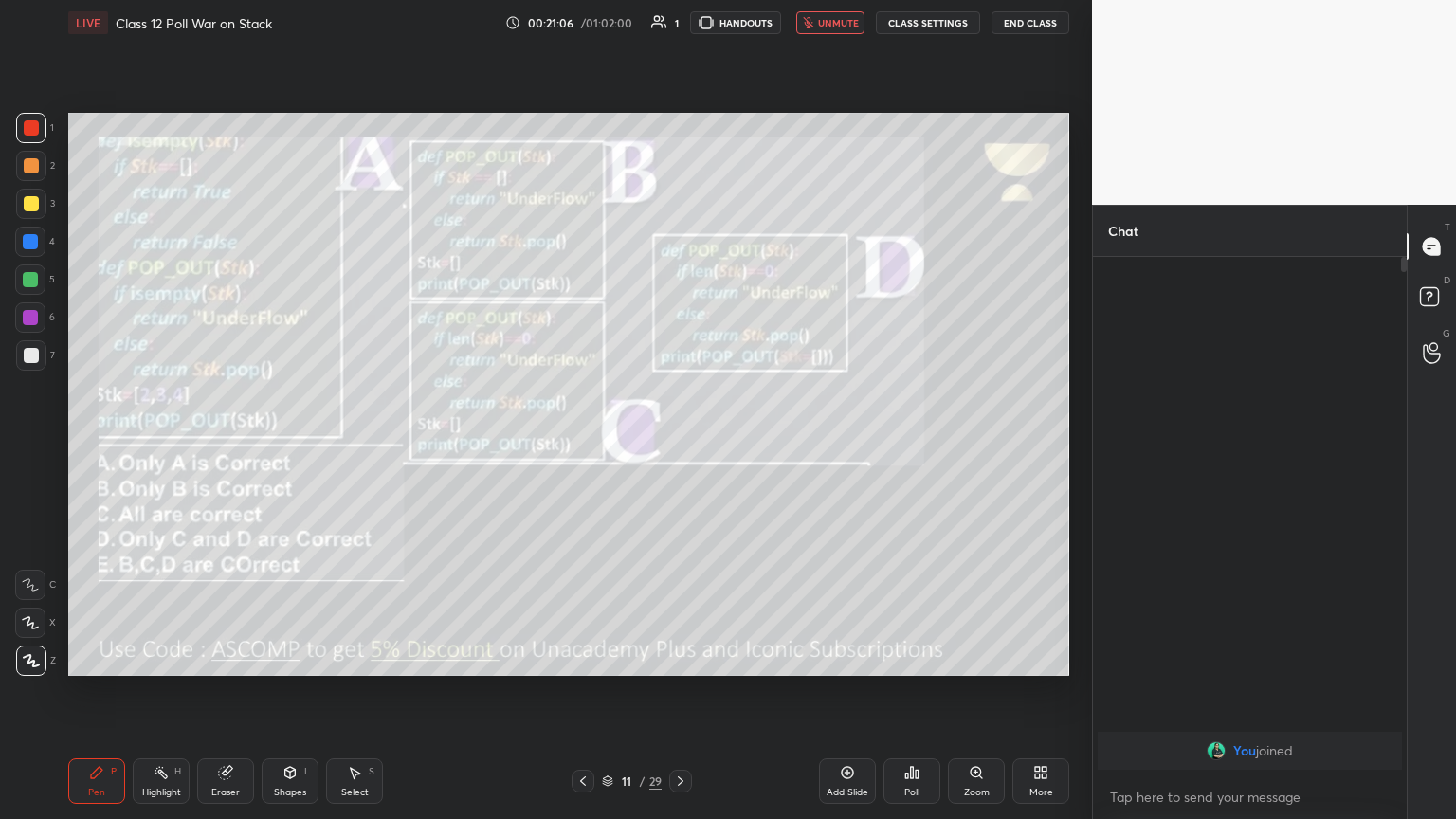 click at bounding box center [31, 204] 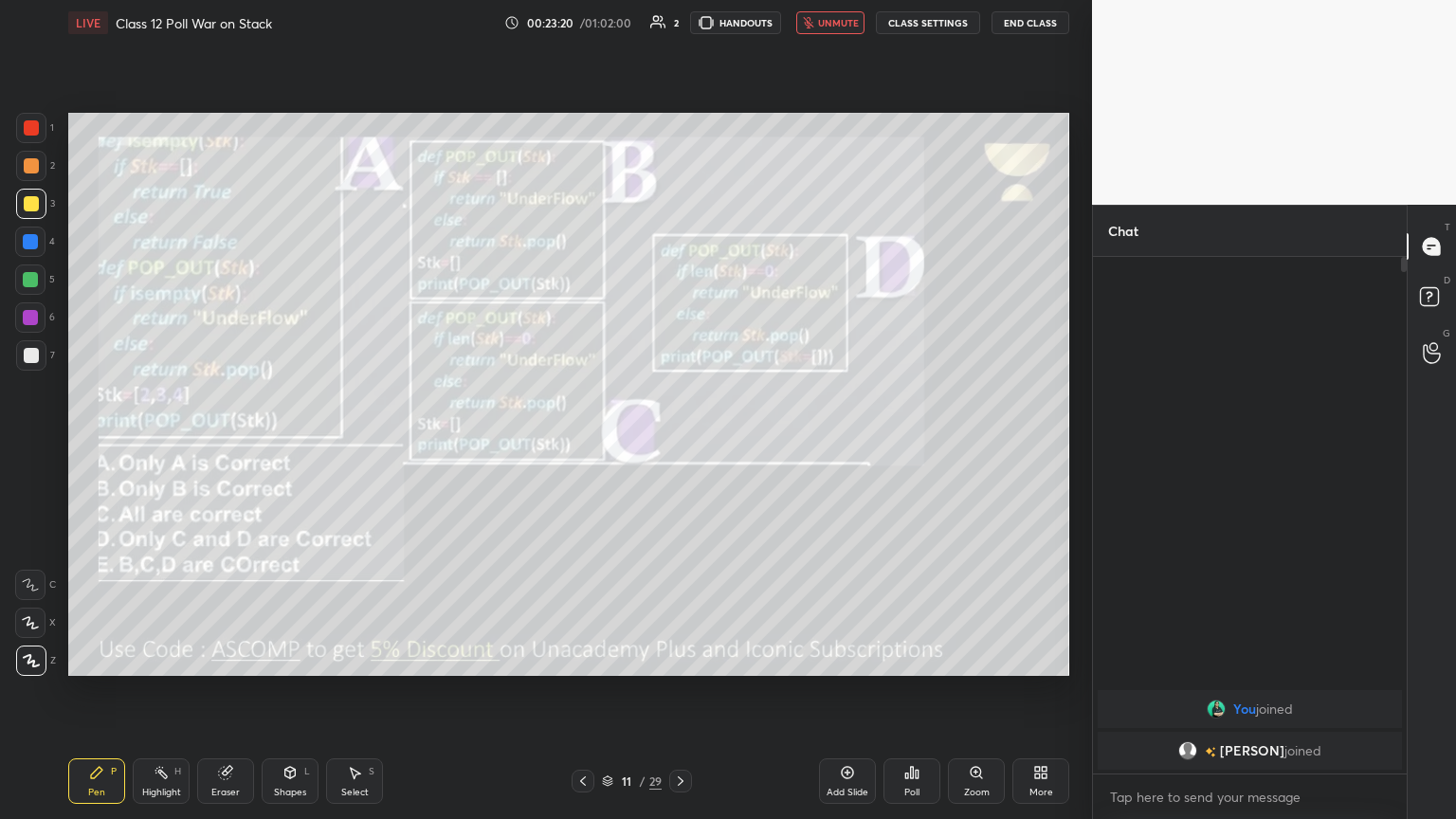 click on "unmute" at bounding box center [830, 23] 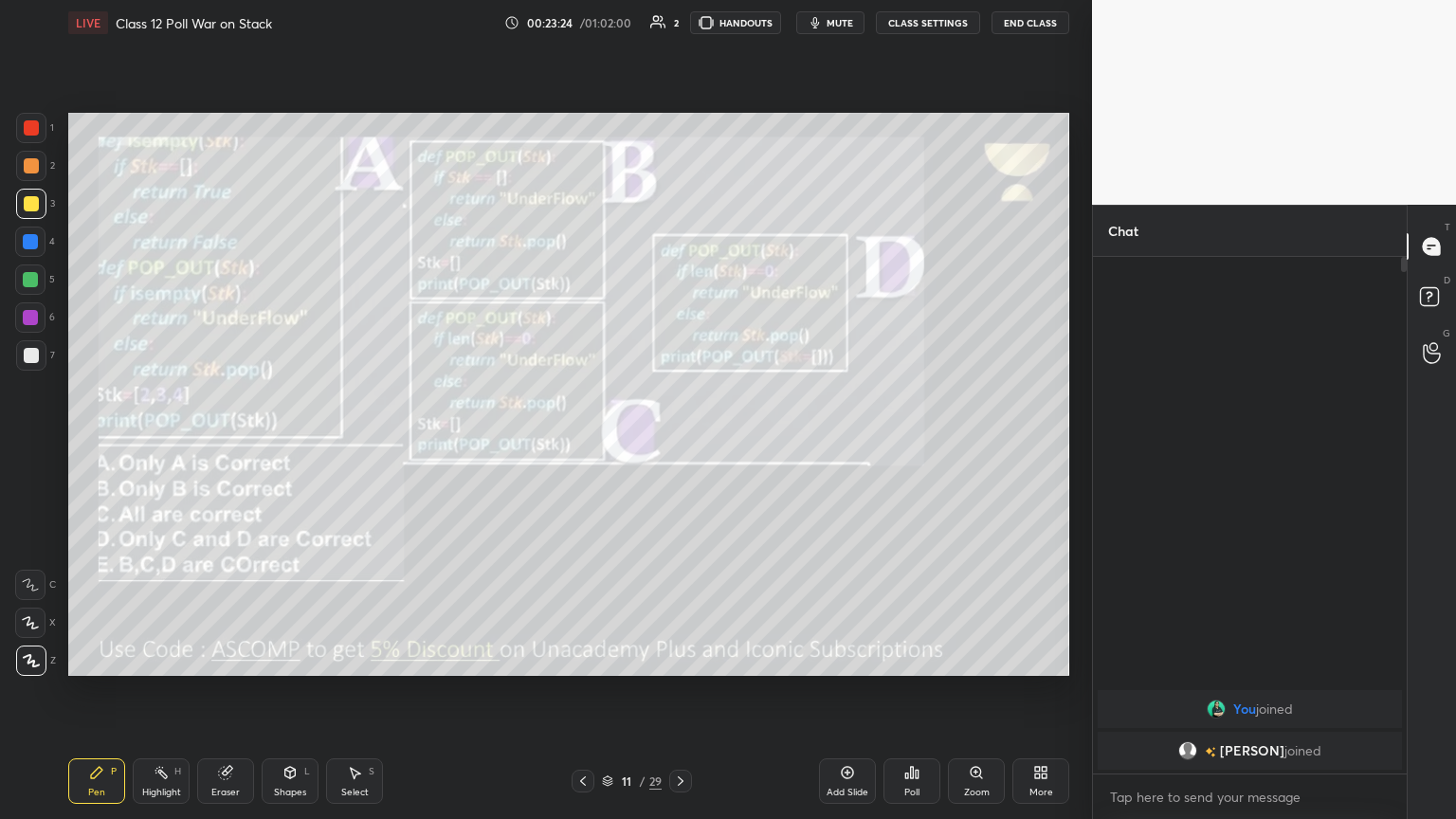 click 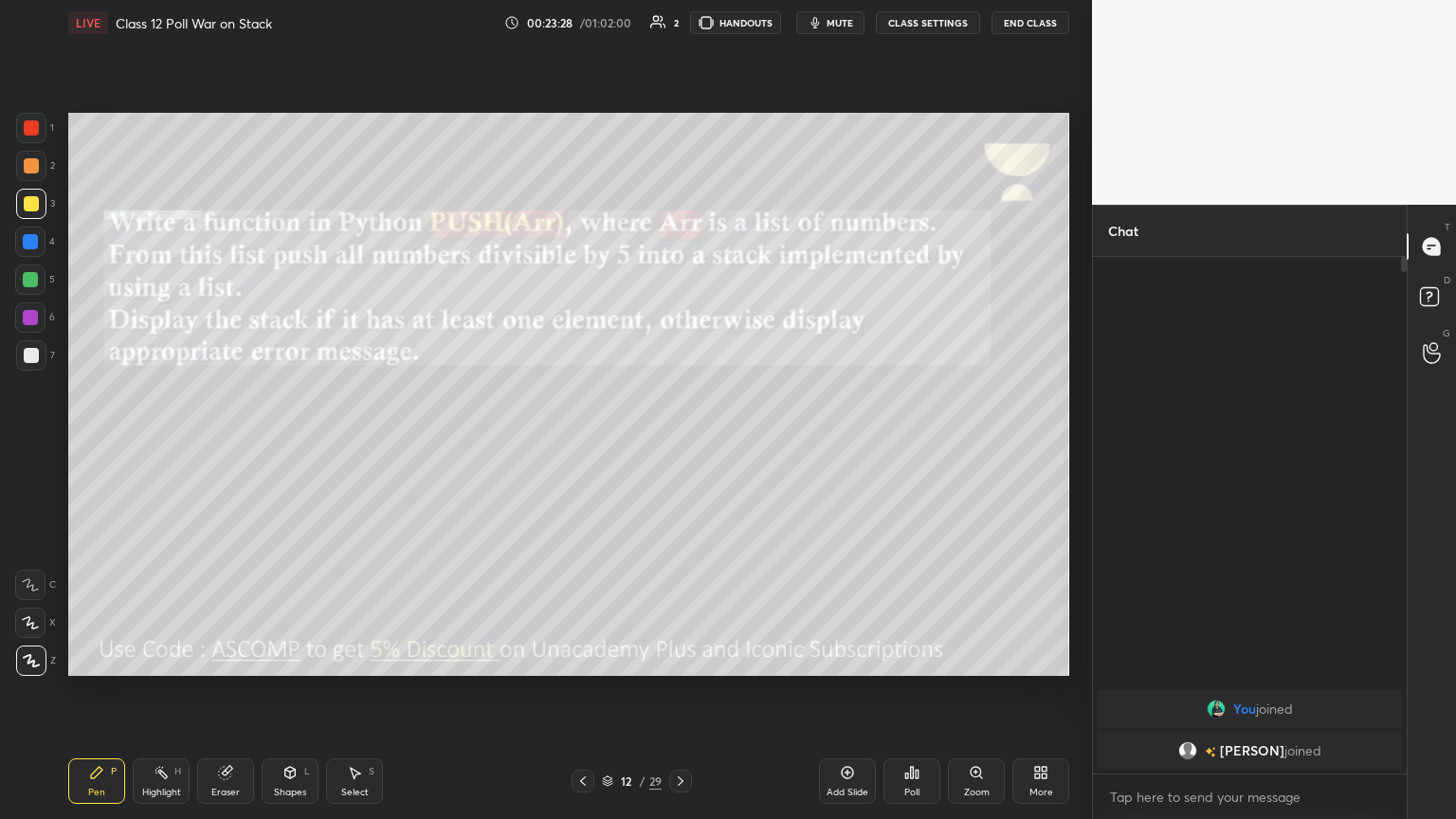 click on "mute" at bounding box center (840, 23) 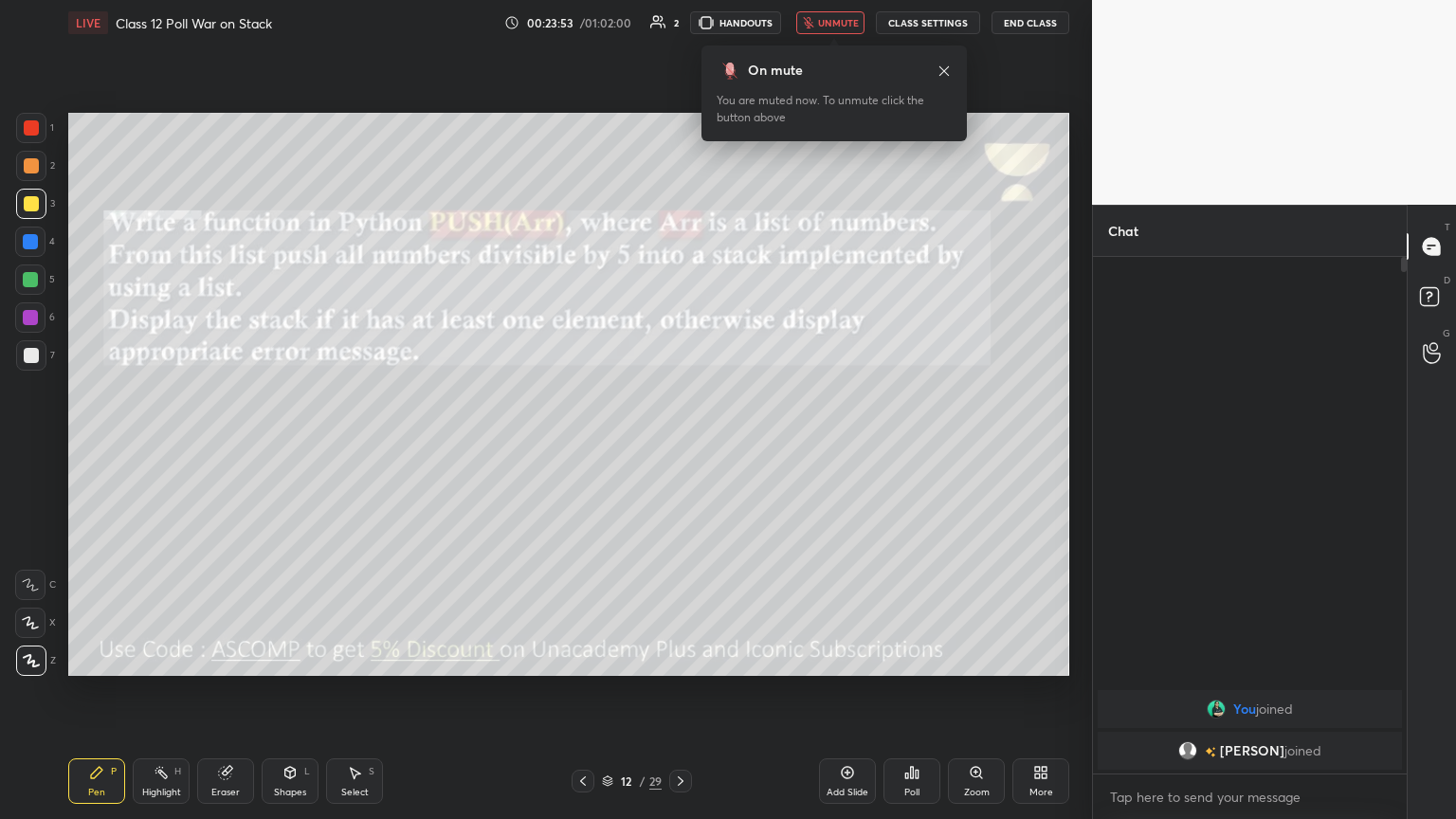 click at bounding box center [1188, 751] 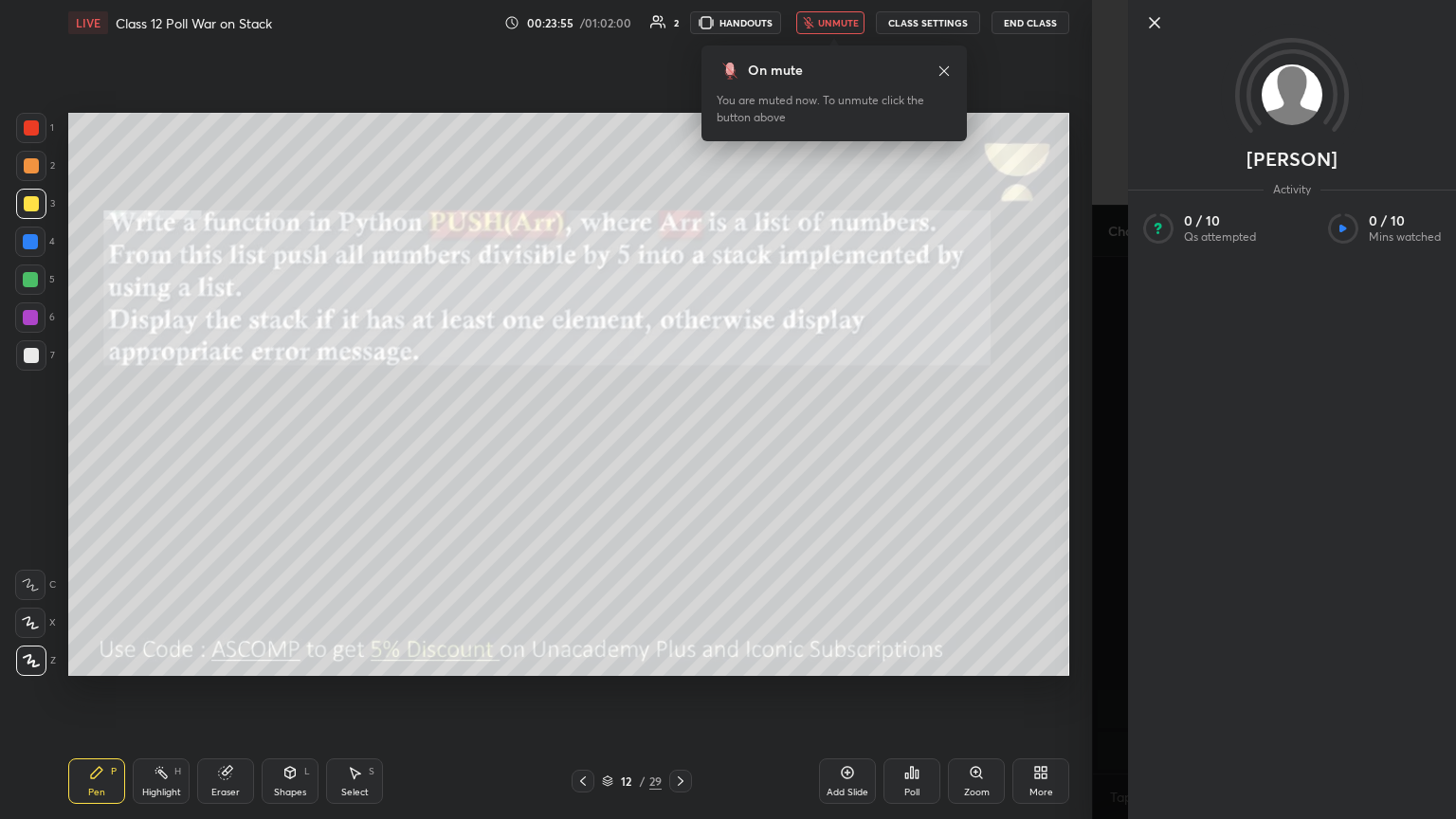 click 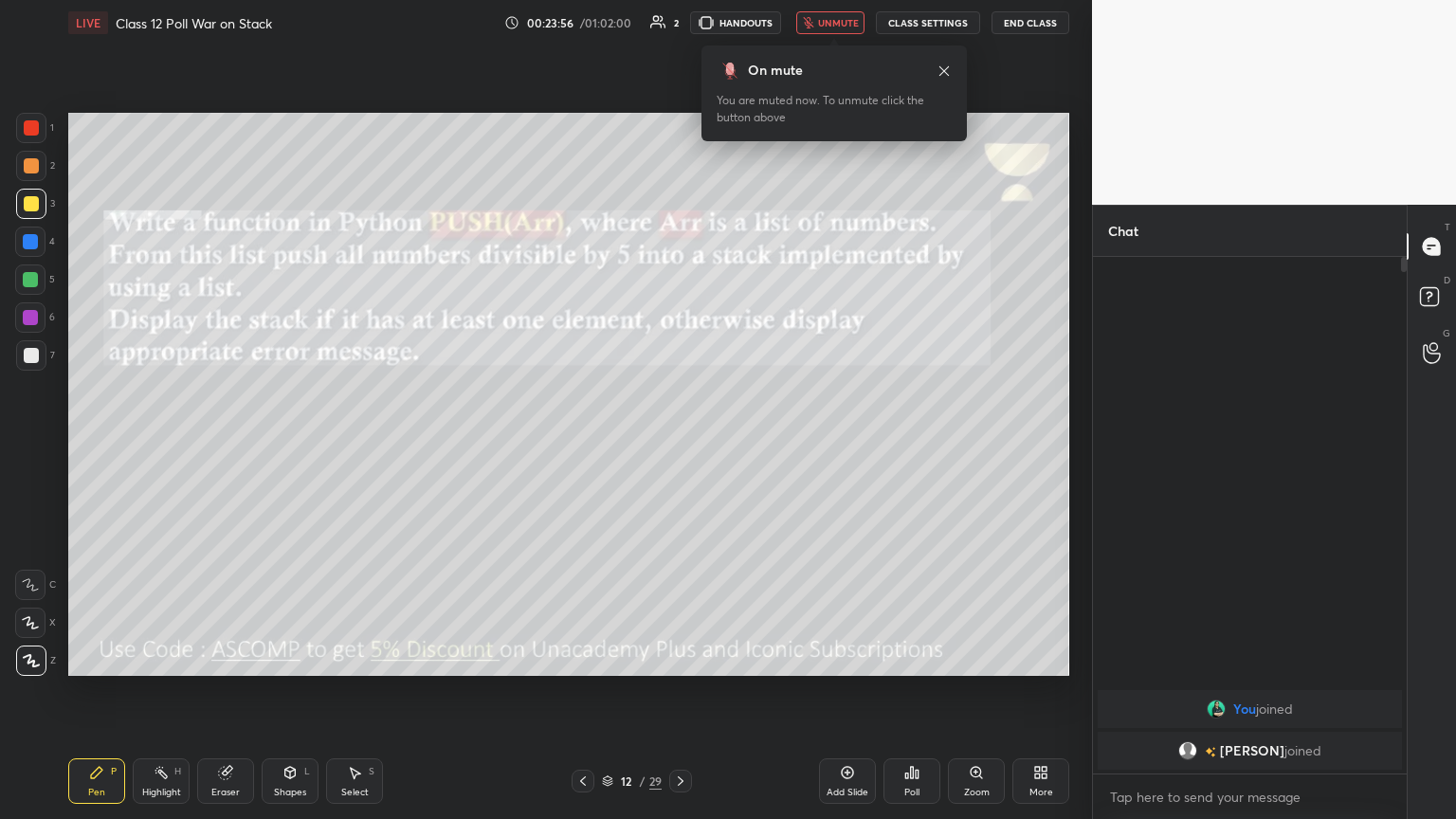 click on "unmute" at bounding box center (830, 23) 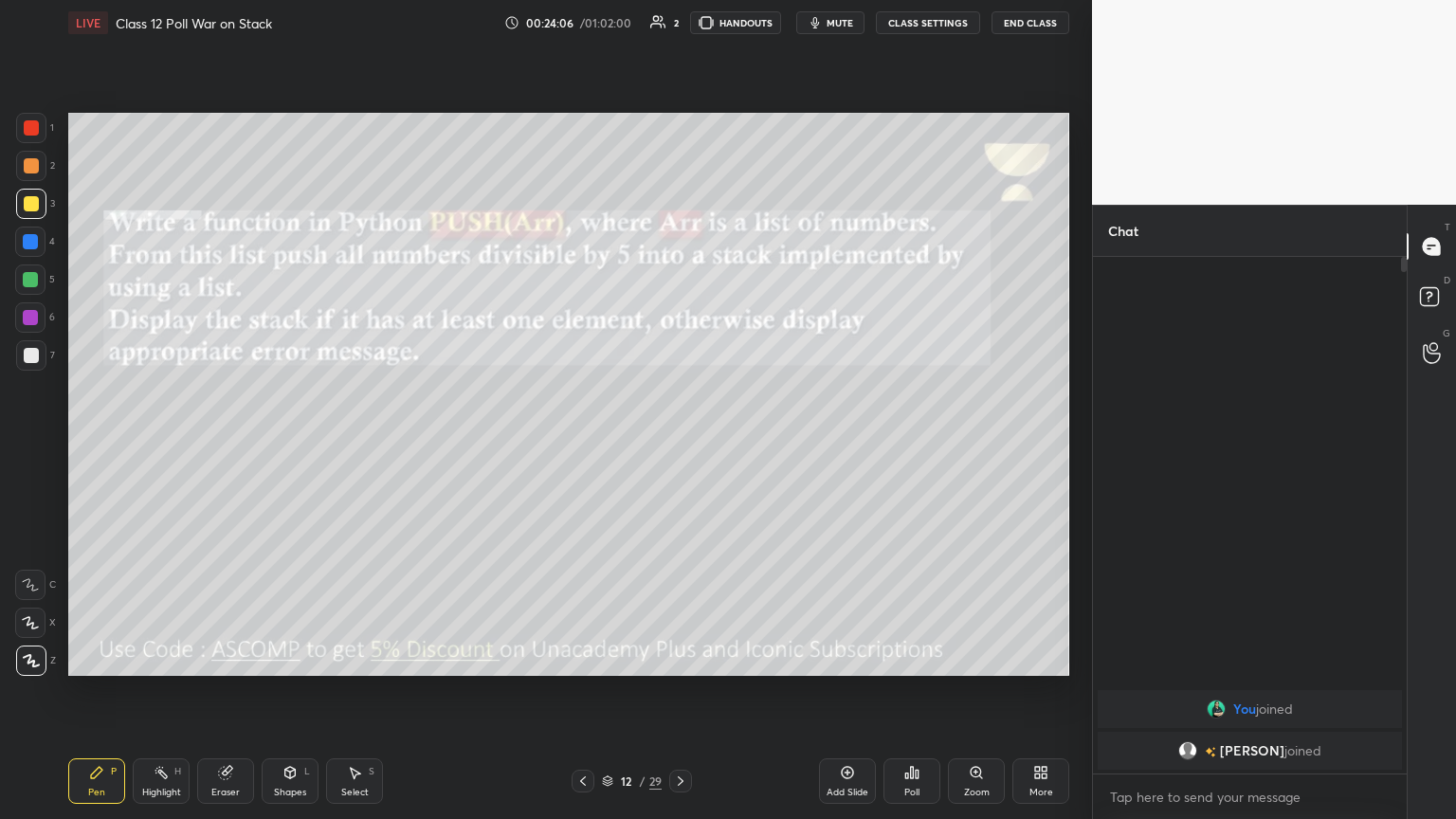 click on "mute" at bounding box center [840, 23] 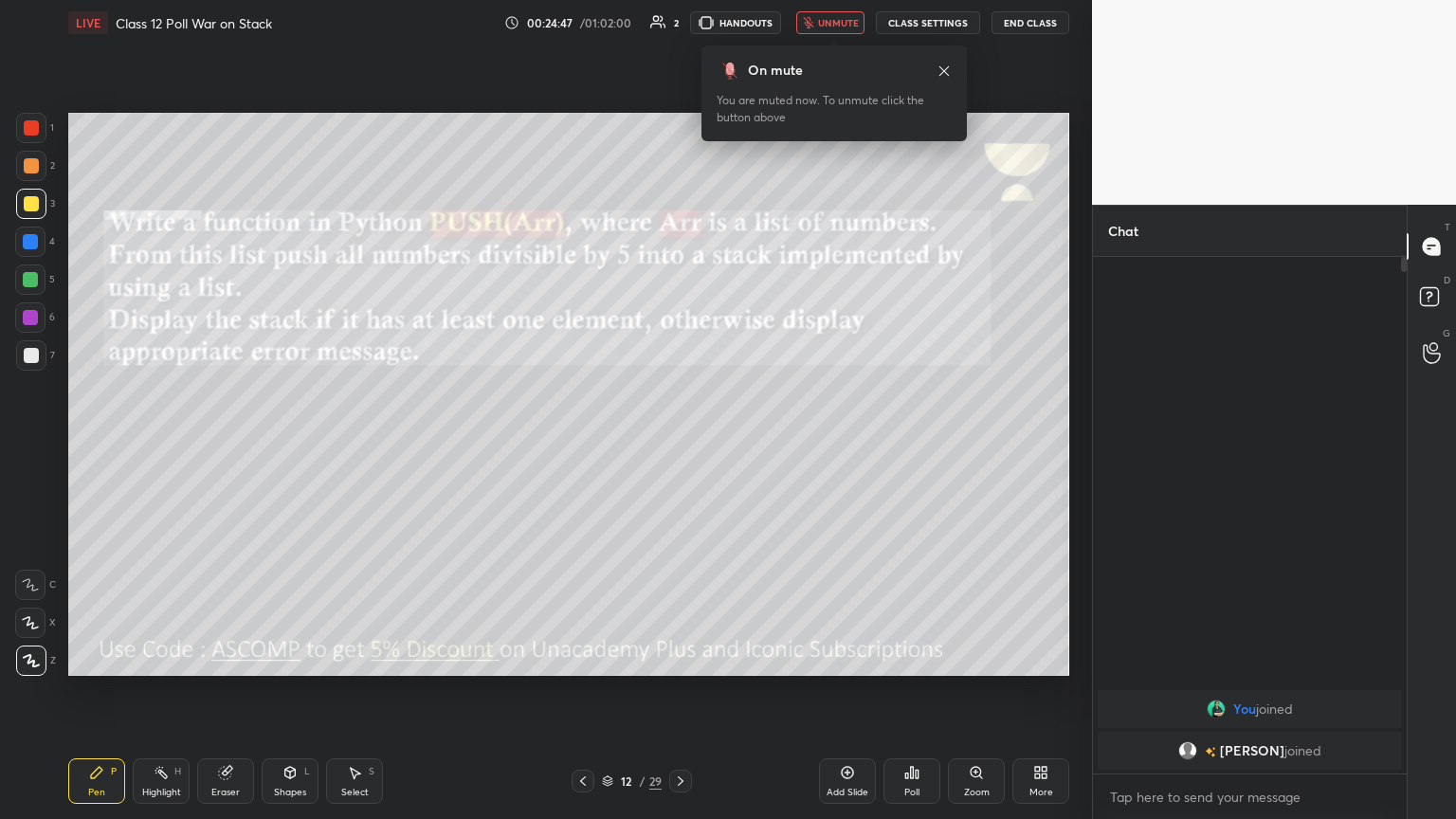 click 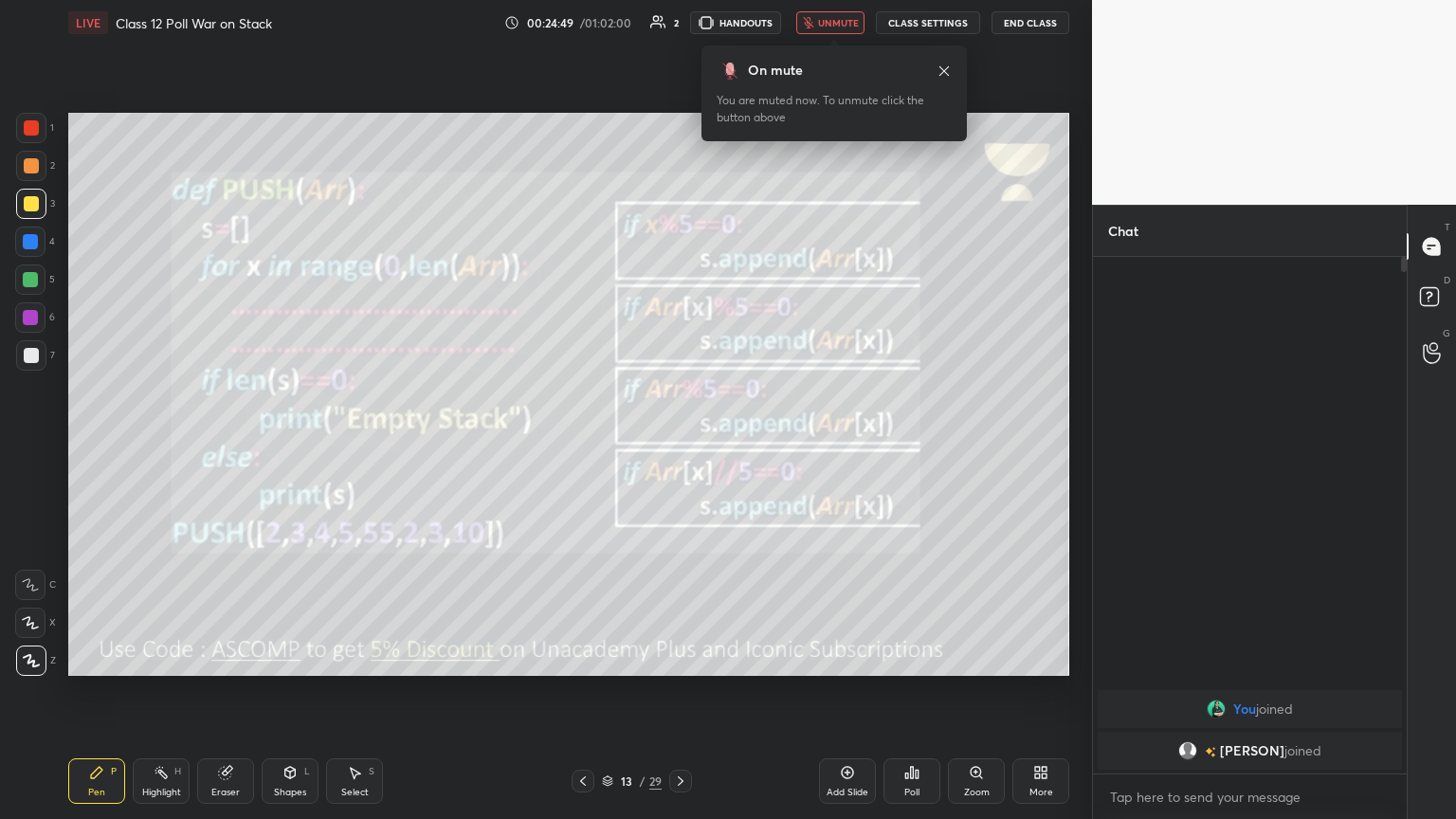 click on "unmute" at bounding box center [838, 23] 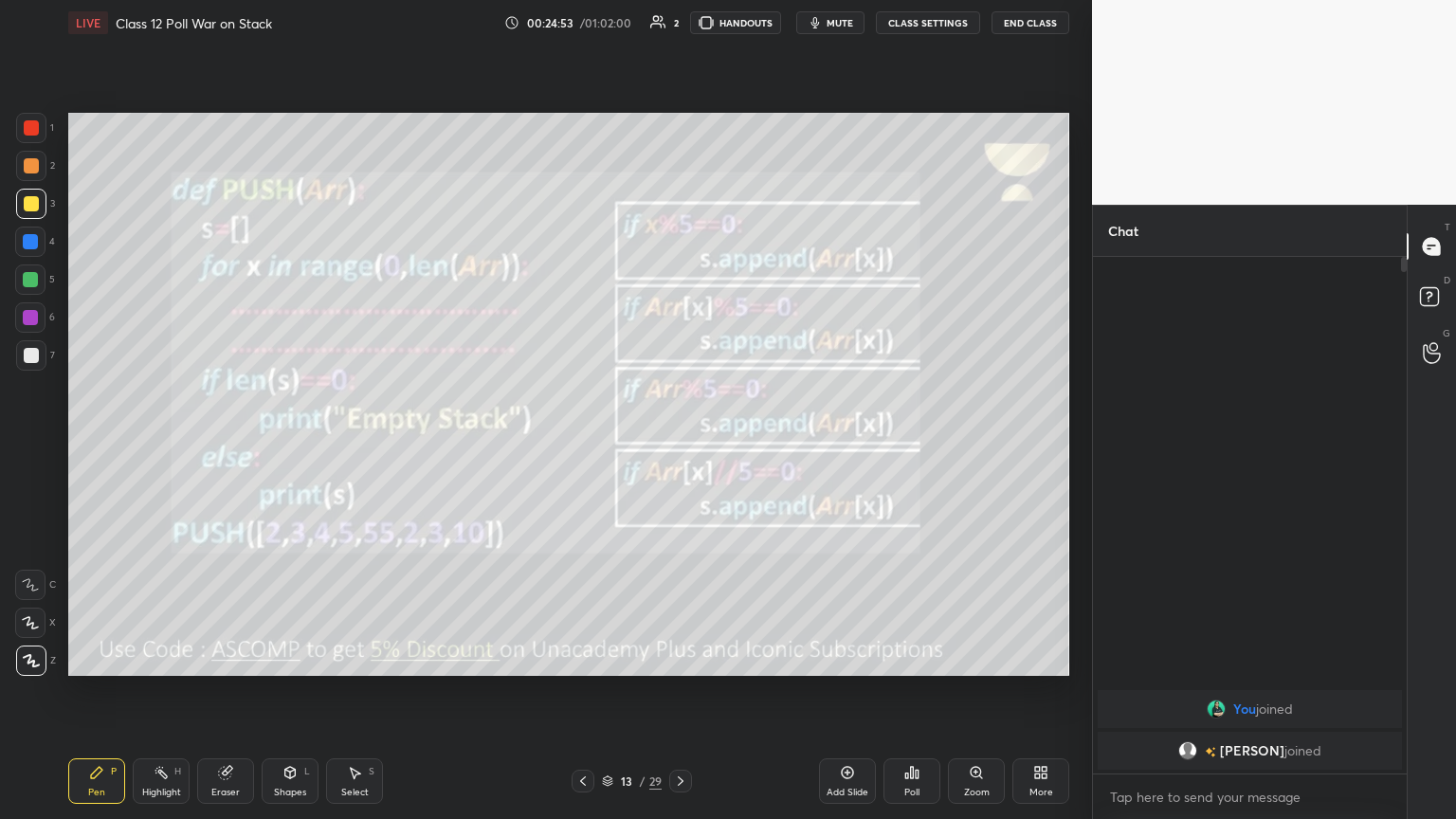 click on "mute" at bounding box center [840, 23] 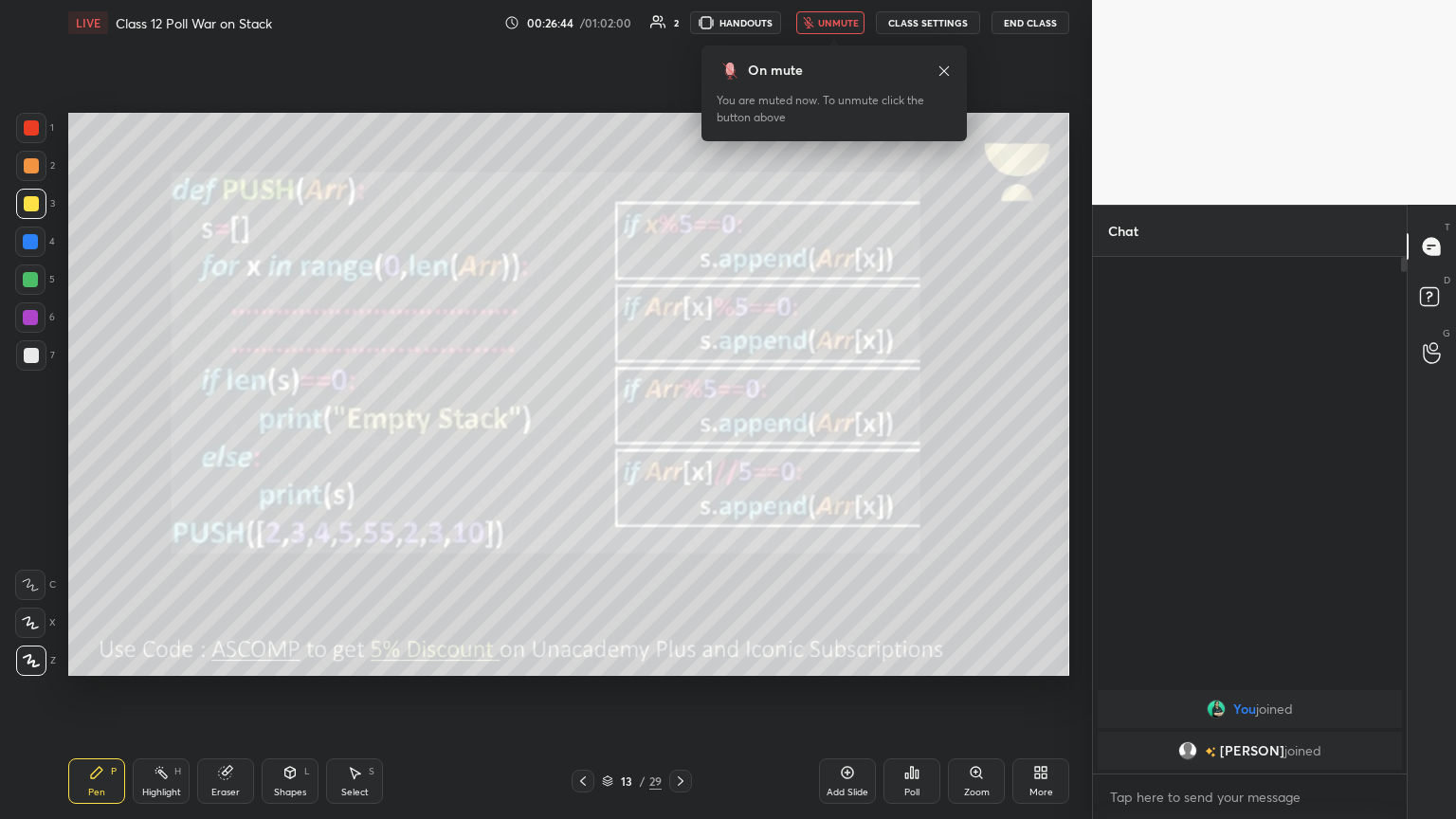 click on "Poll" at bounding box center [912, 781] 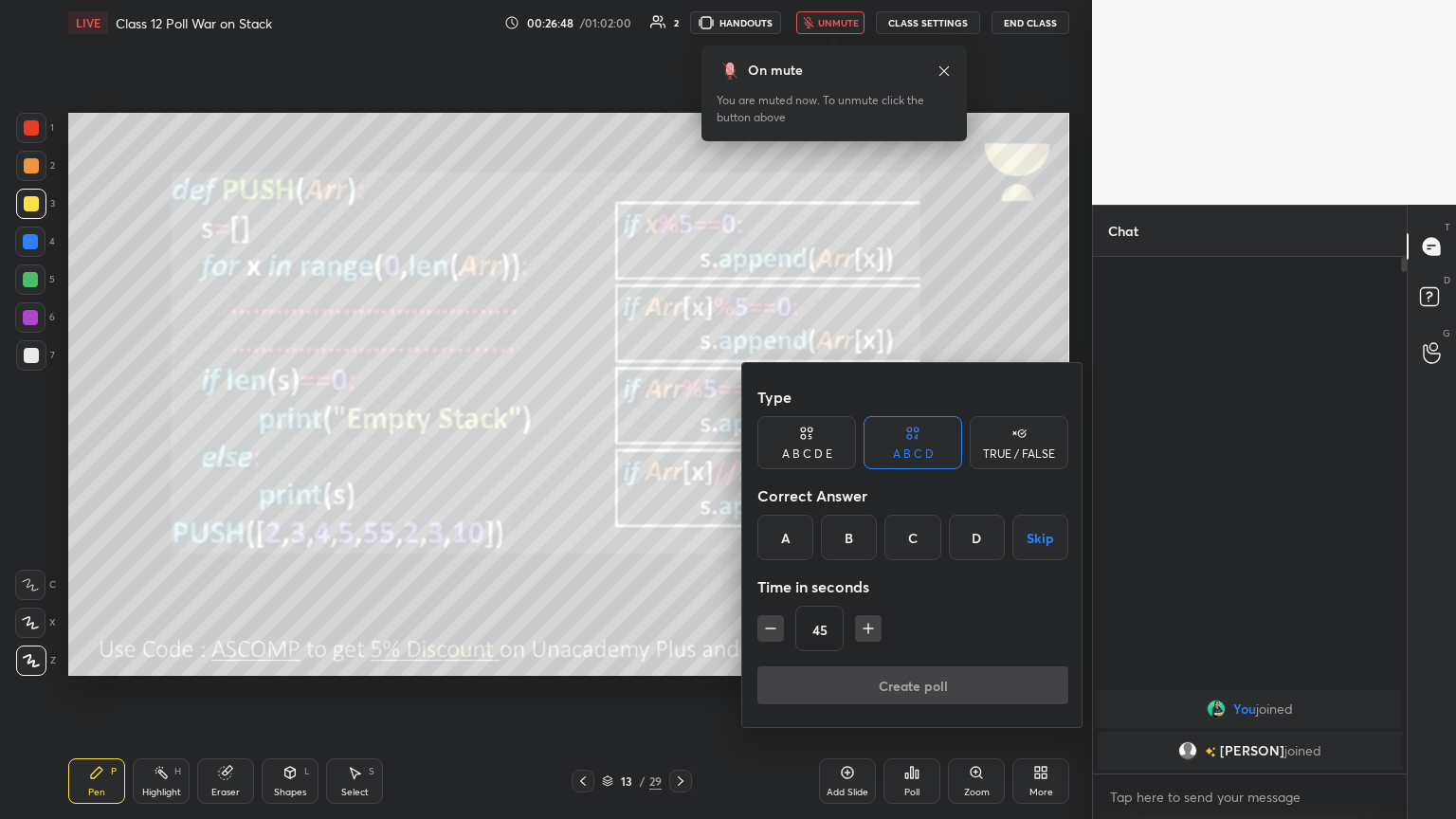 click on "B" at bounding box center [848, 537] 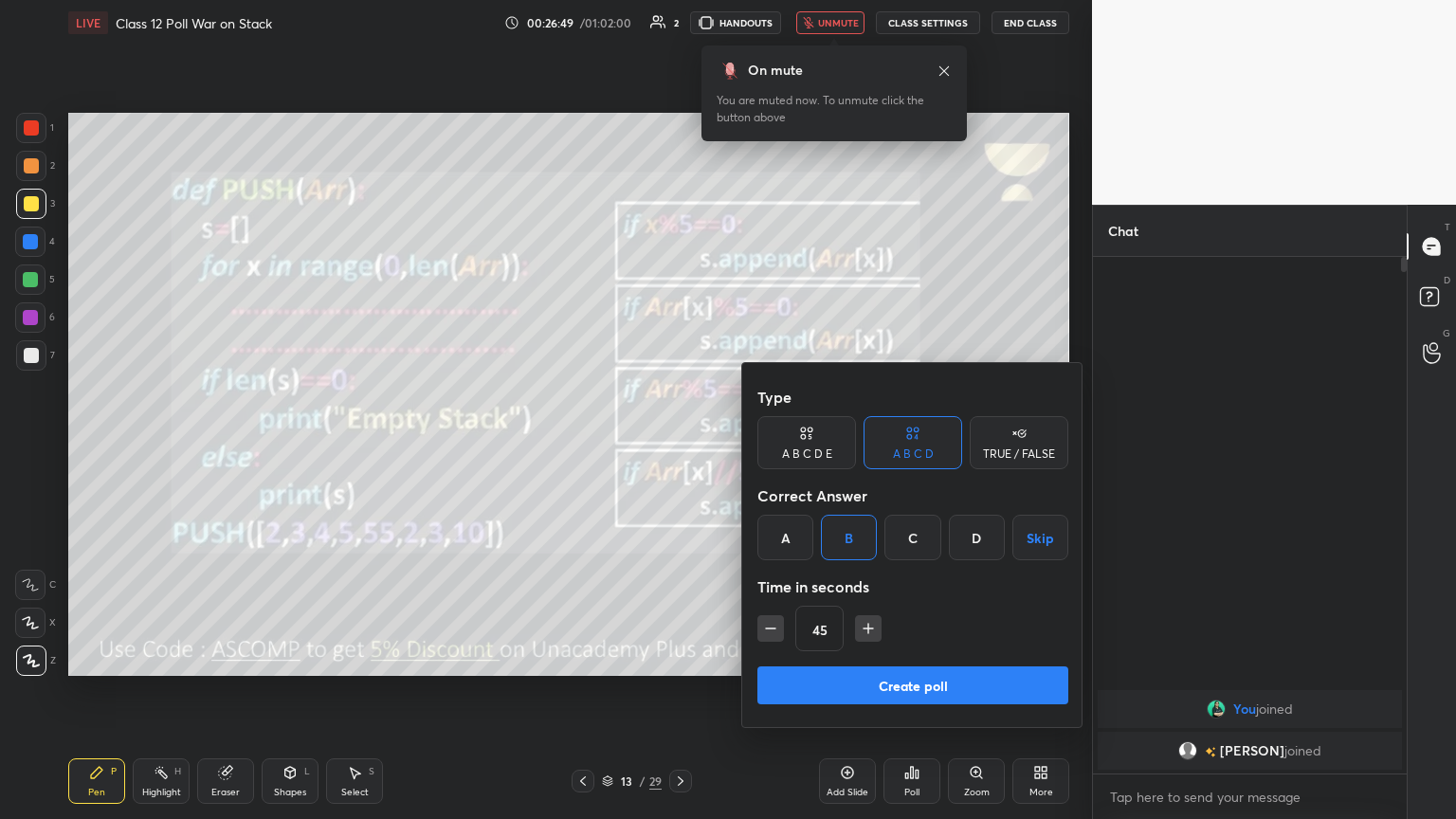 click on "Create poll" at bounding box center [913, 685] 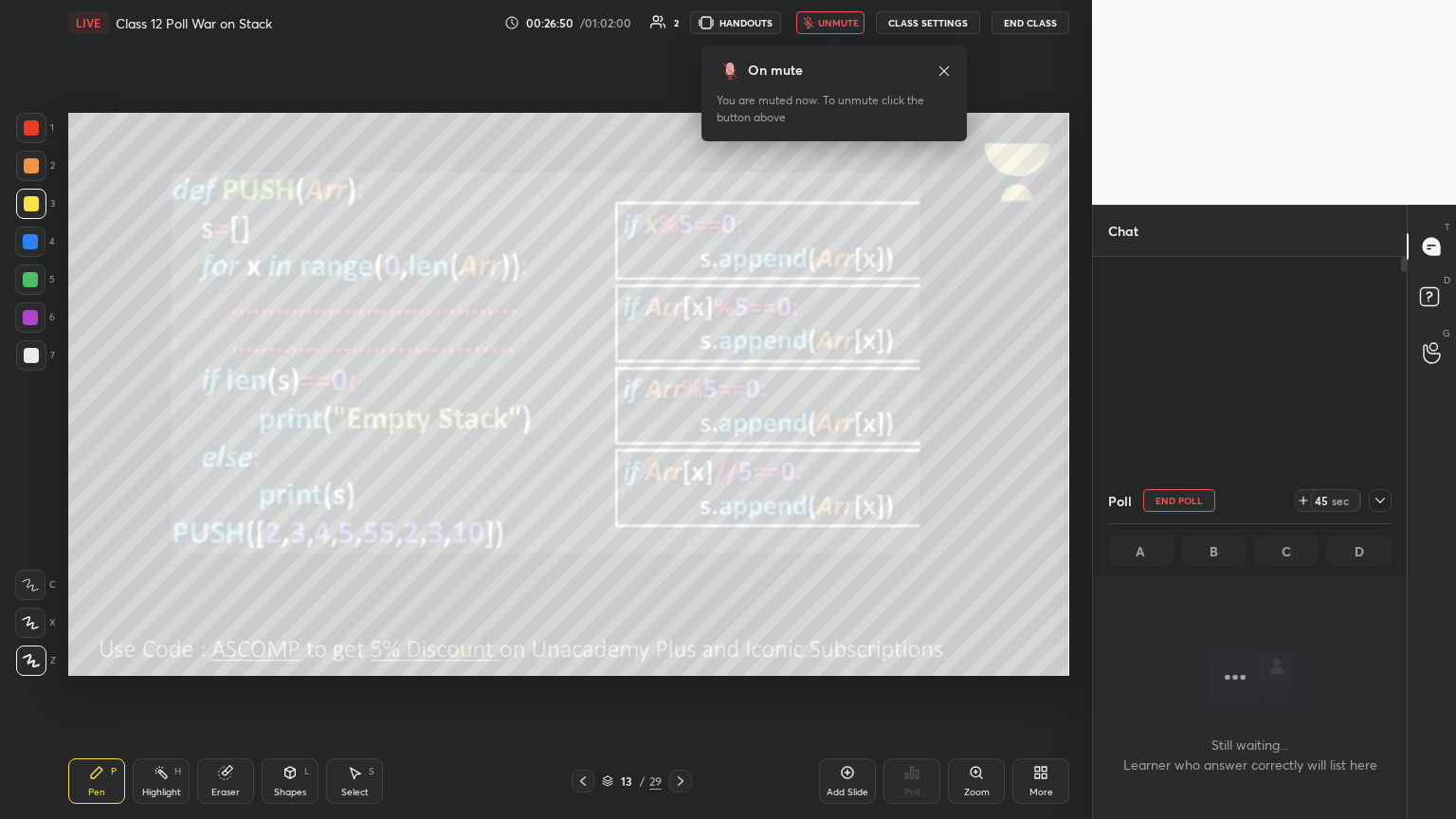 scroll, scrollTop: 414, scrollLeft: 308, axis: both 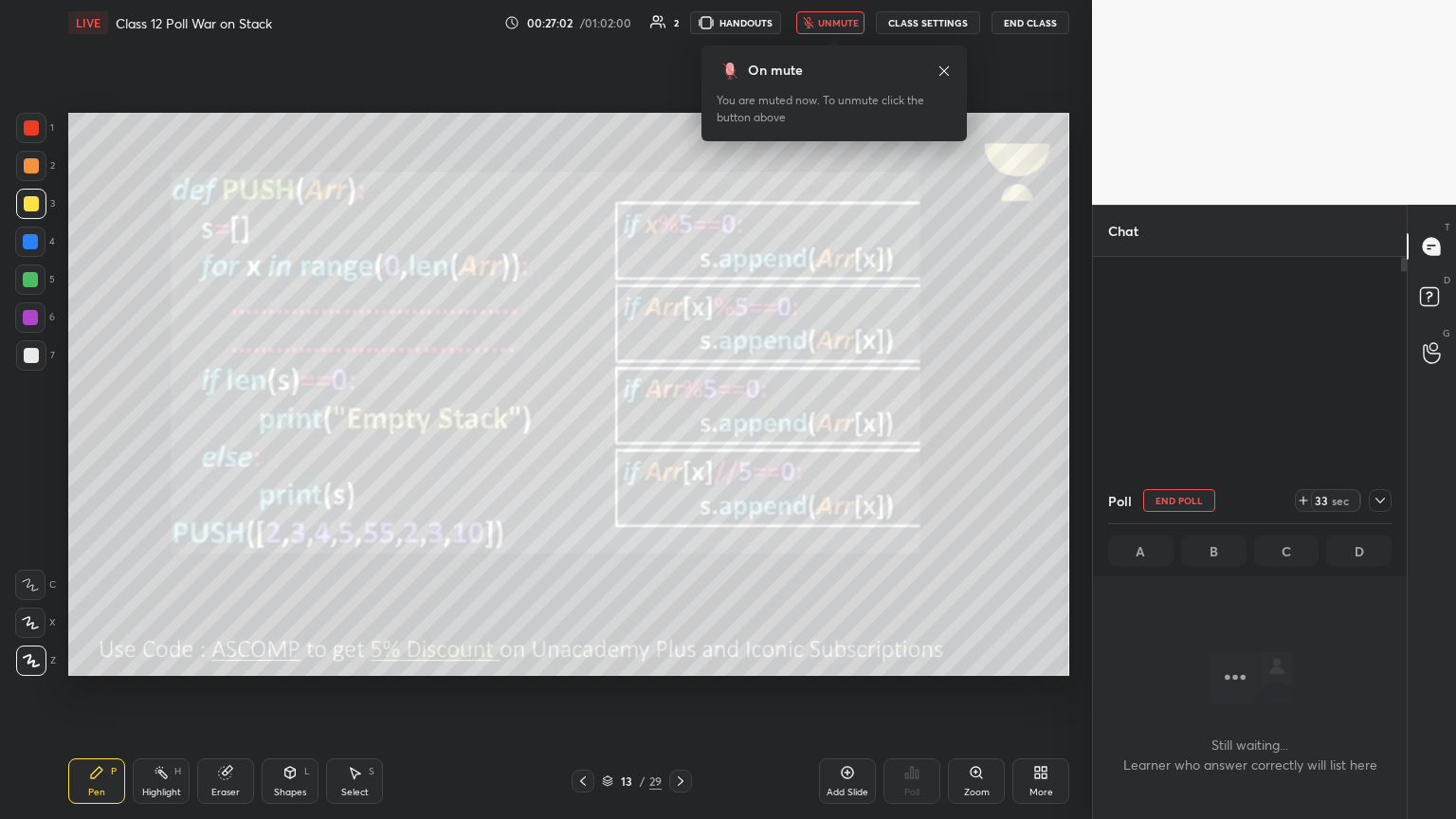 click on "unmute" at bounding box center (830, 23) 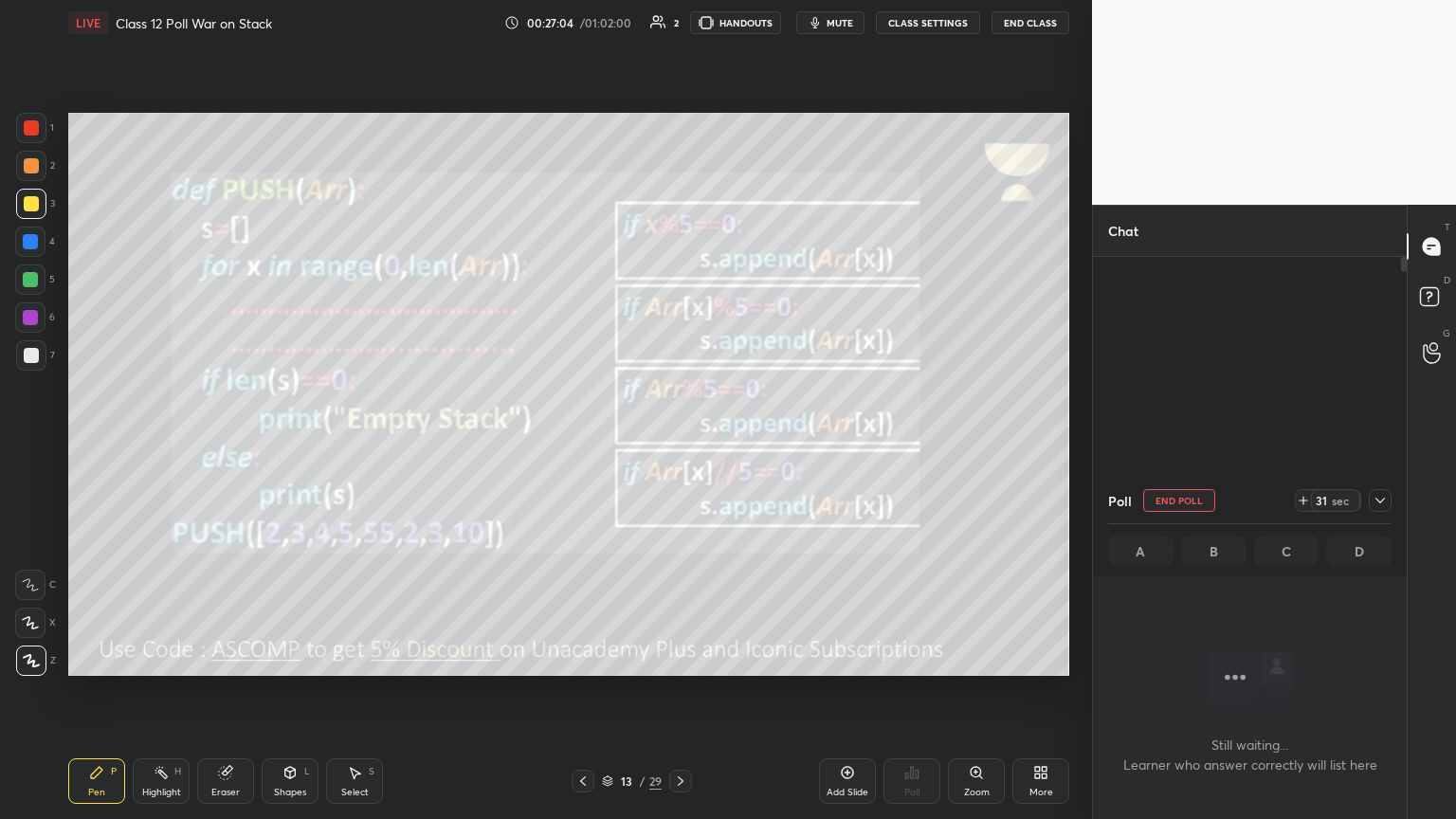 click 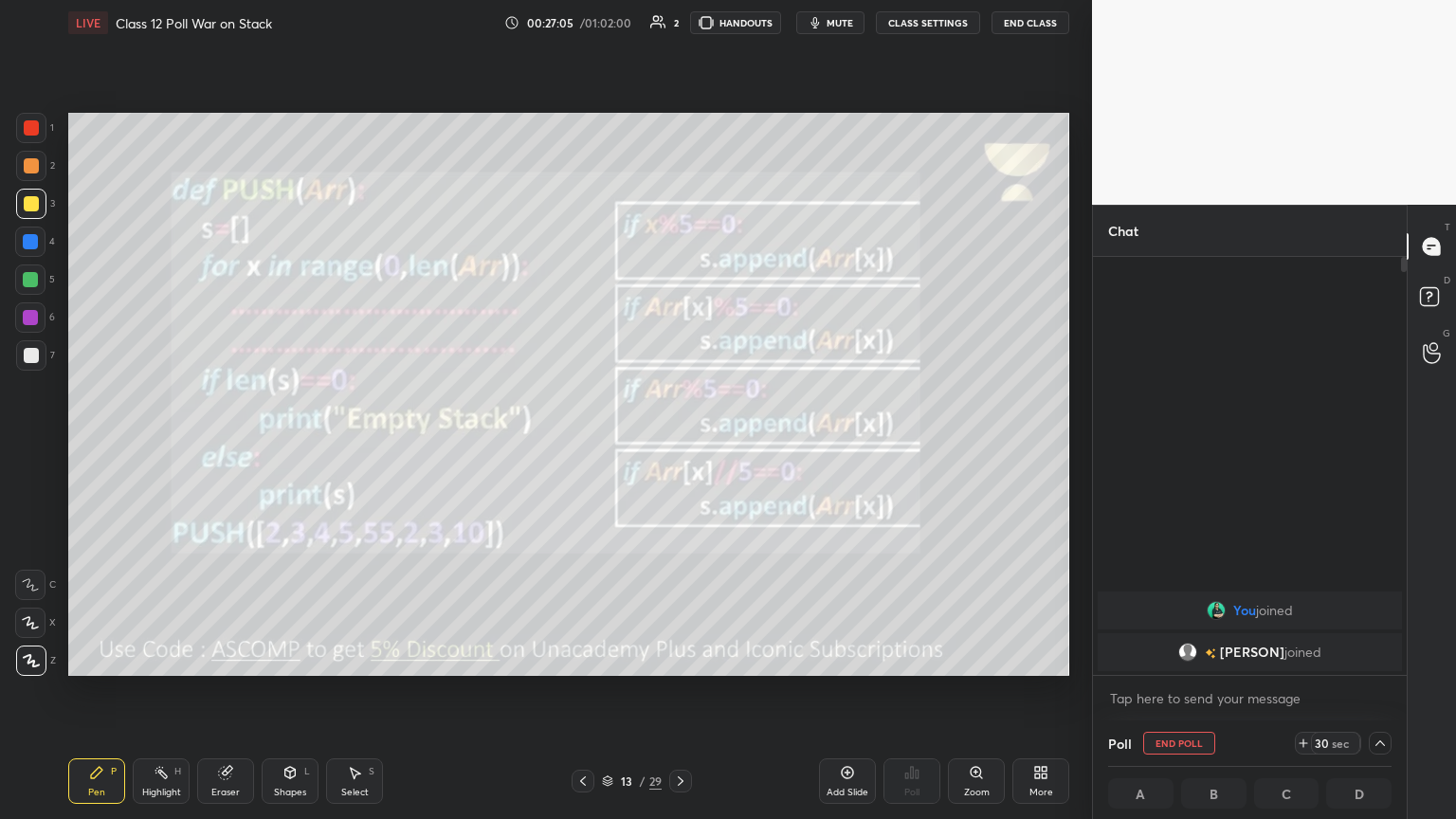 click on "You  joined [FIRST]  joined" at bounding box center (1249, 465) 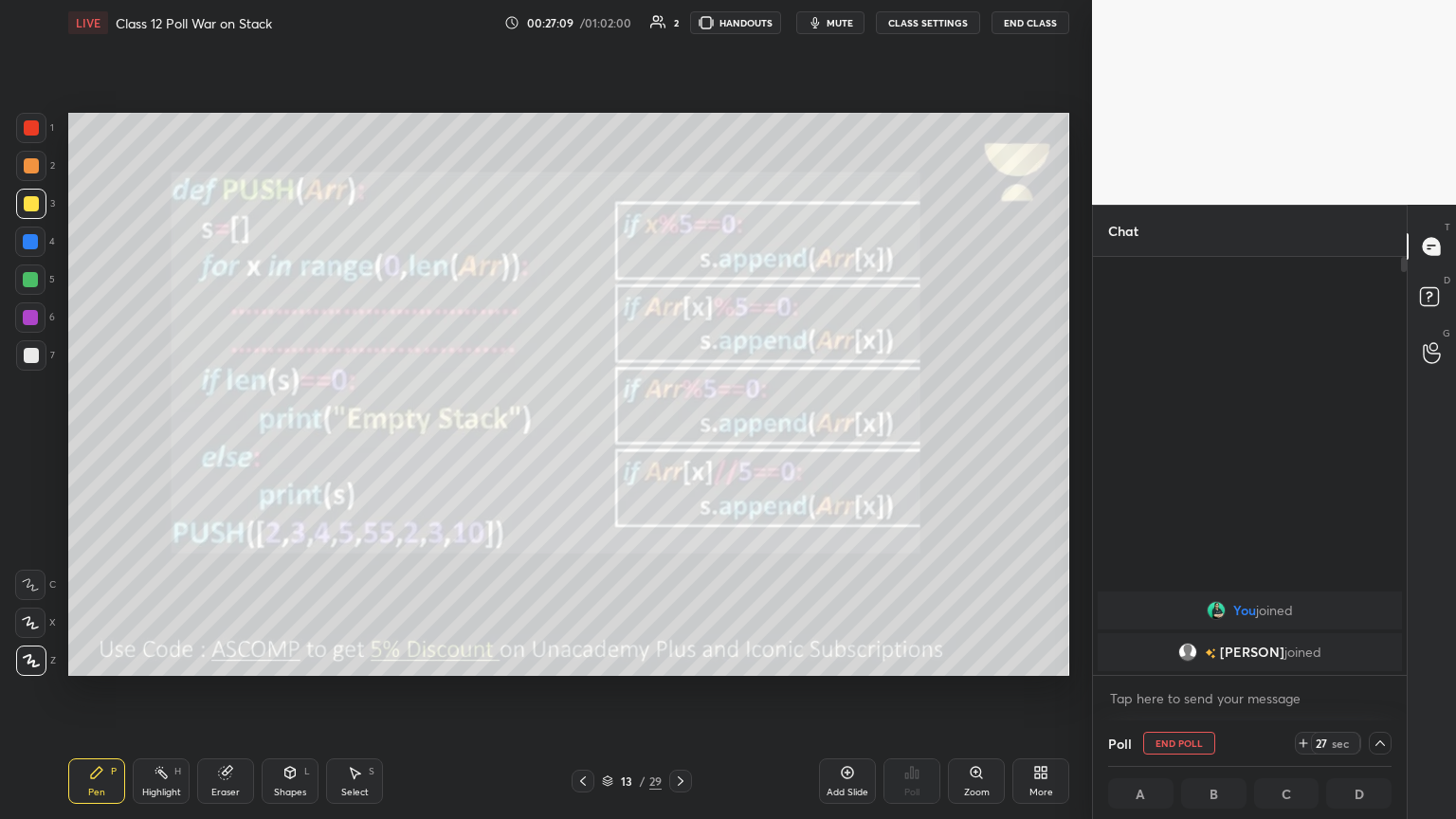 click 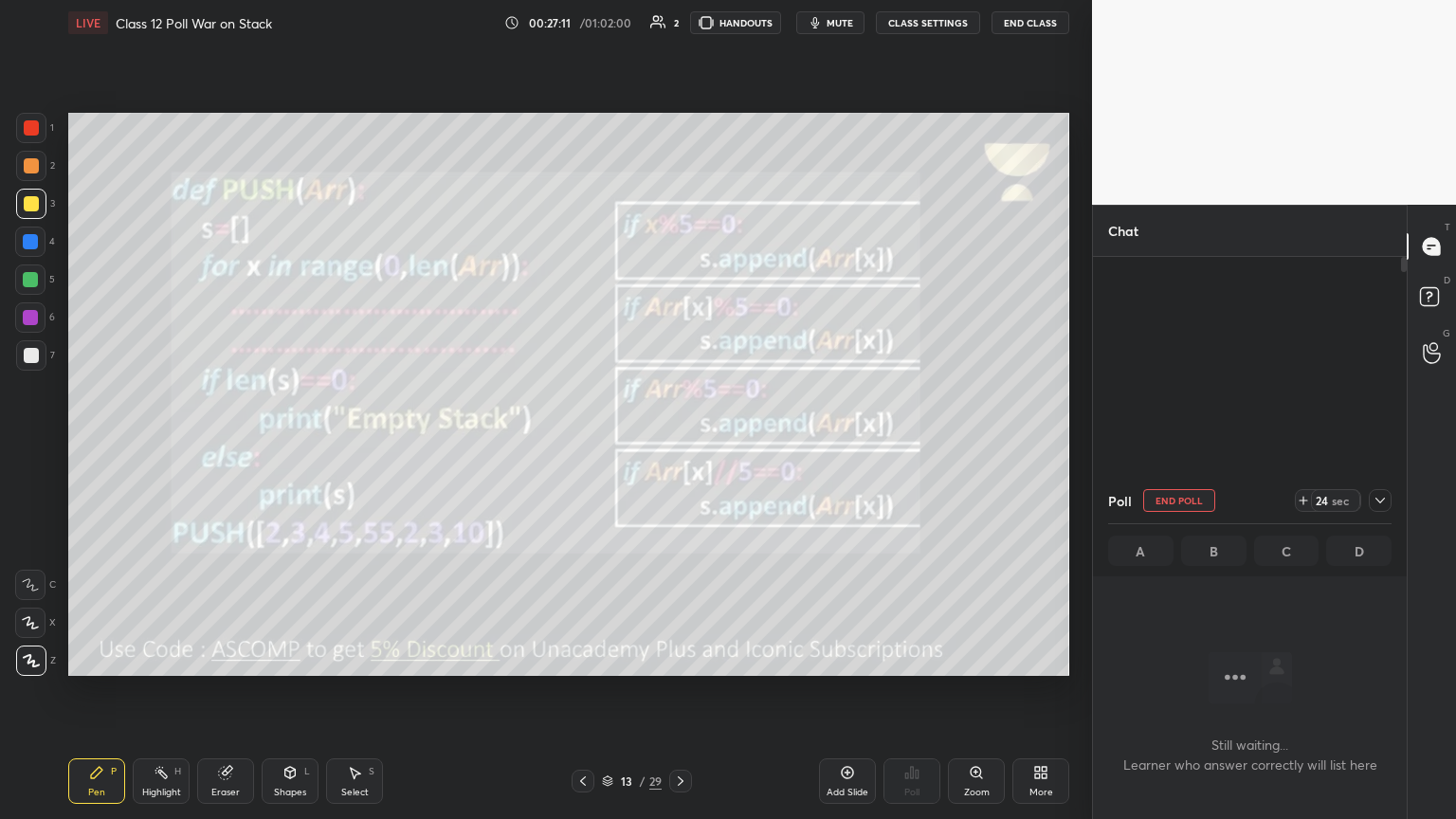 click on "mute" at bounding box center [840, 23] 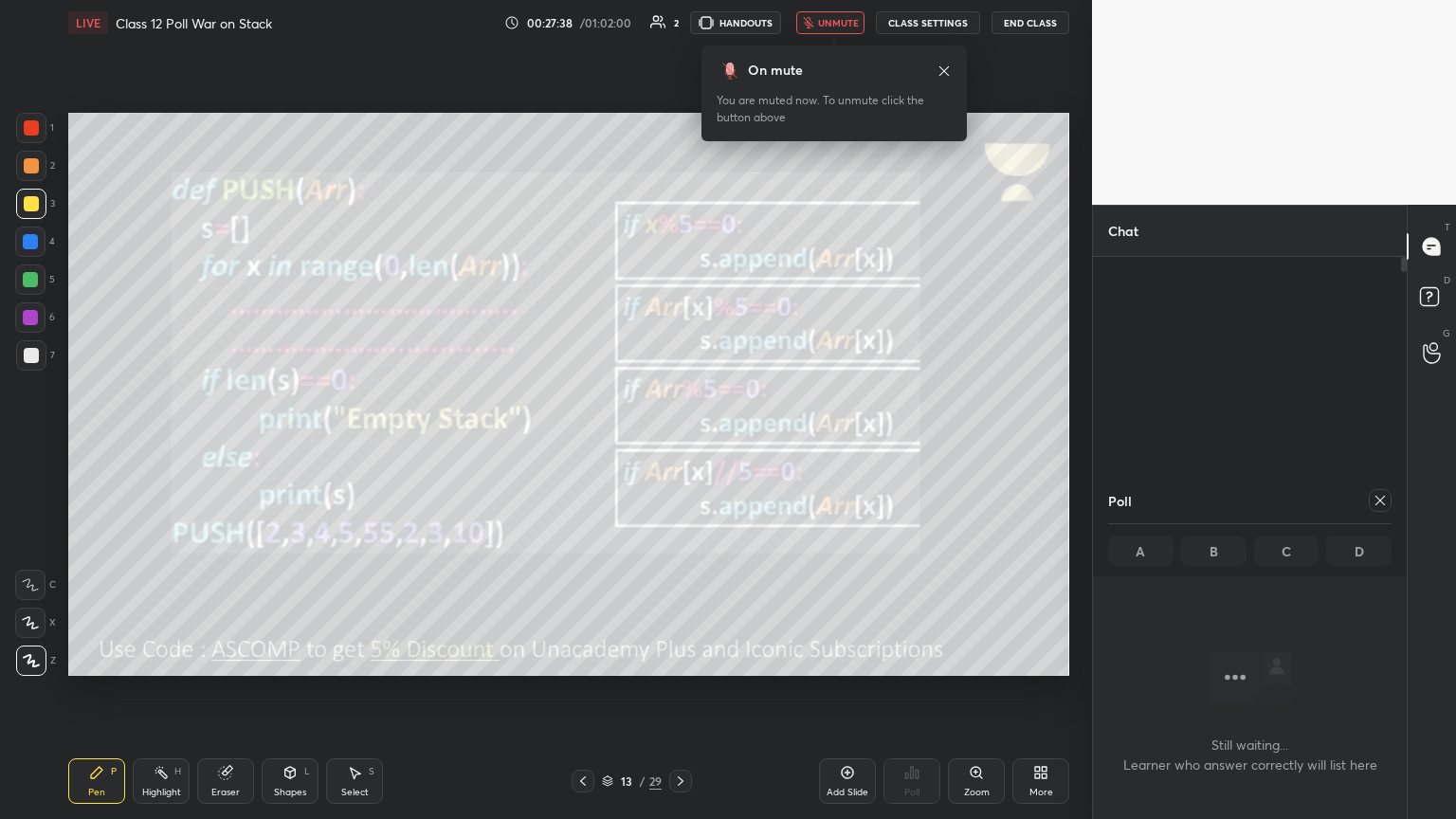 click at bounding box center [1380, 500] 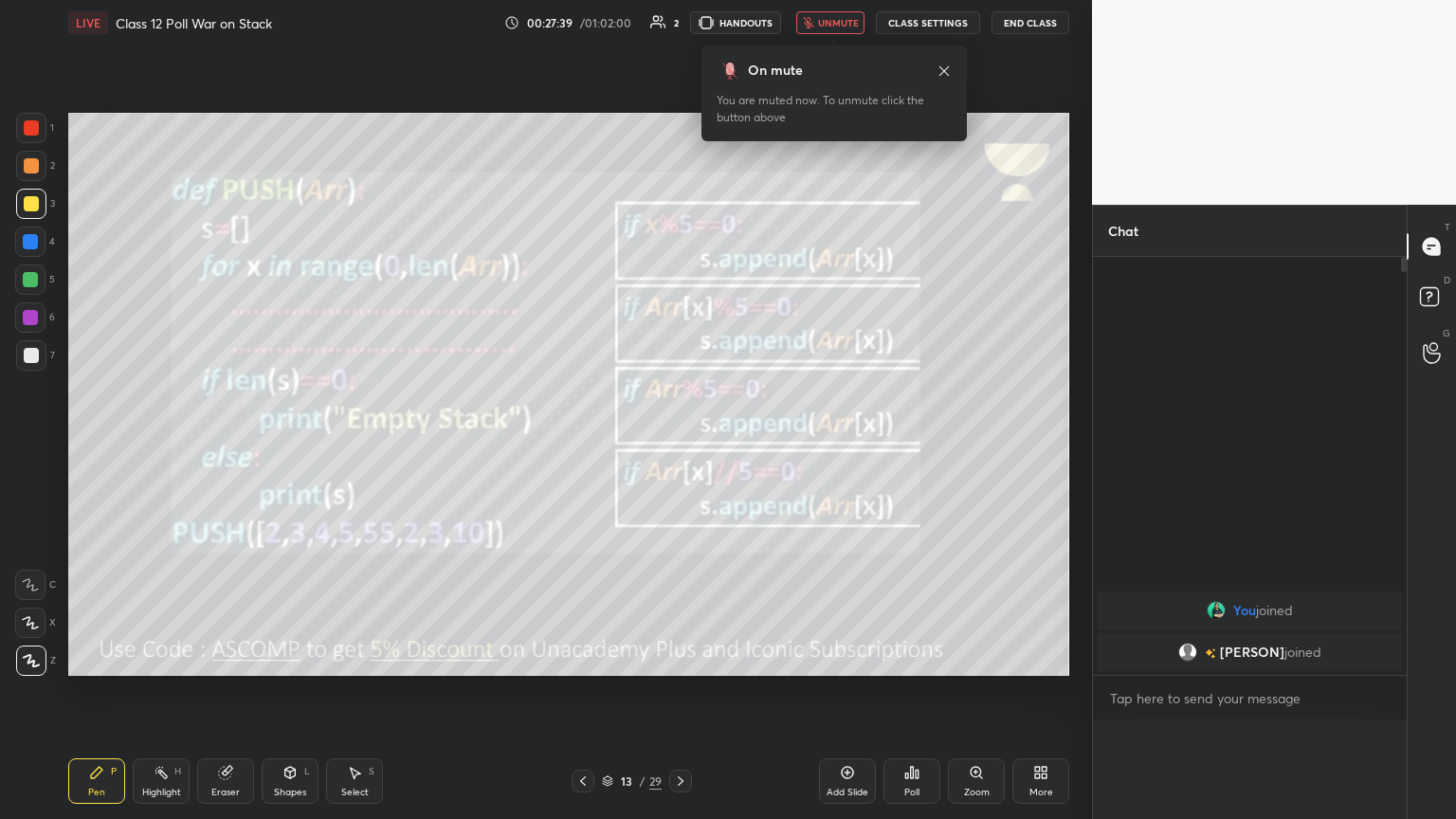 scroll, scrollTop: 0, scrollLeft: 0, axis: both 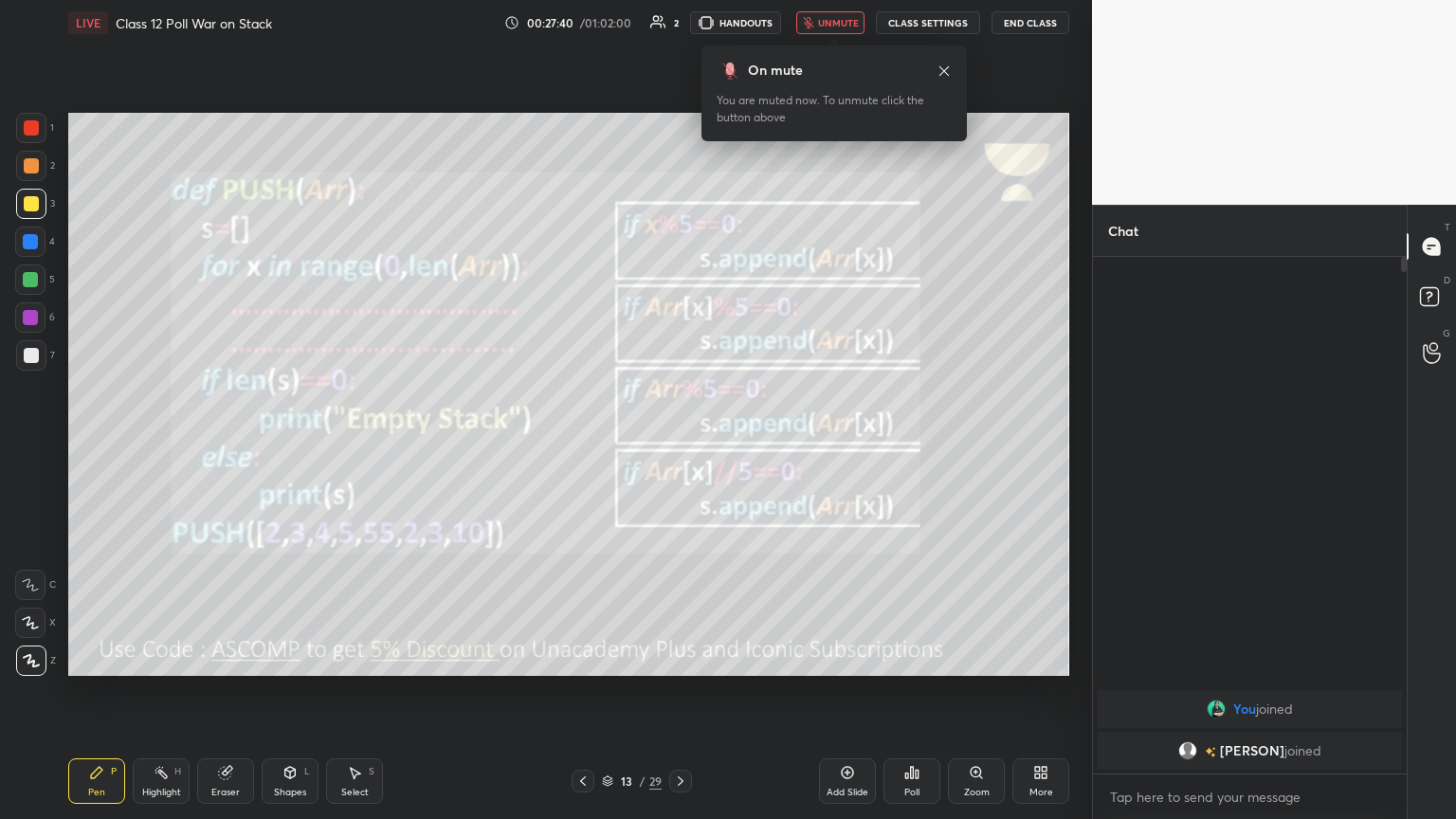 click on "unmute" at bounding box center [830, 23] 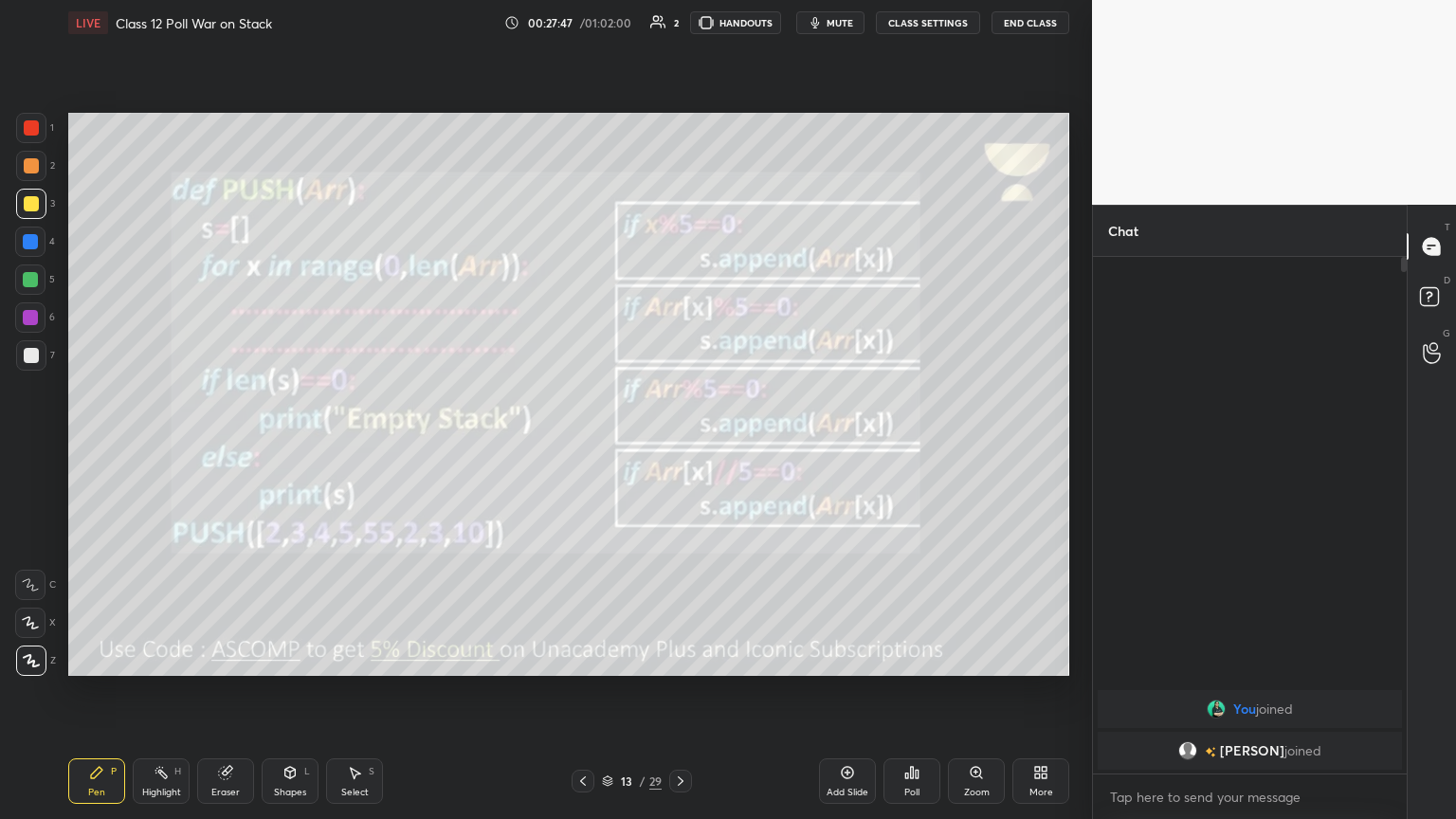 click 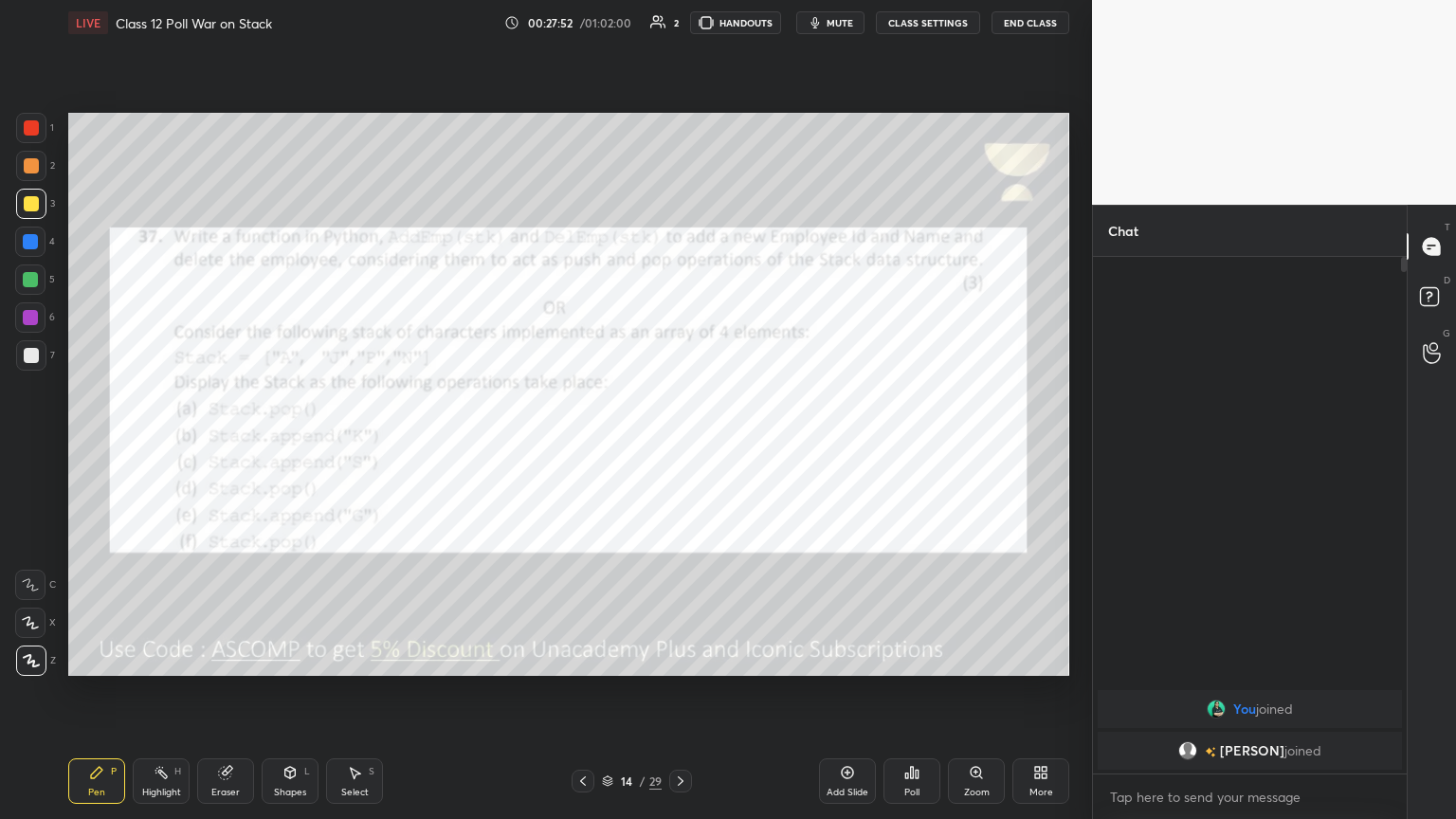 click on "mute" at bounding box center (840, 23) 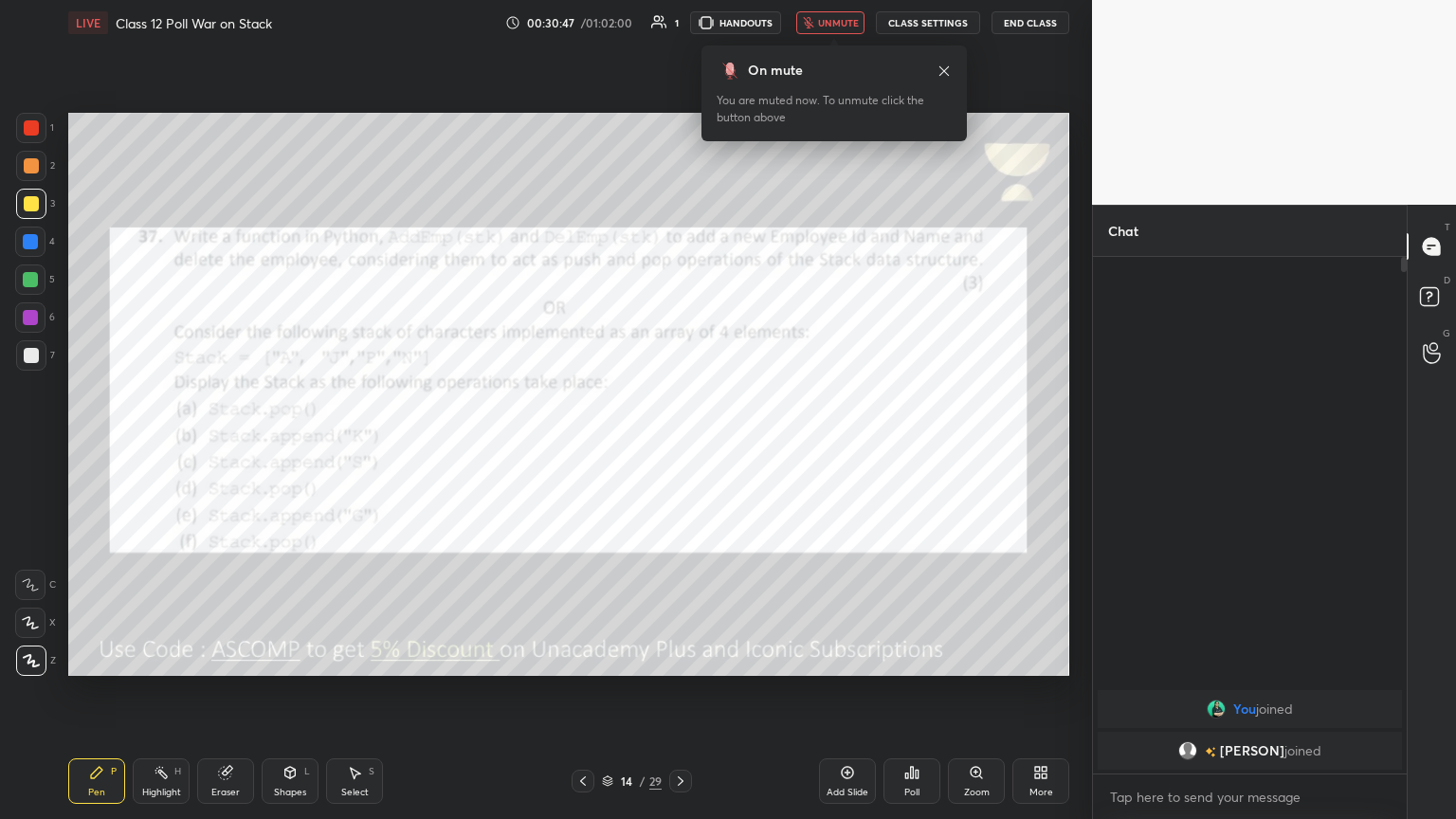 click on "Setting up your live class Poll for   secs No correct answer Start poll" at bounding box center (569, 394) 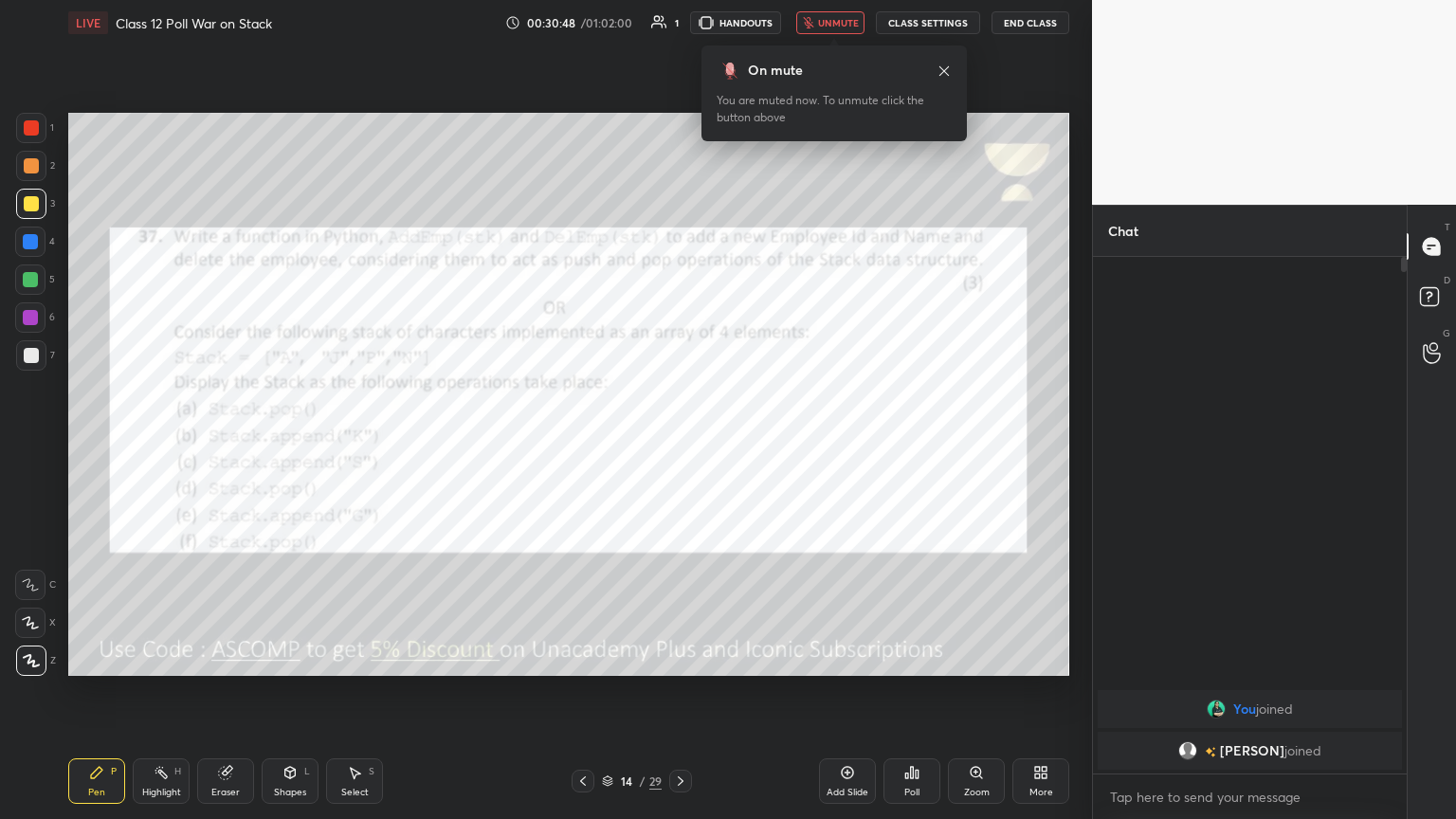 click 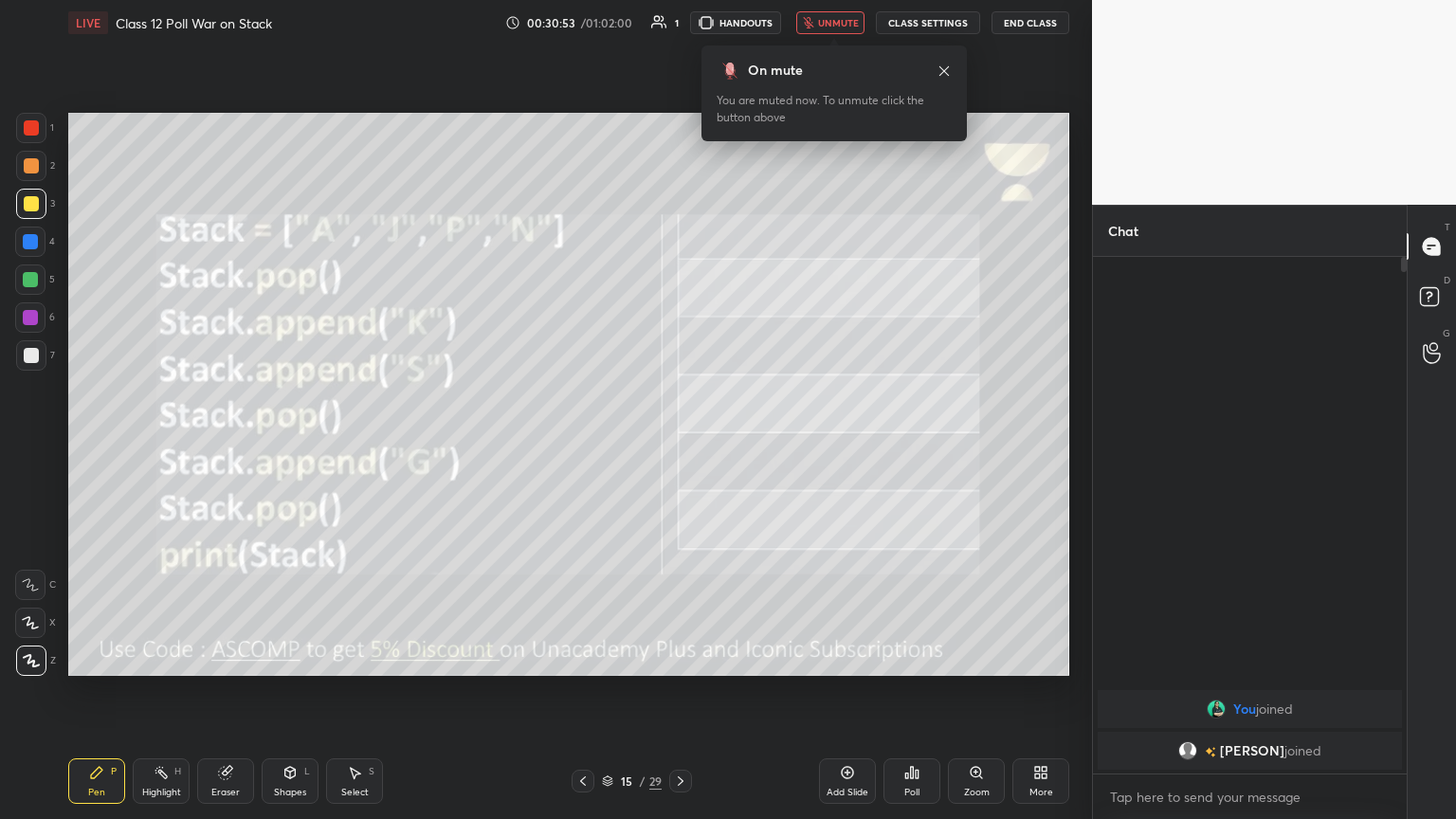 click 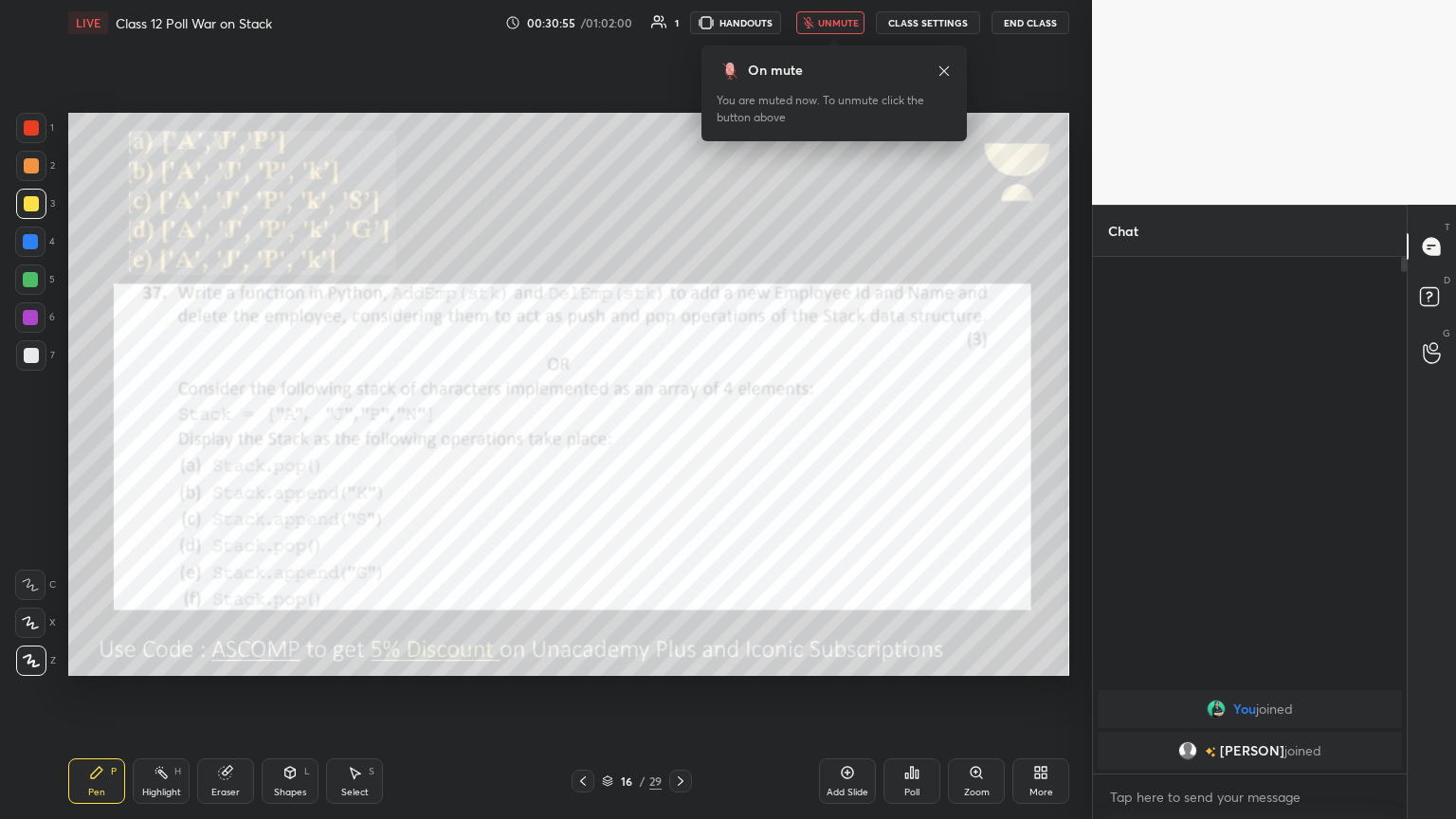 click on "unmute" at bounding box center (838, 23) 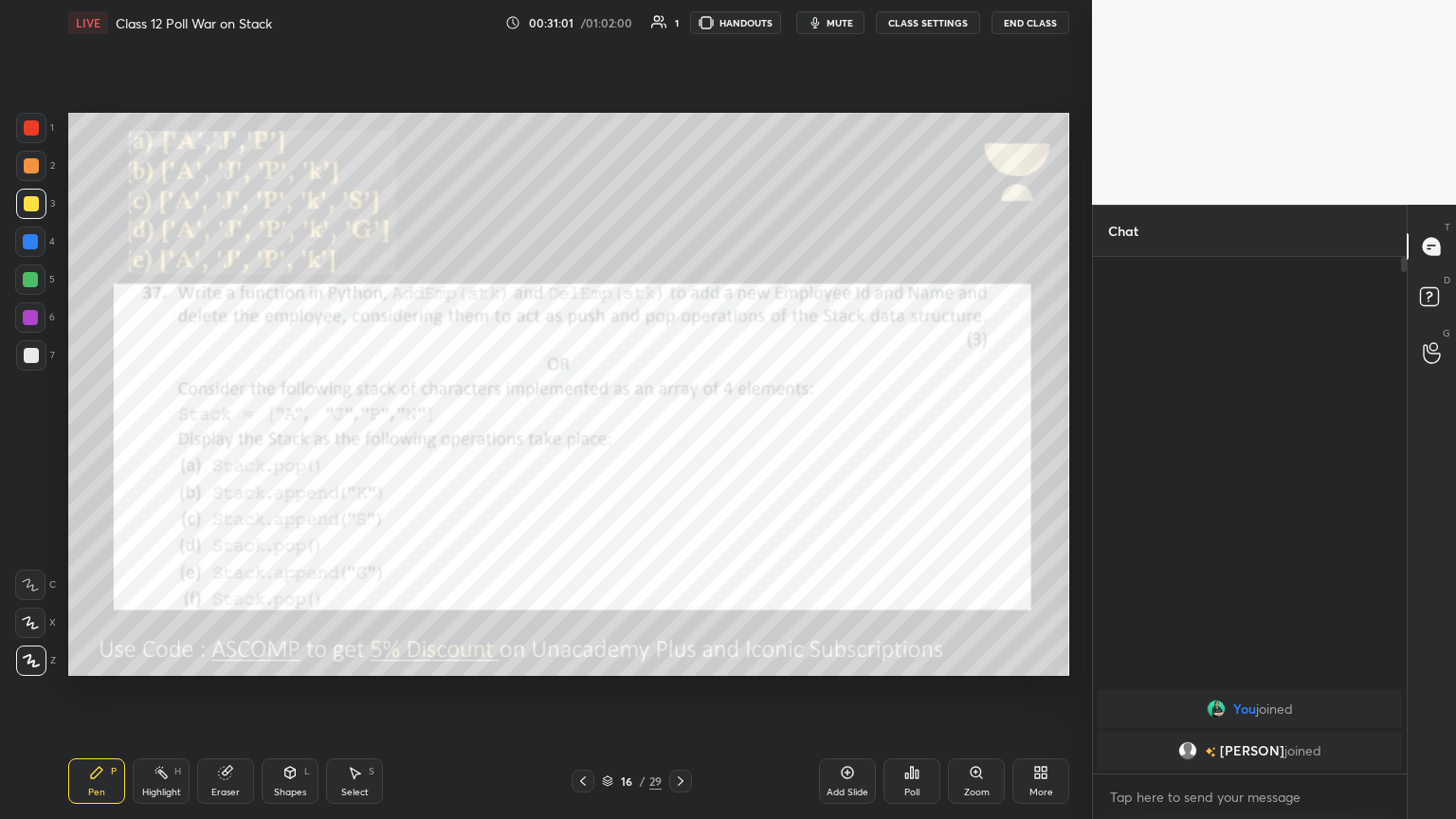 click on "mute" at bounding box center [840, 23] 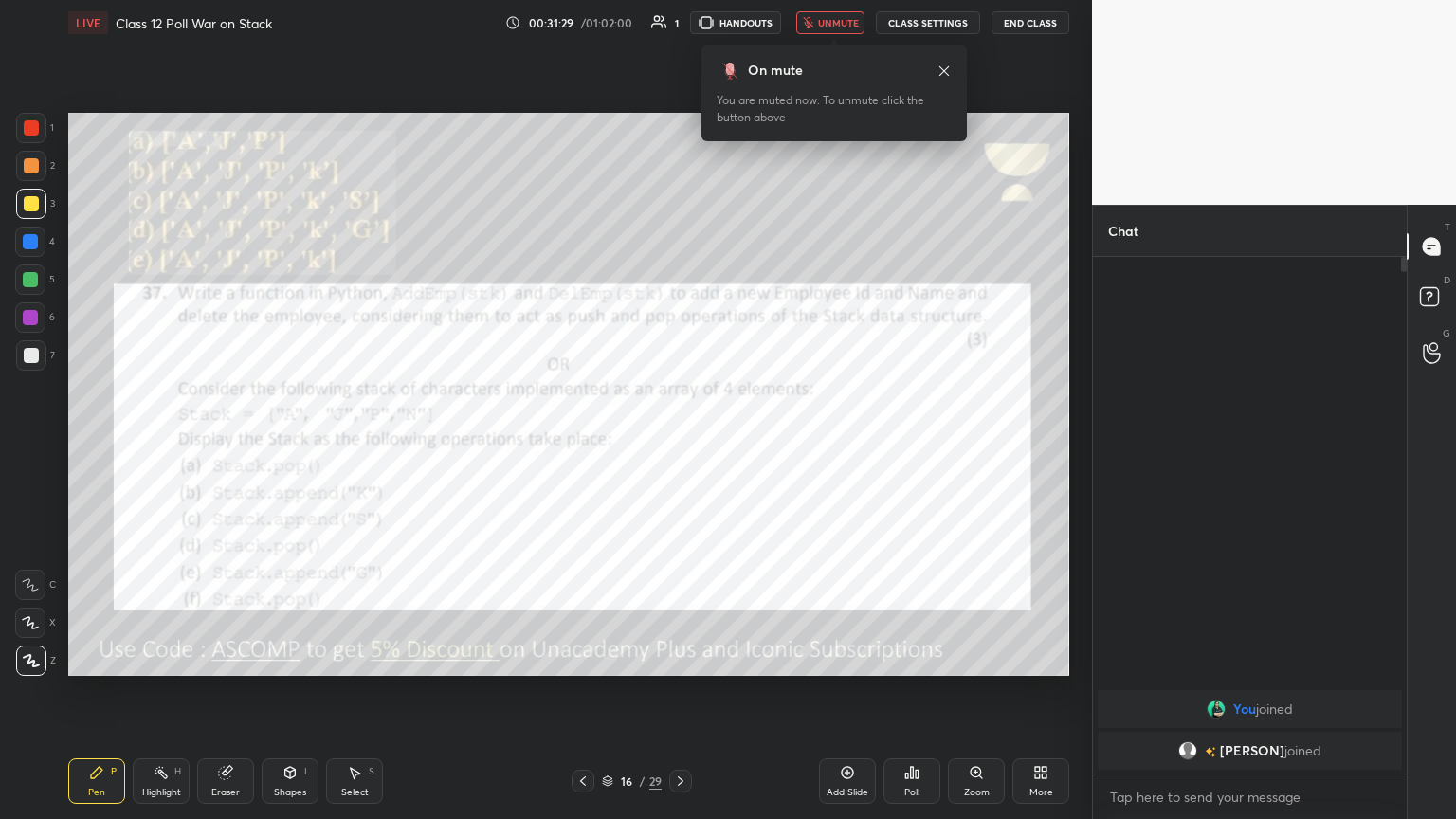 click 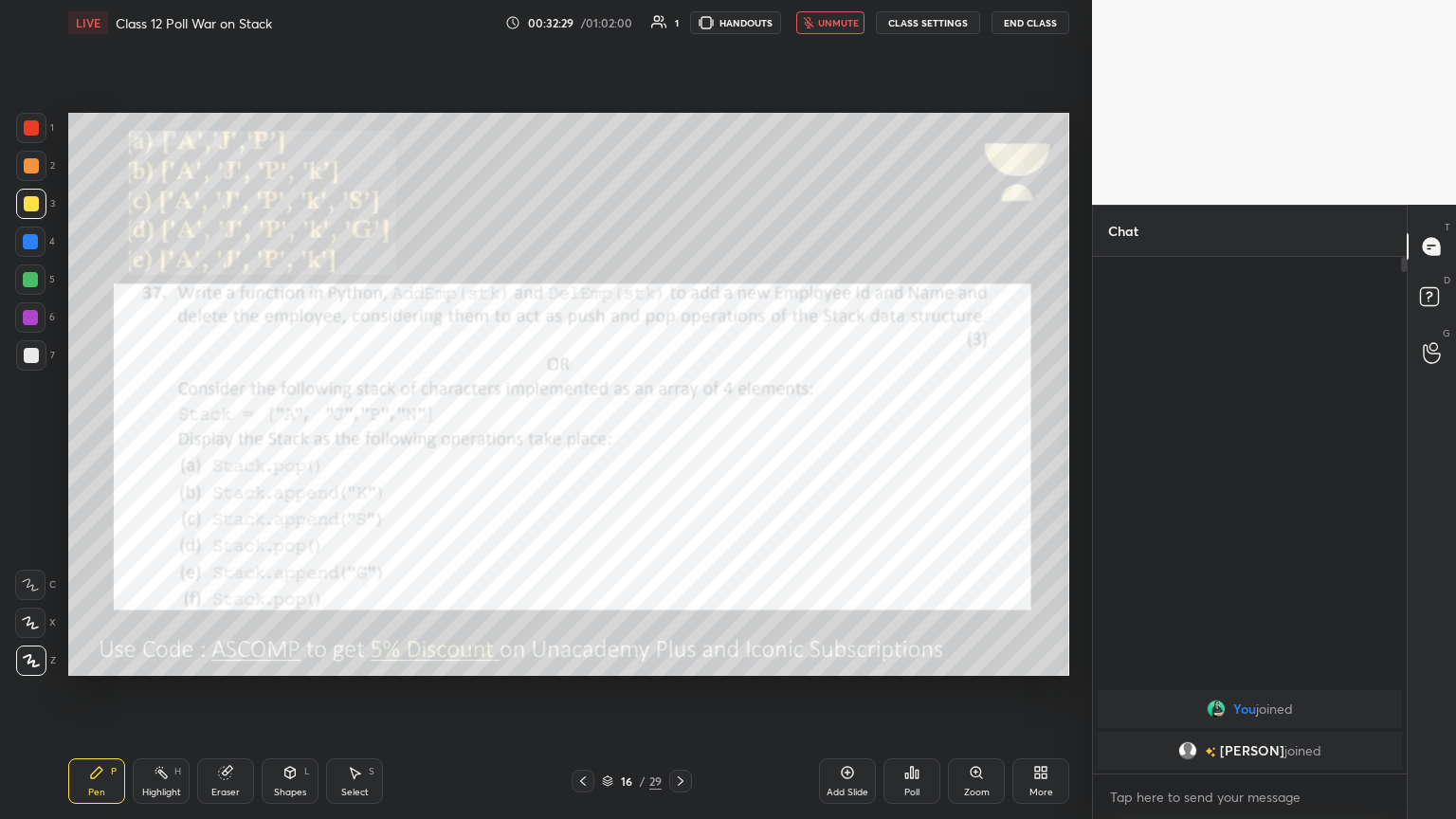 click 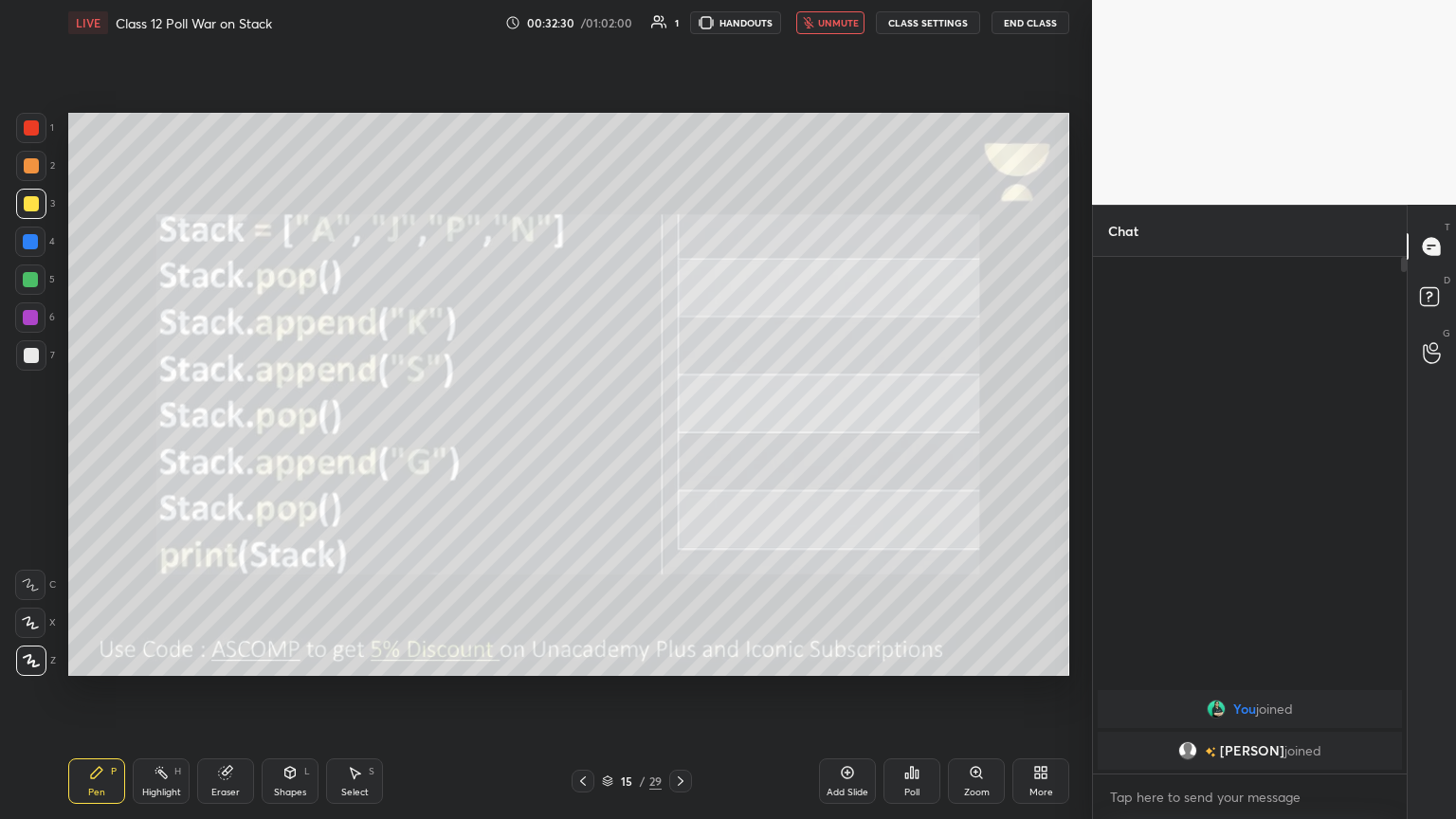 click at bounding box center (583, 781) 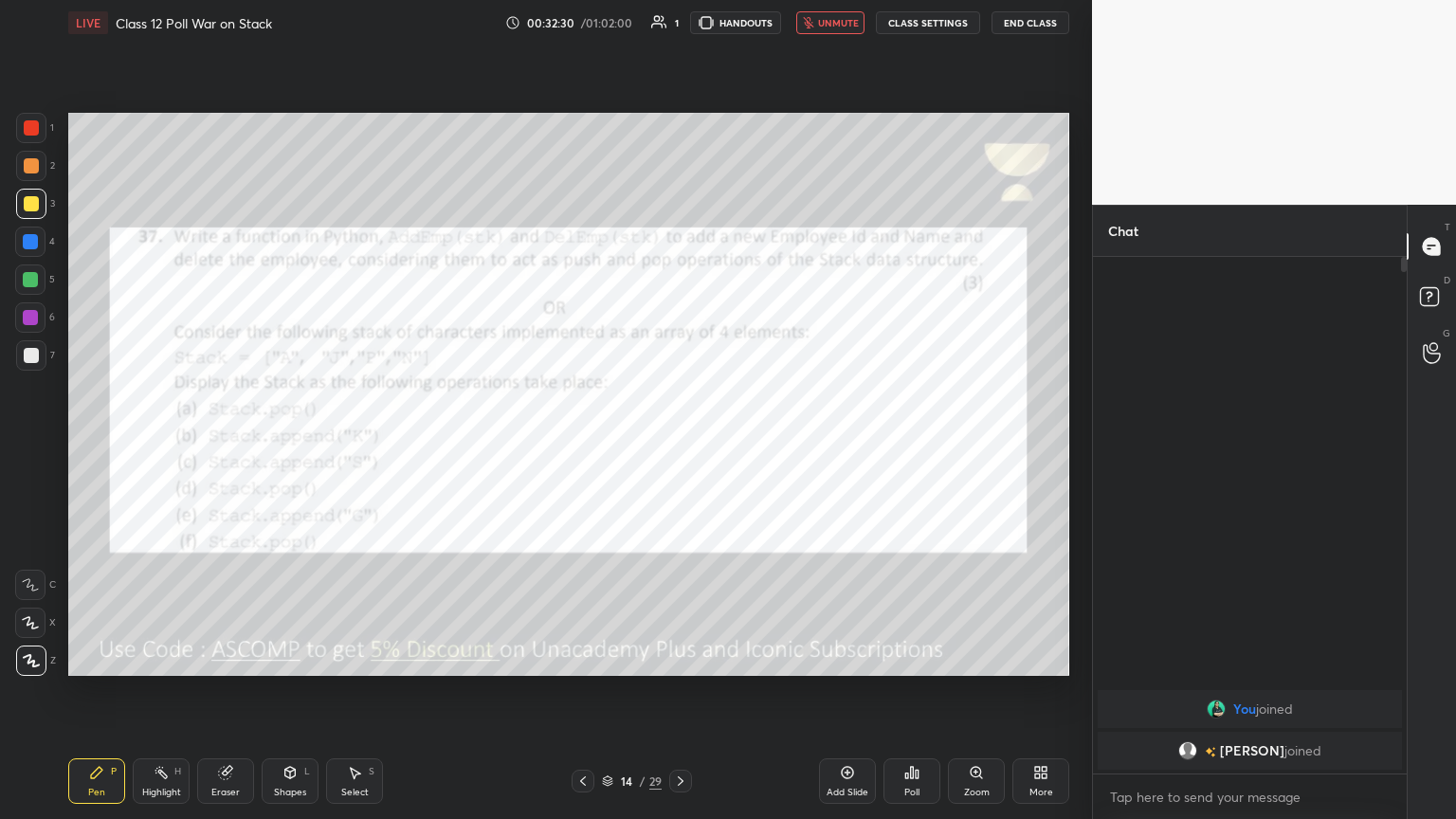 click at bounding box center [583, 781] 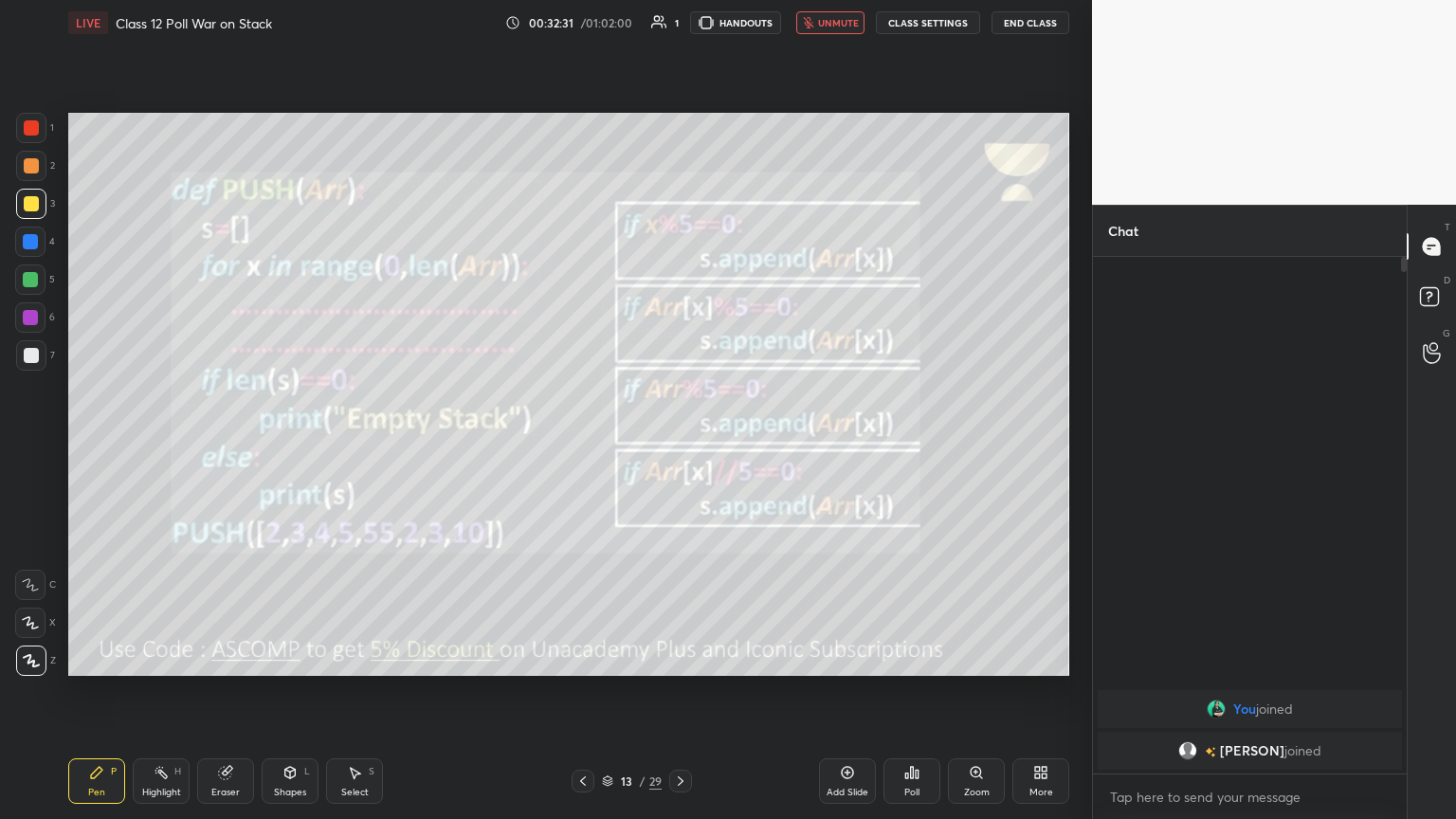 click at bounding box center (681, 781) 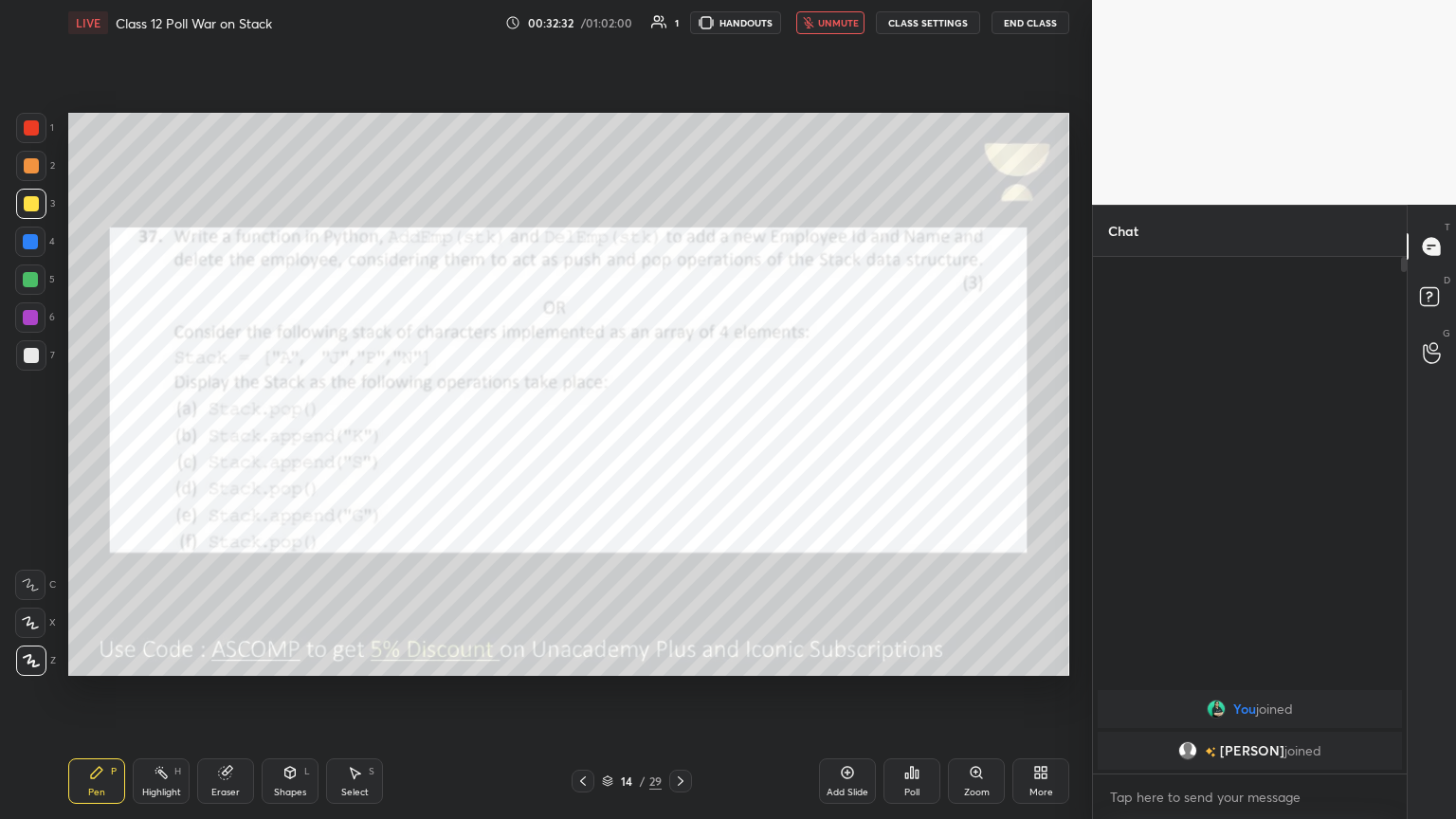 click 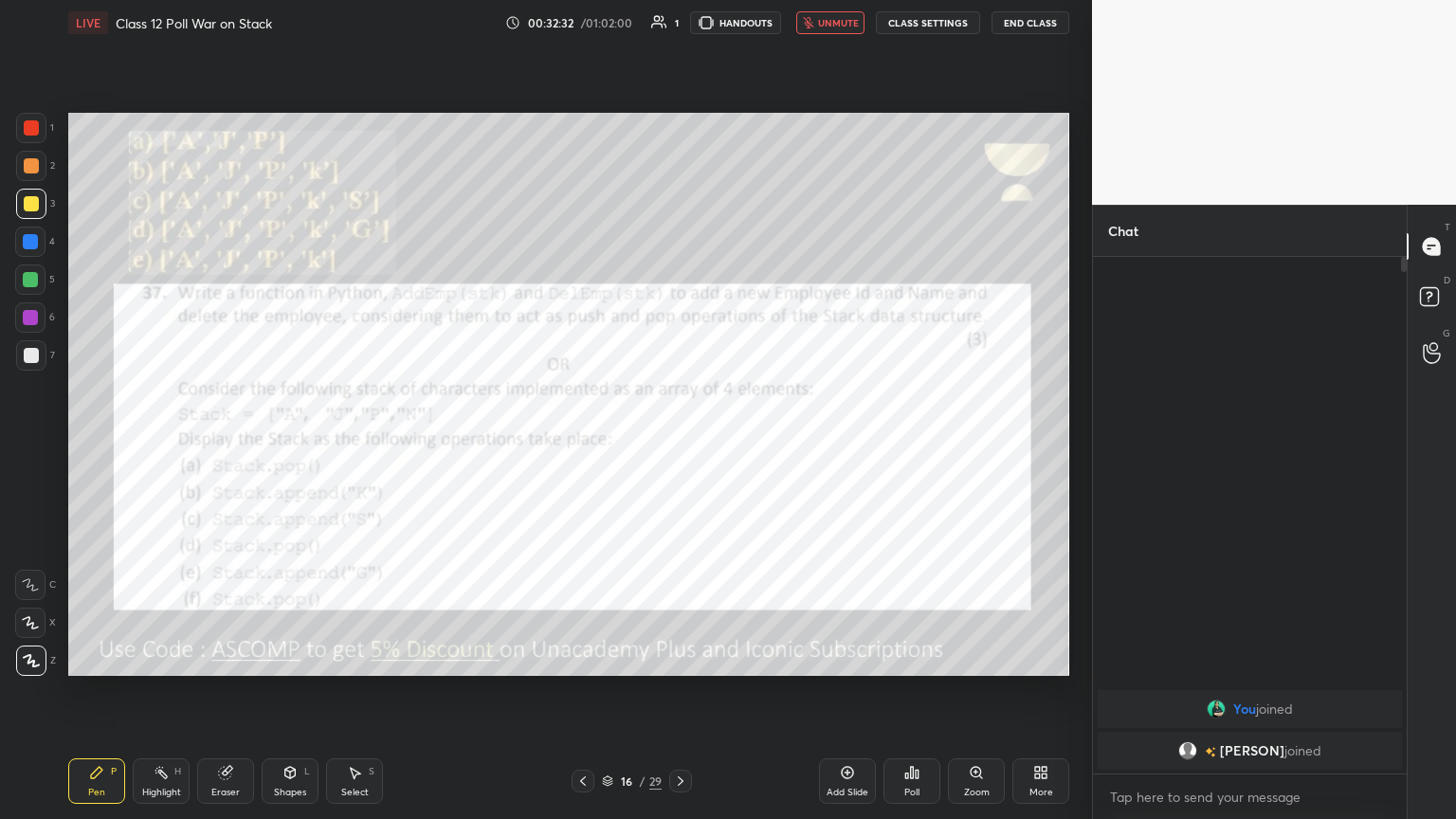 click at bounding box center (681, 781) 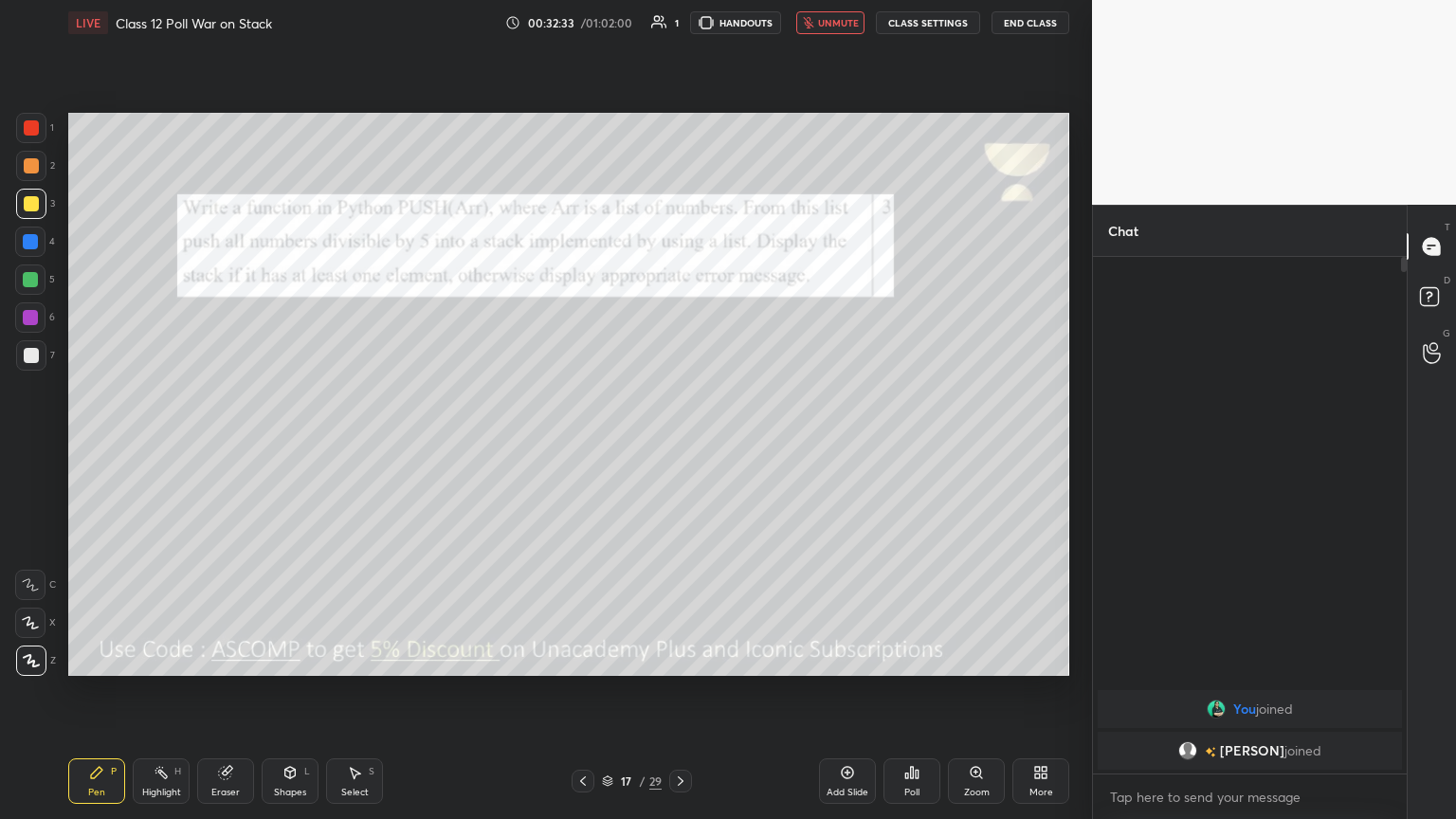click on "Pen P Highlight H Eraser Shapes L Select S 21 / 29 Add Slide Poll Zoom More" at bounding box center [569, 781] 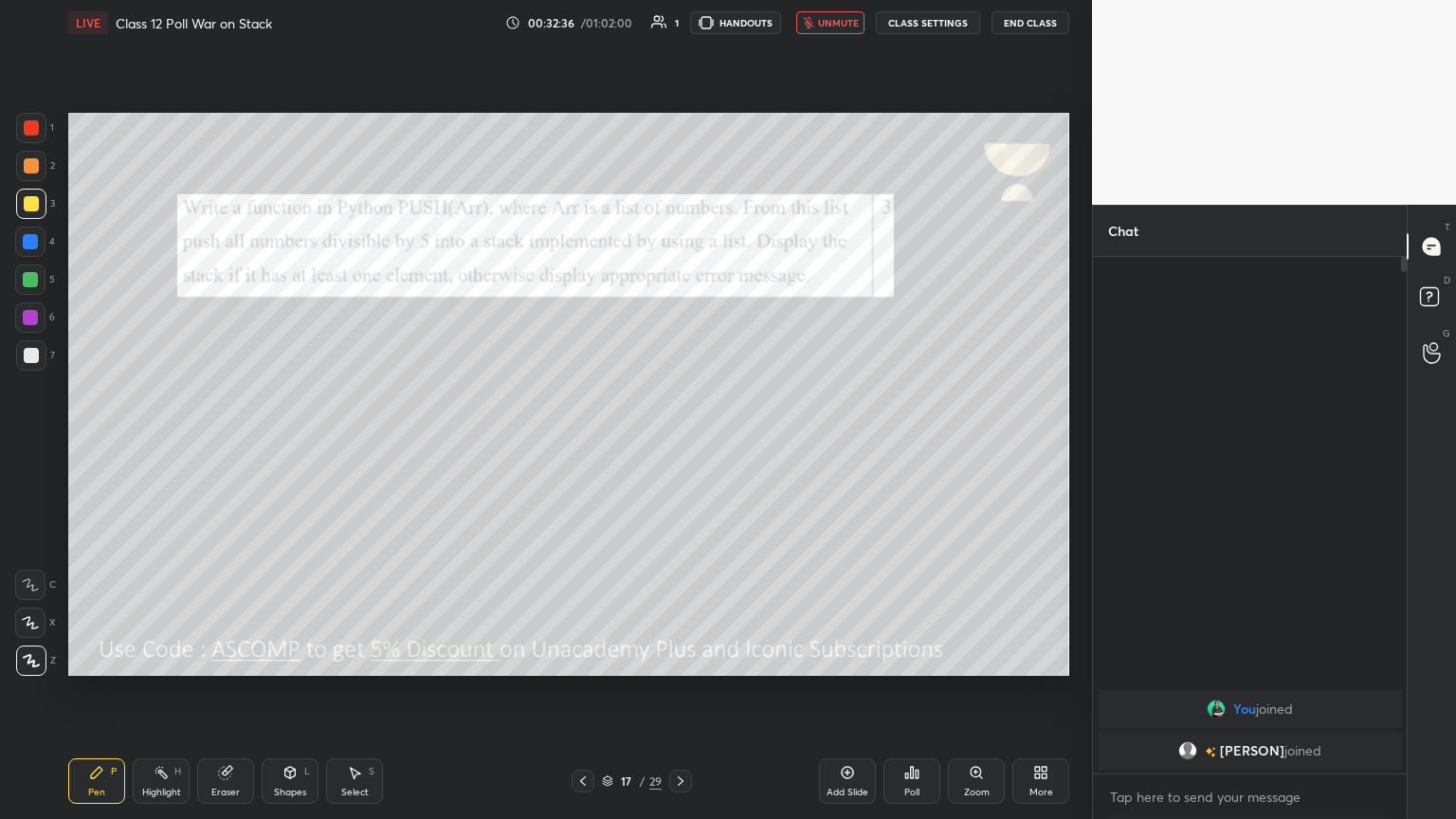 click 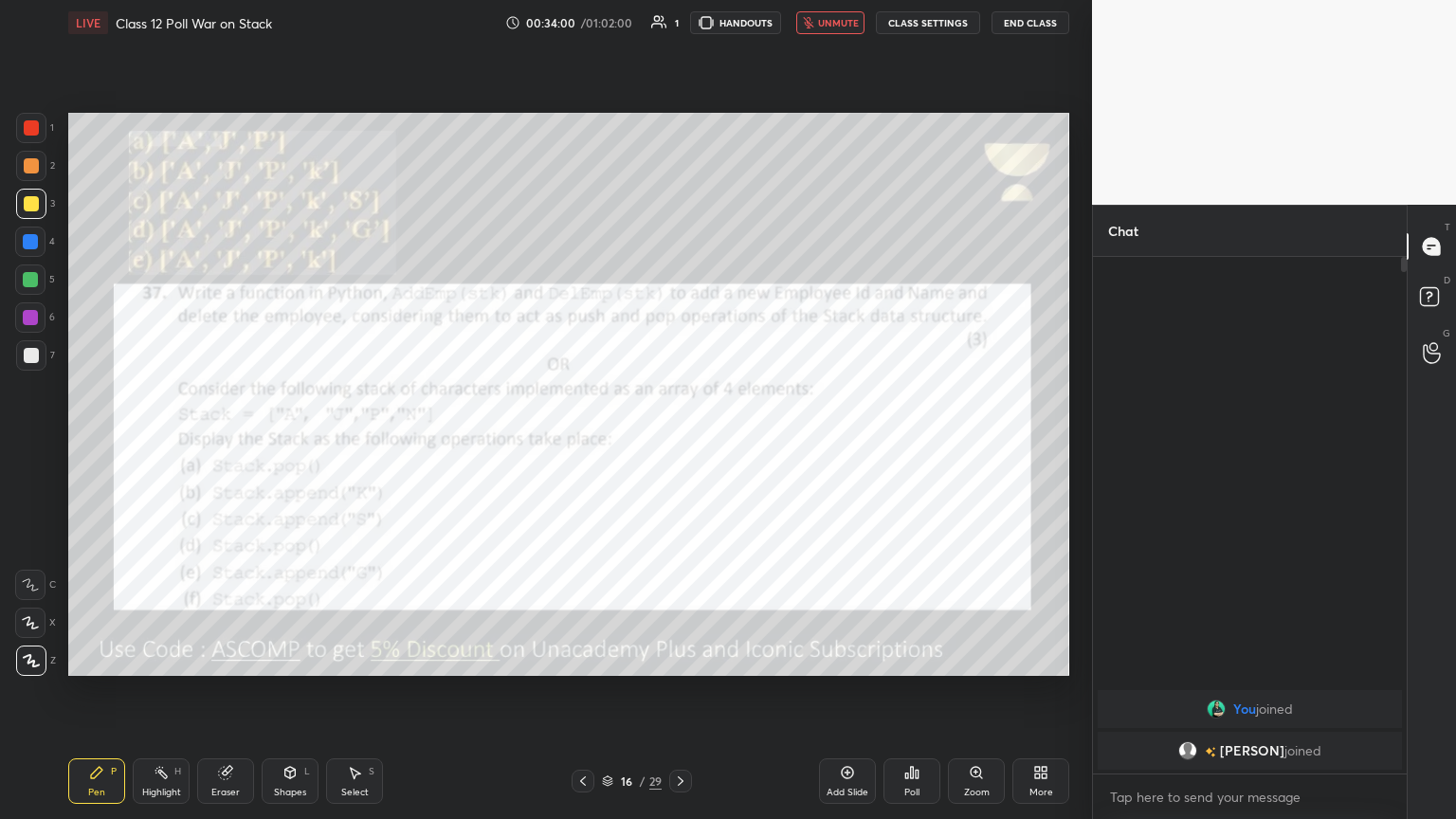 click on "Poll" at bounding box center [912, 781] 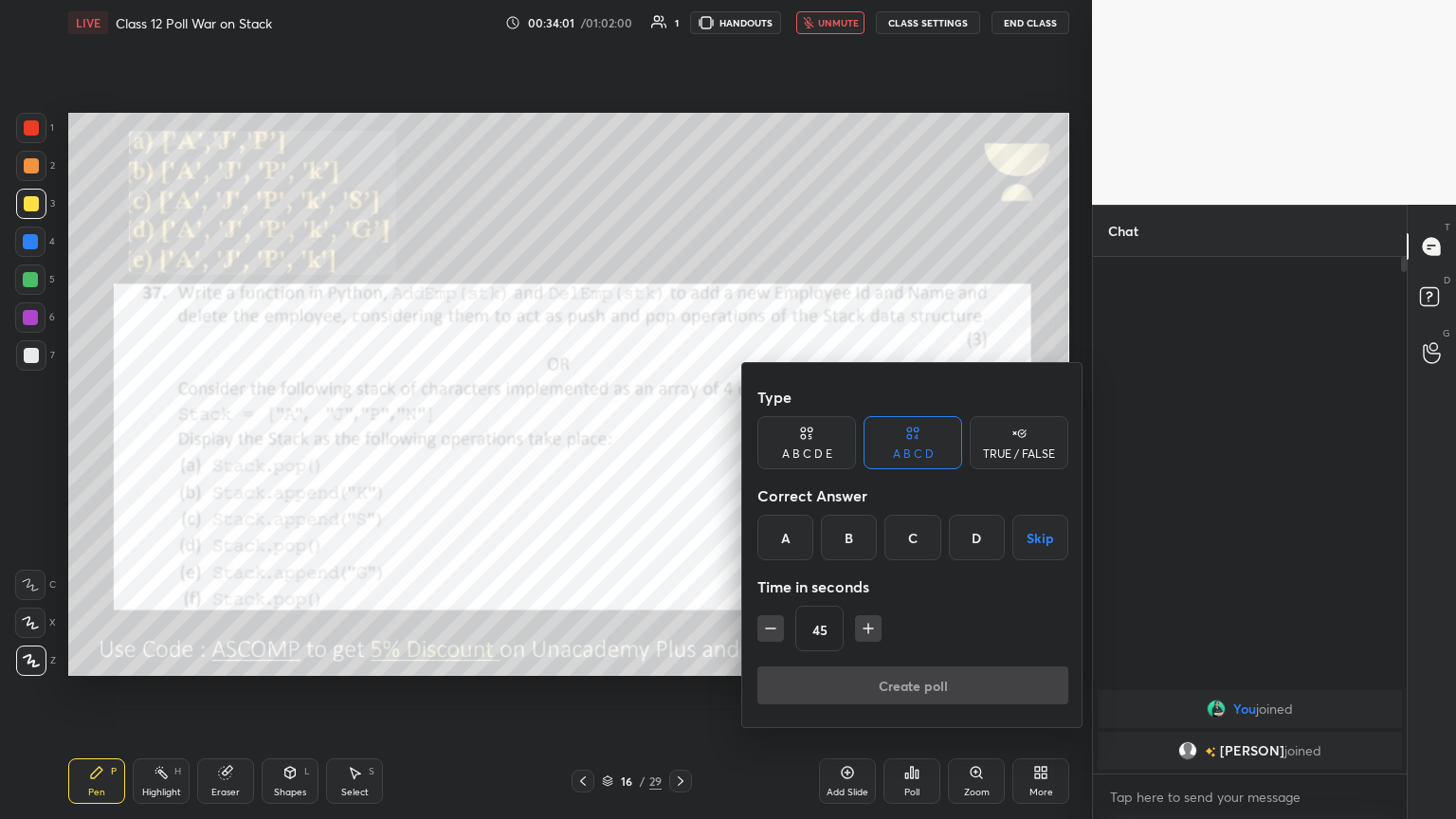 click on "A B C D E" at bounding box center (807, 454) 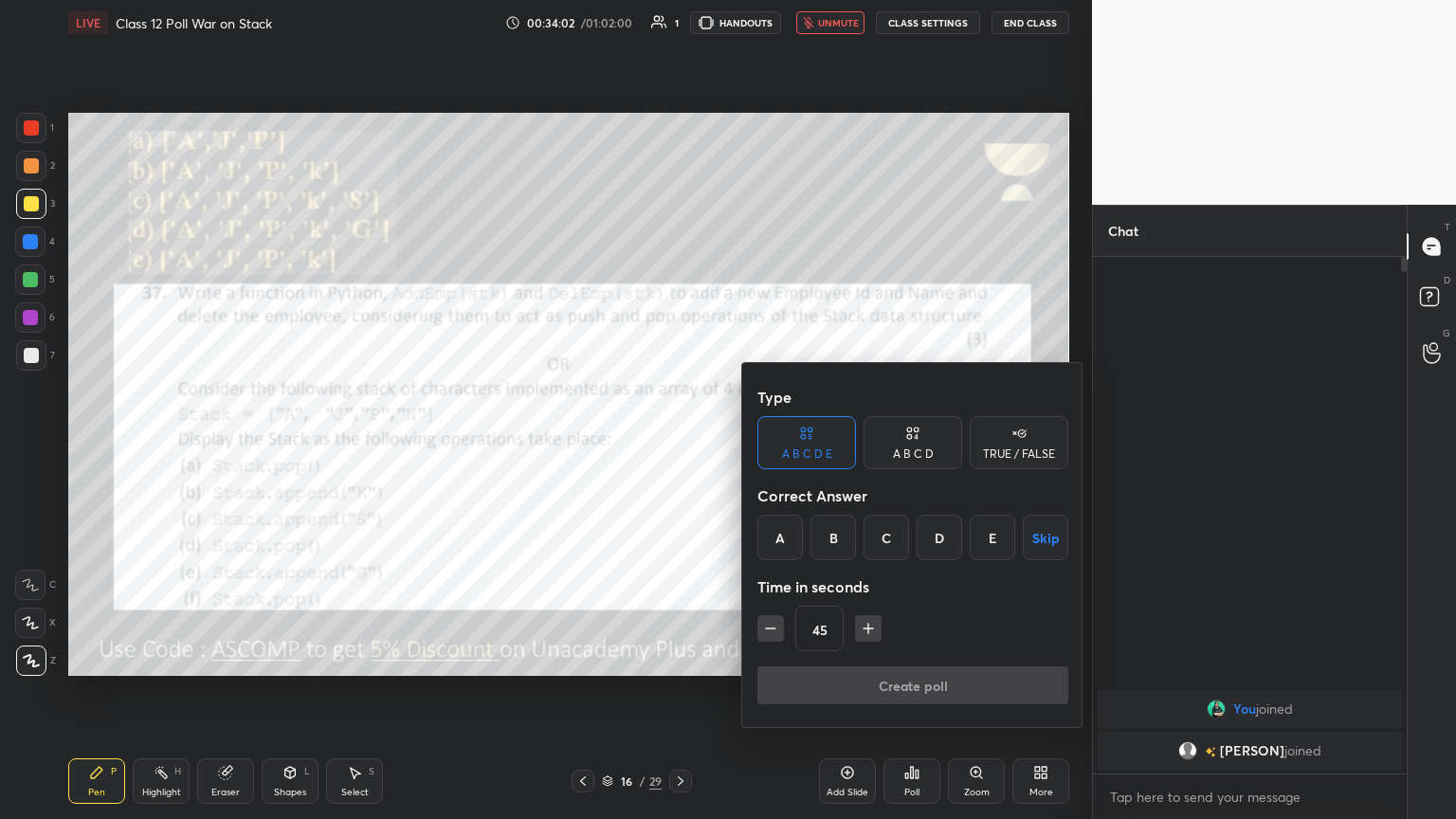 click on "E" at bounding box center (992, 537) 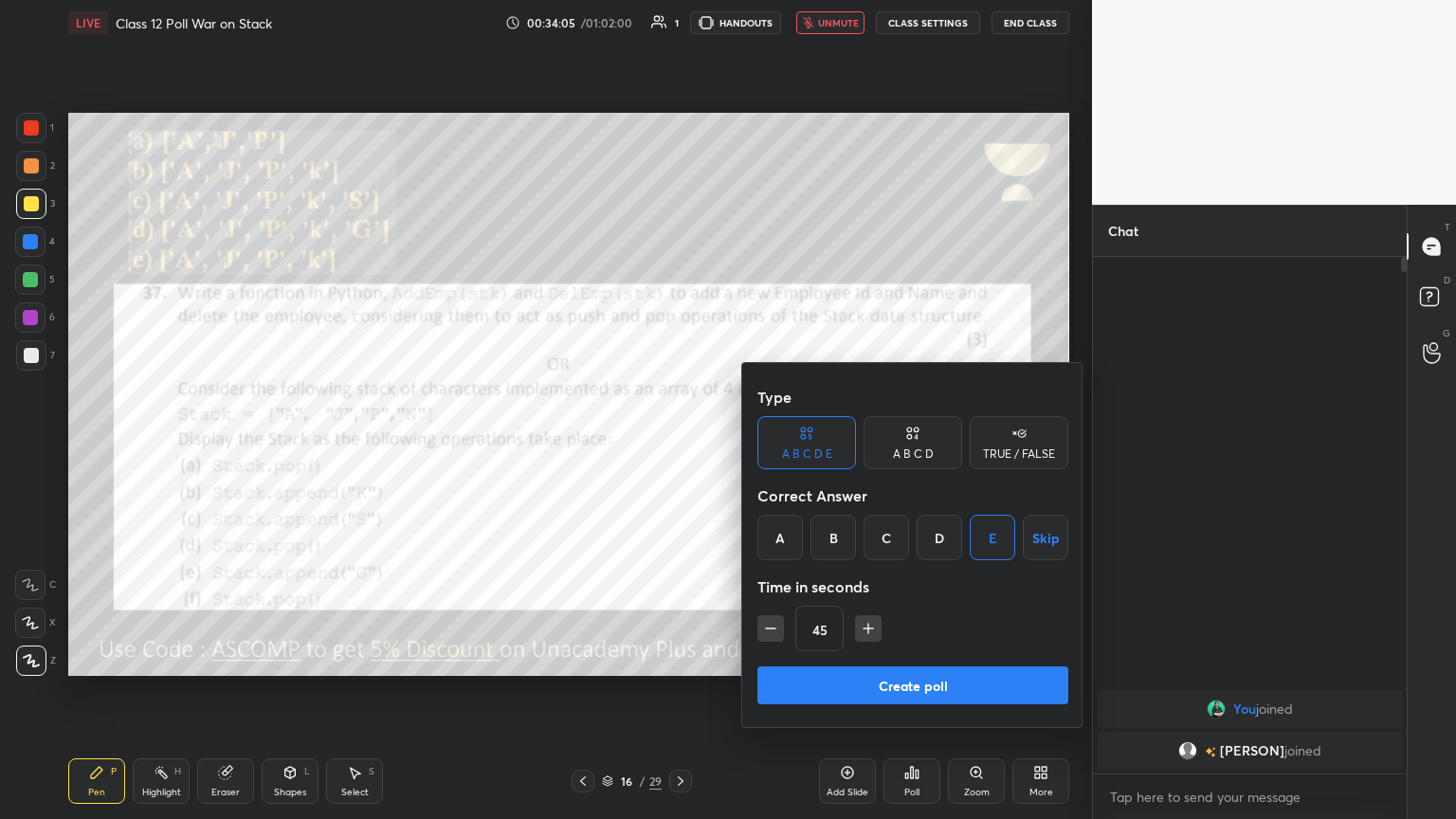 click at bounding box center (728, 410) 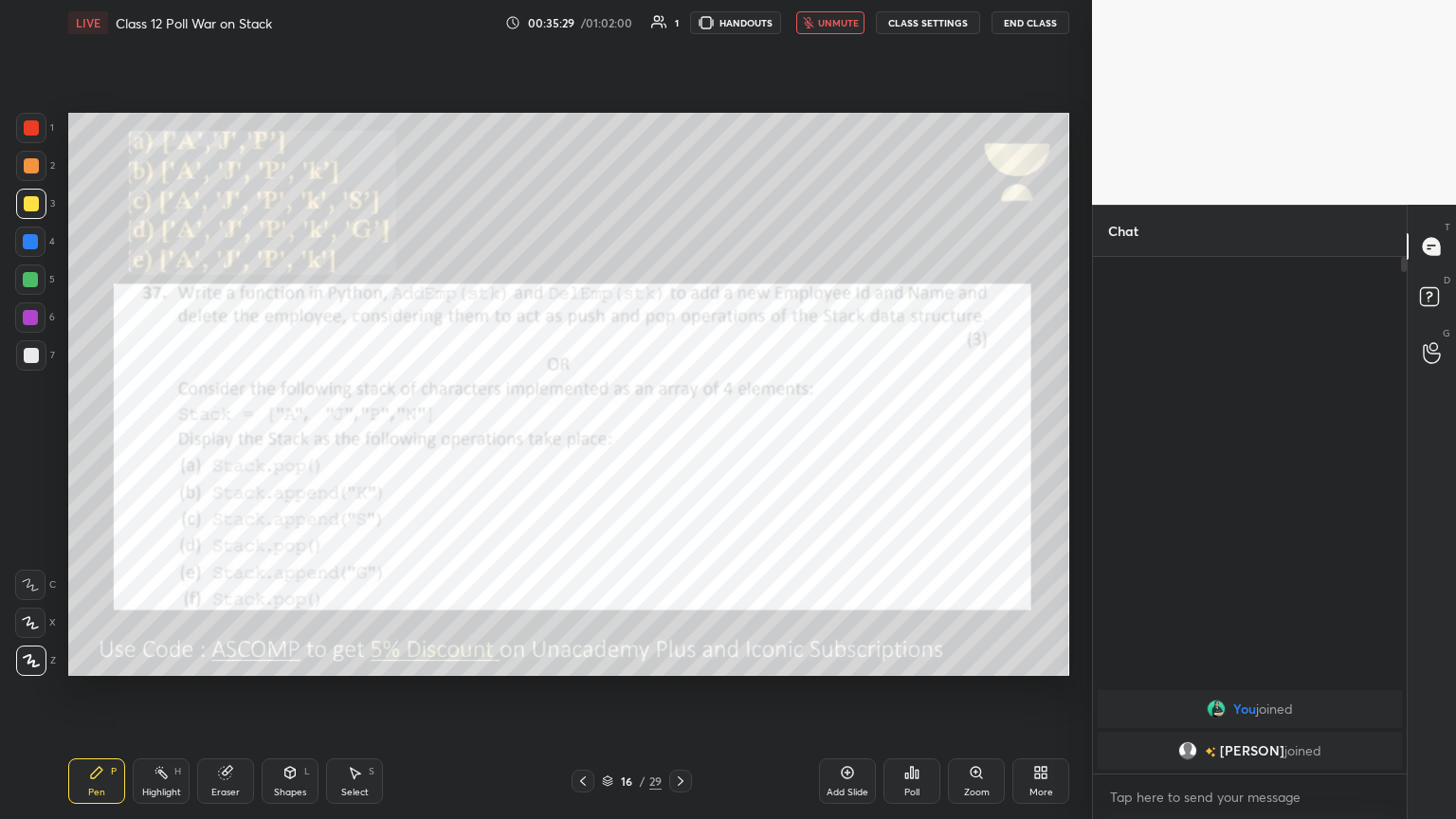 click on "unmute" at bounding box center (838, 23) 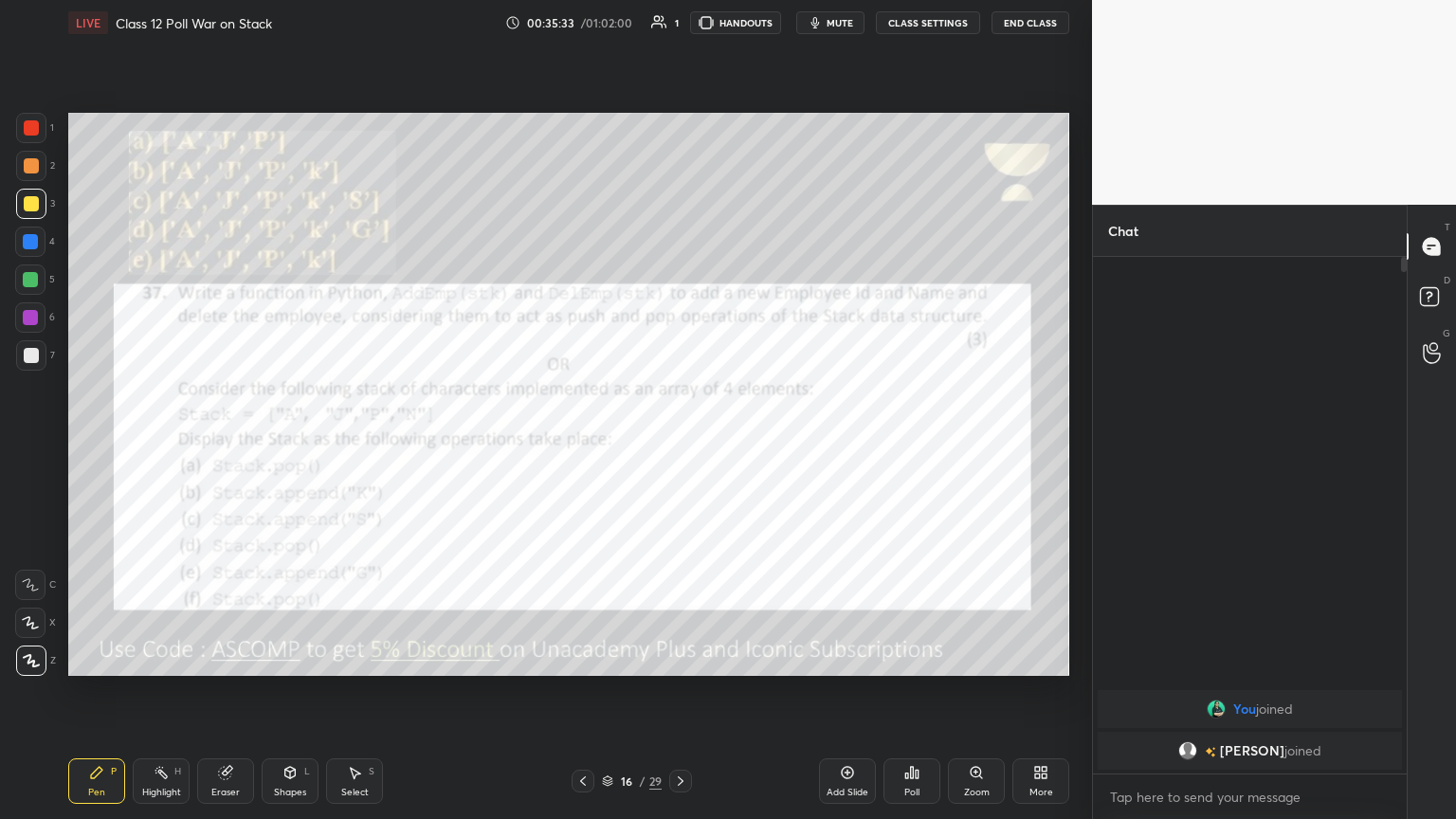 click 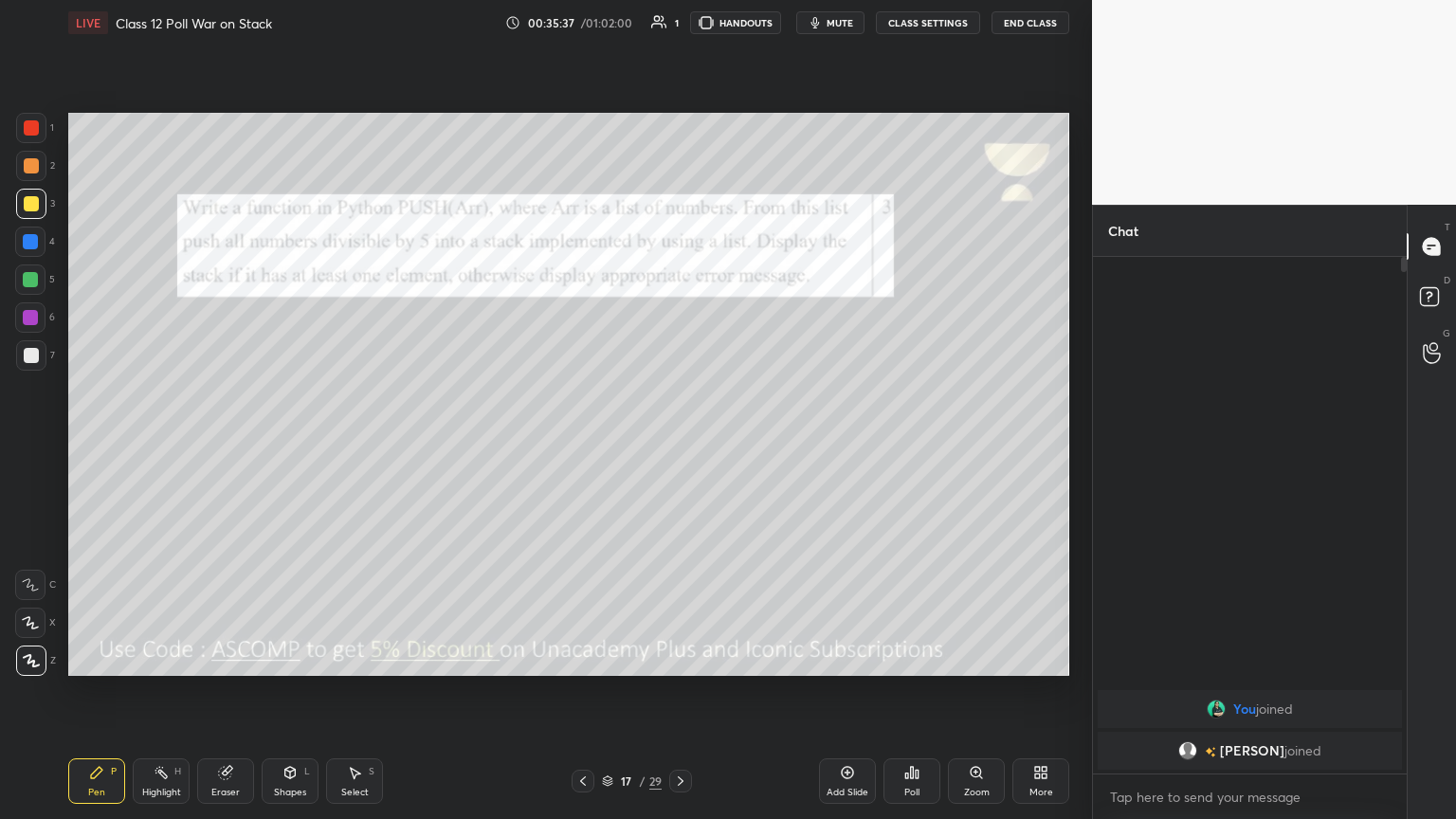 drag, startPoint x: 859, startPoint y: 18, endPoint x: 855, endPoint y: 34, distance: 16.492423 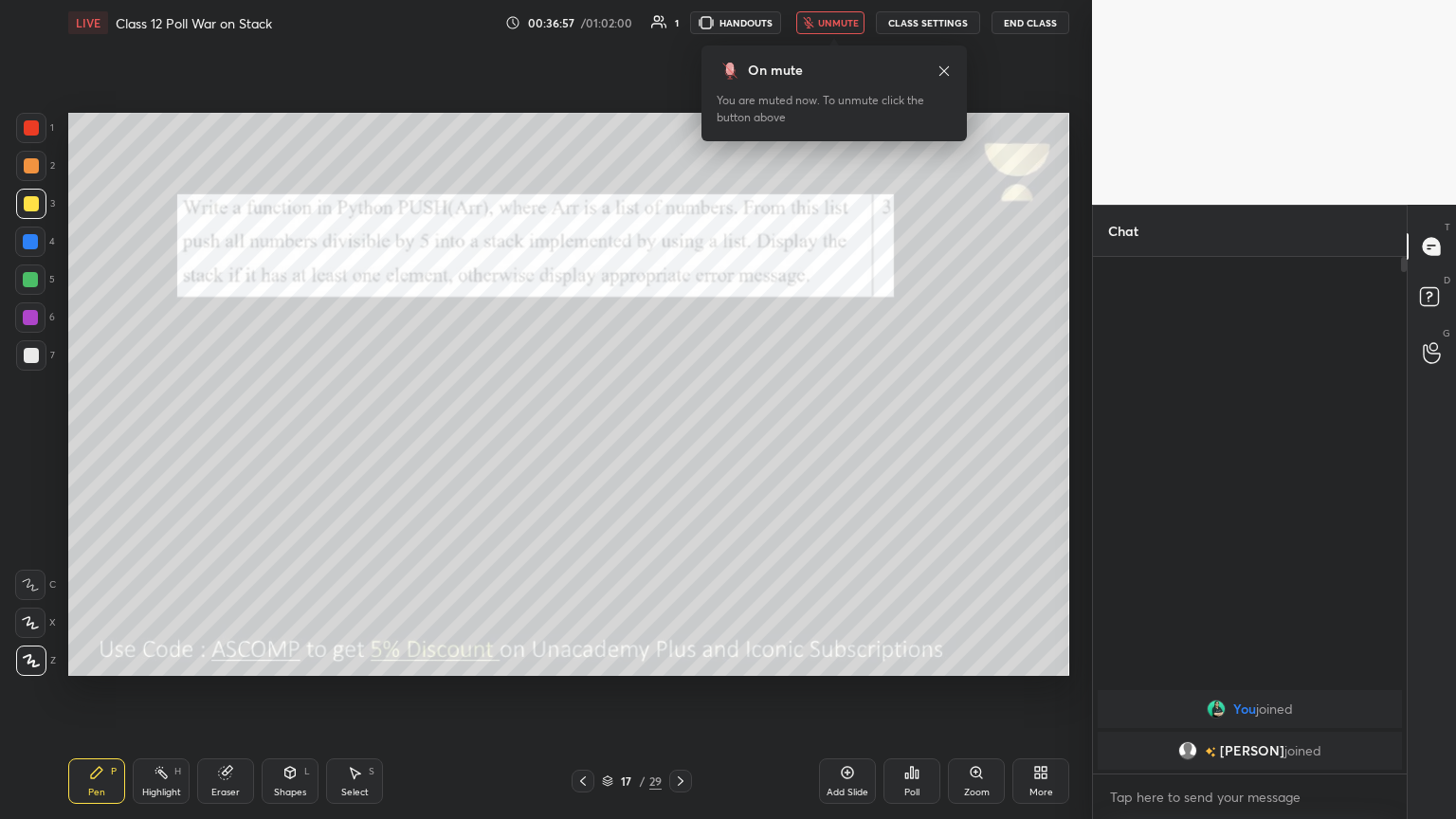 click 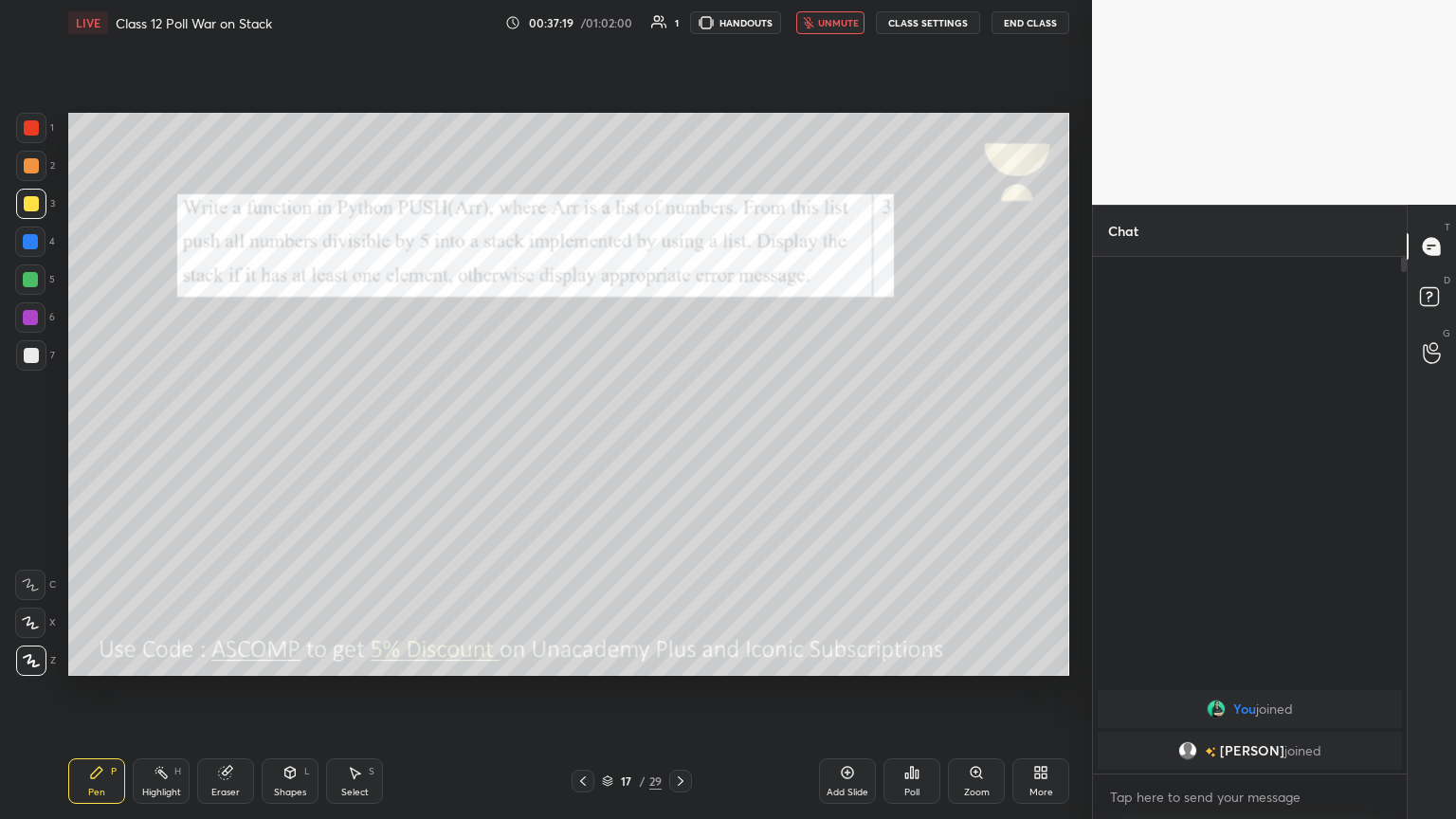 click 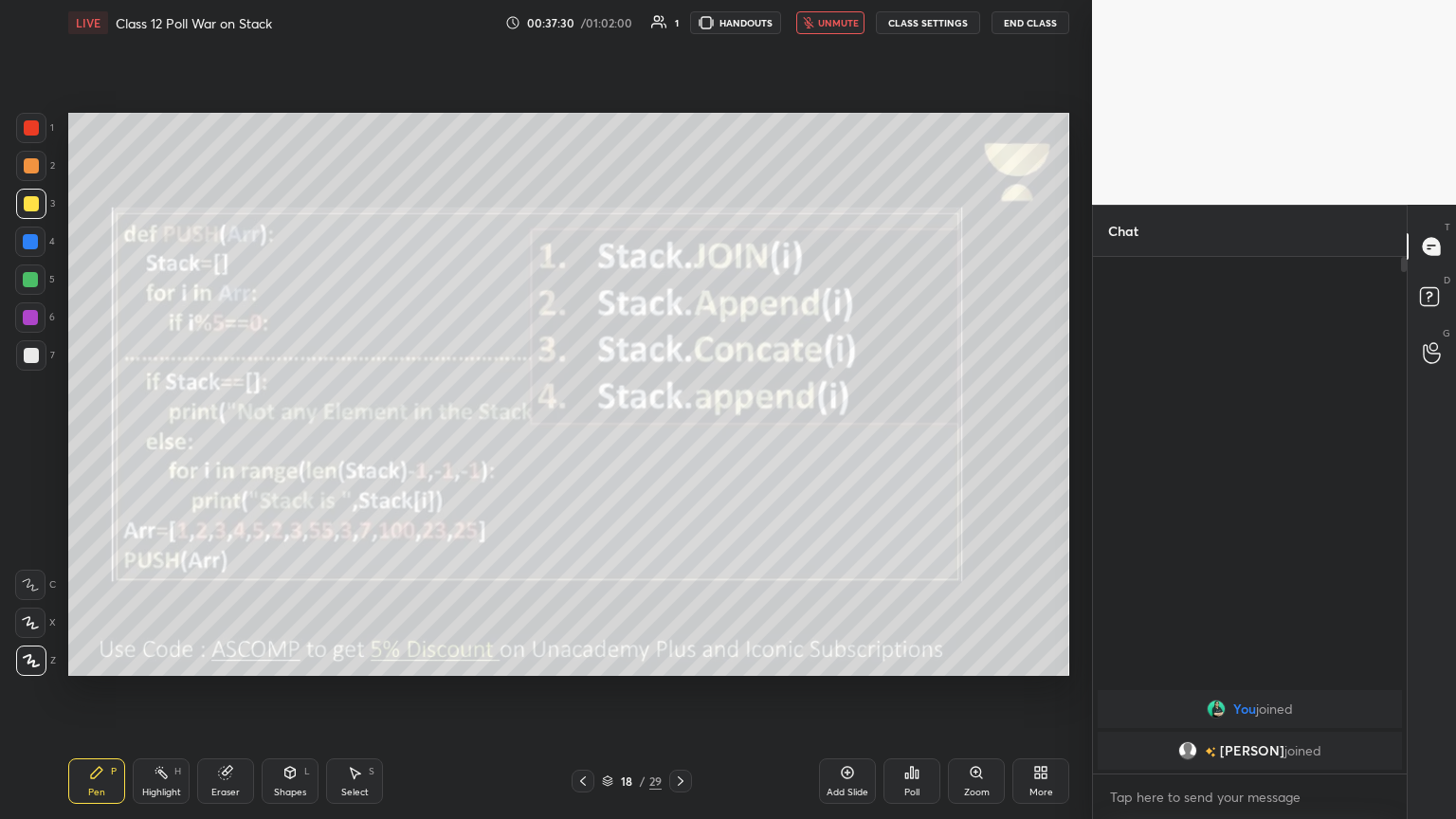 click on "unmute" at bounding box center (838, 23) 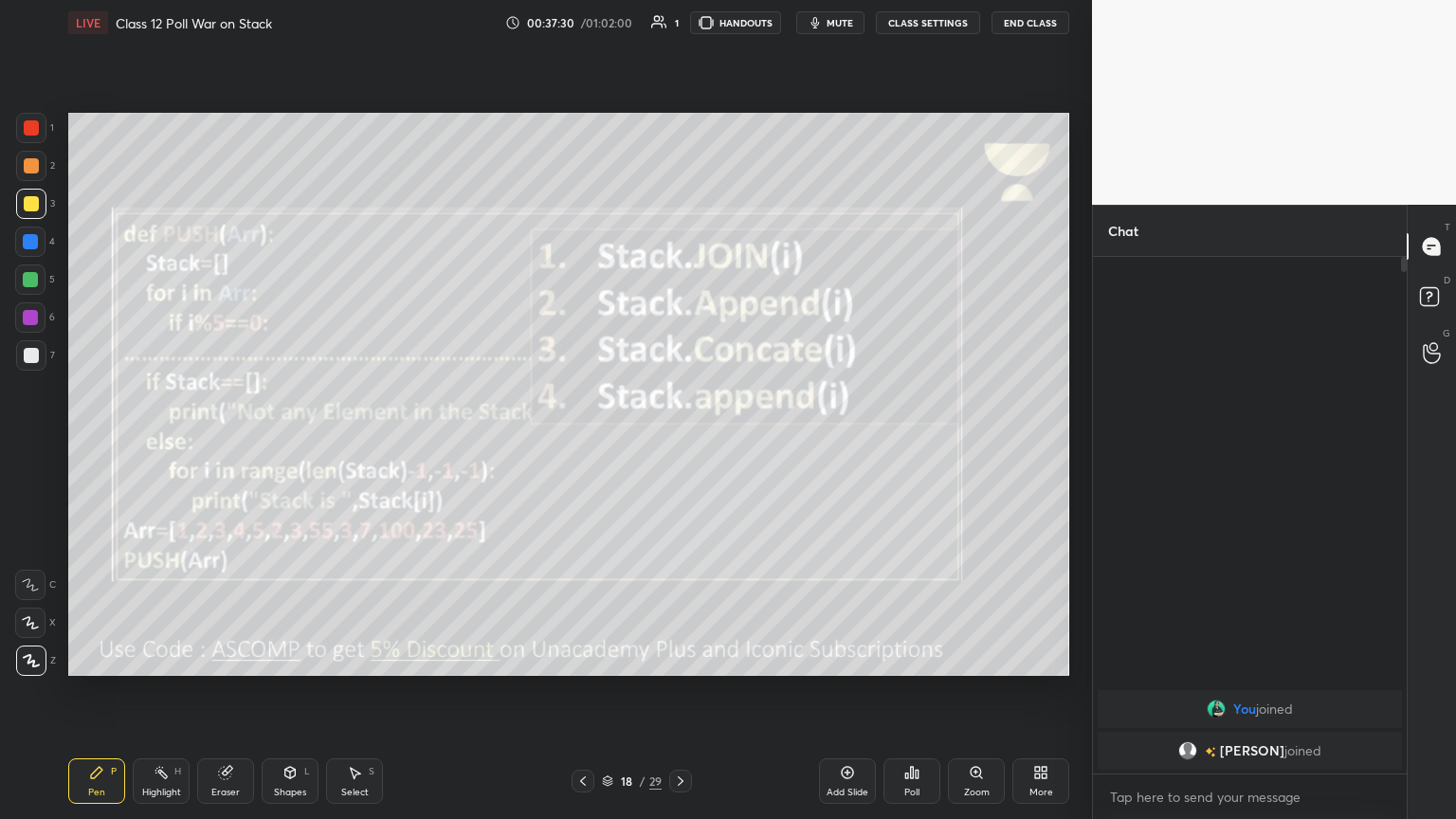 click on "mute" at bounding box center (840, 23) 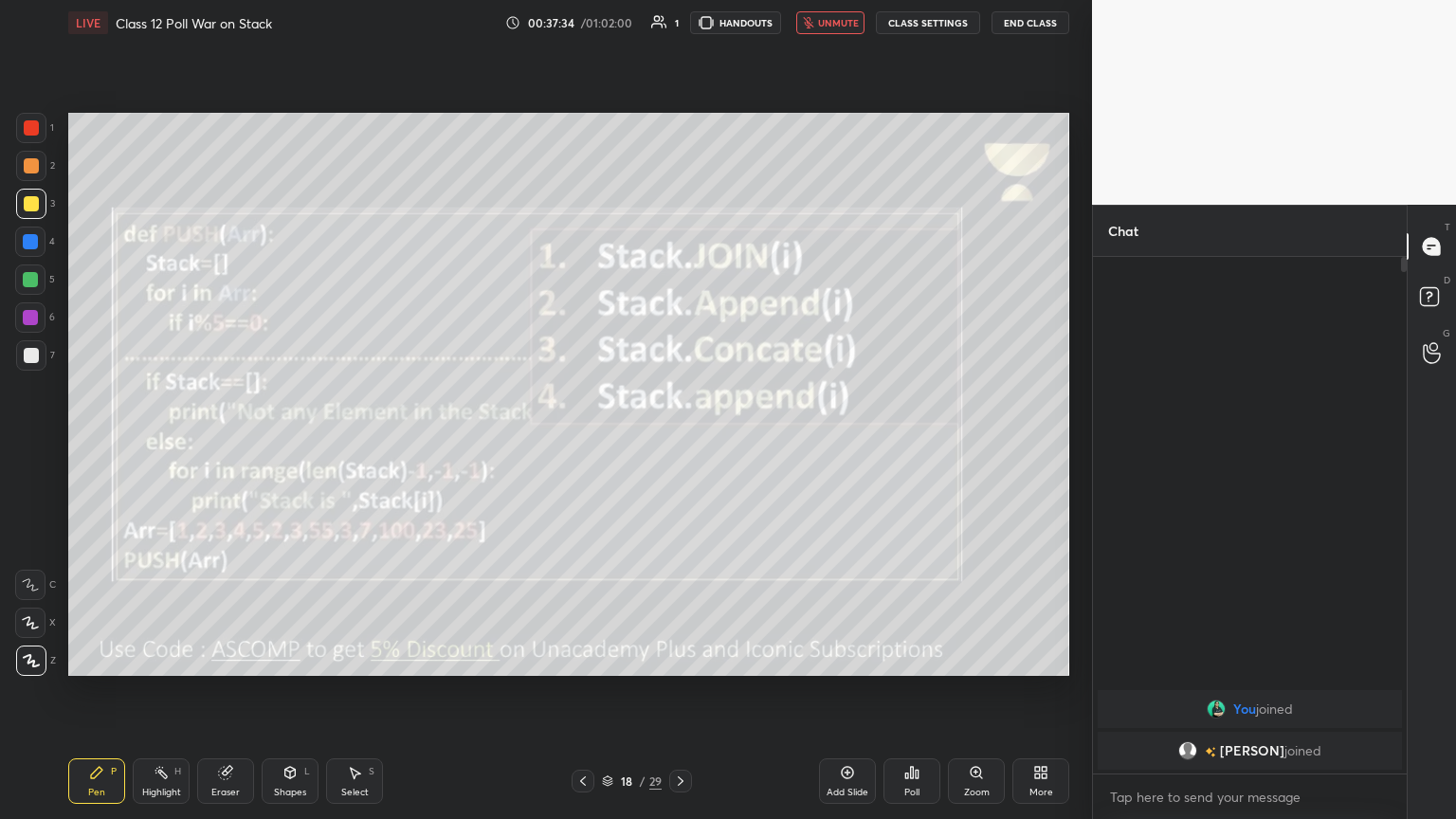 click on "Poll" at bounding box center [912, 792] 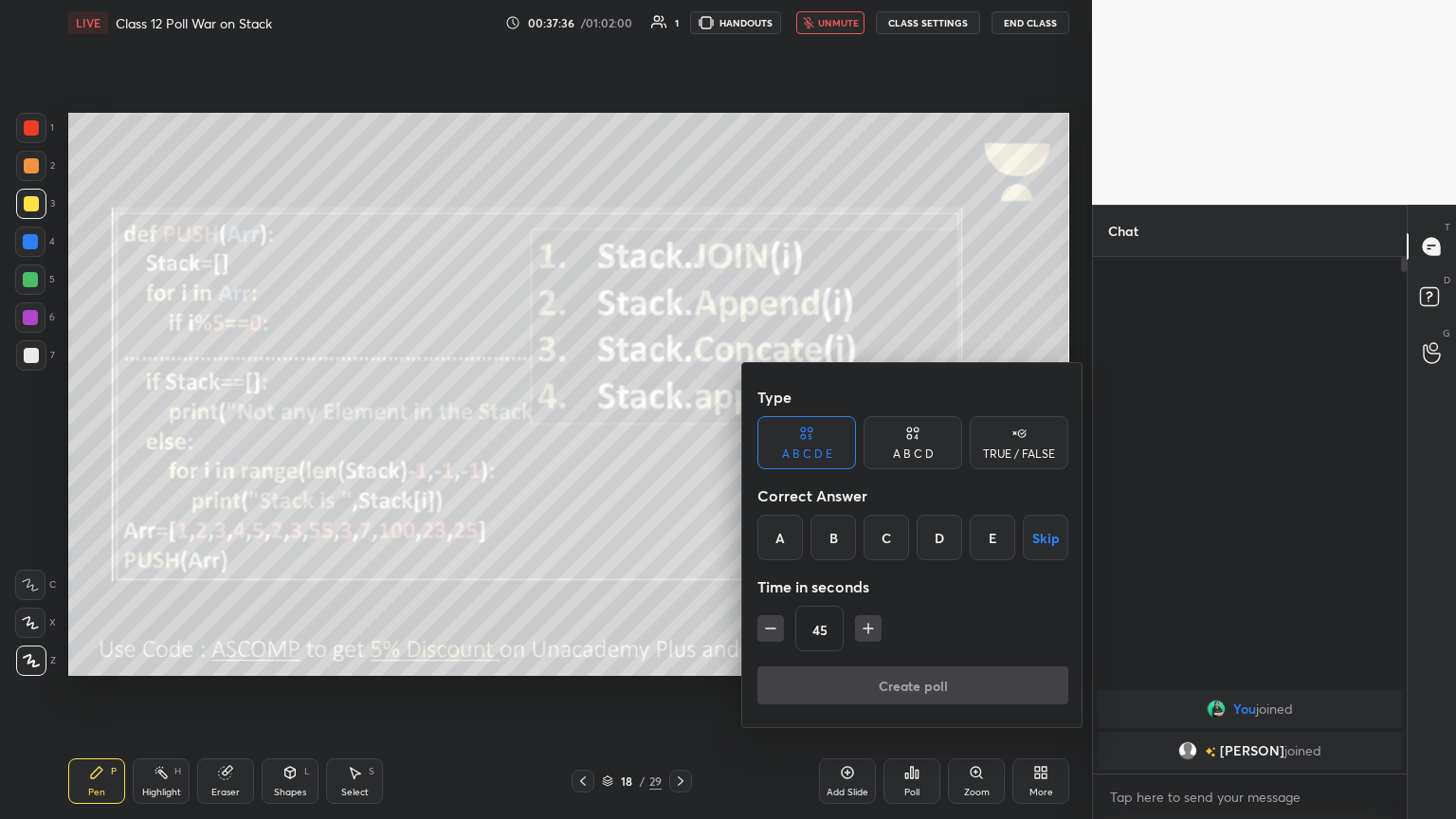 click on "A B C D" at bounding box center (913, 454) 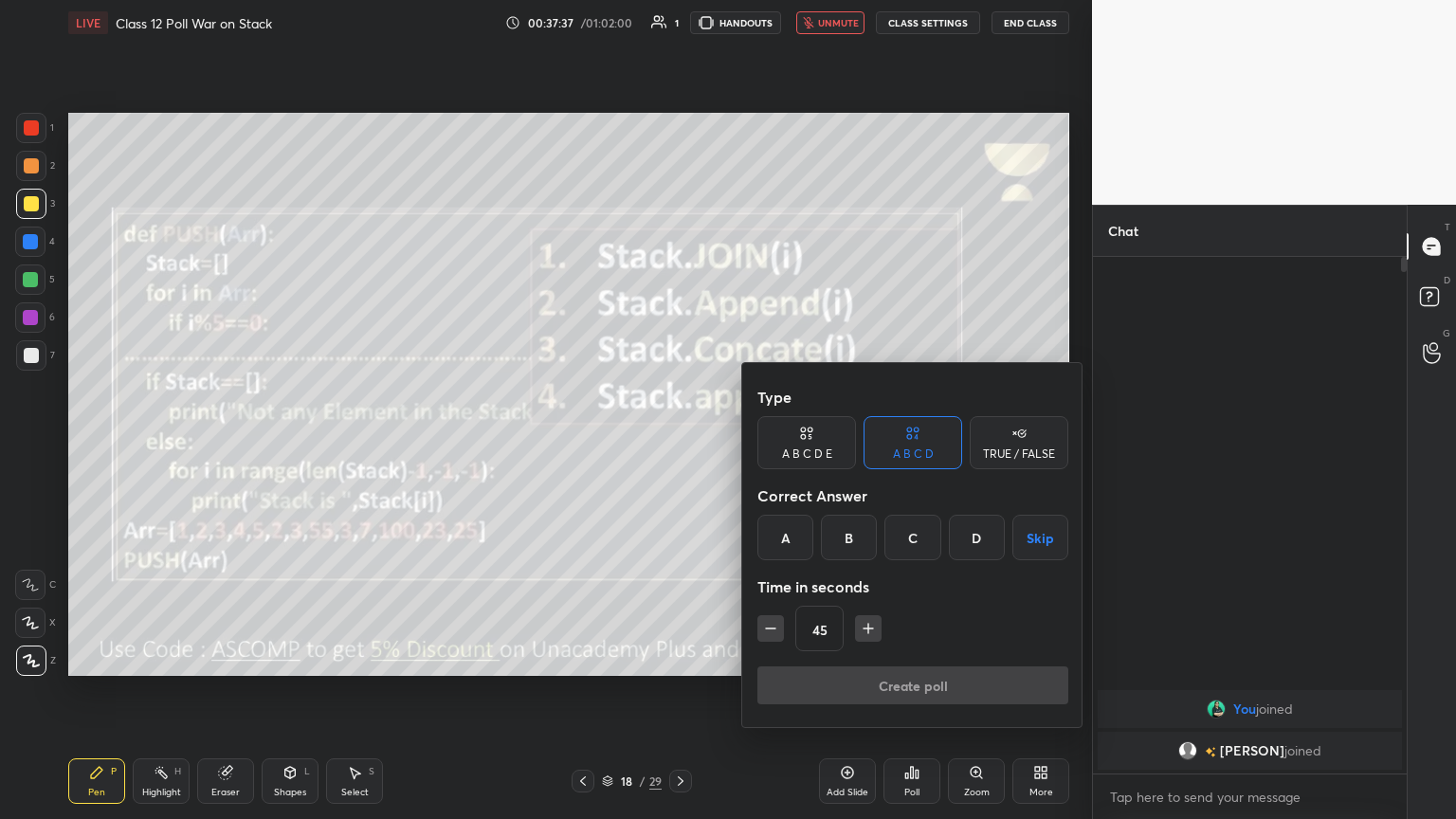 click on "D" at bounding box center [976, 537] 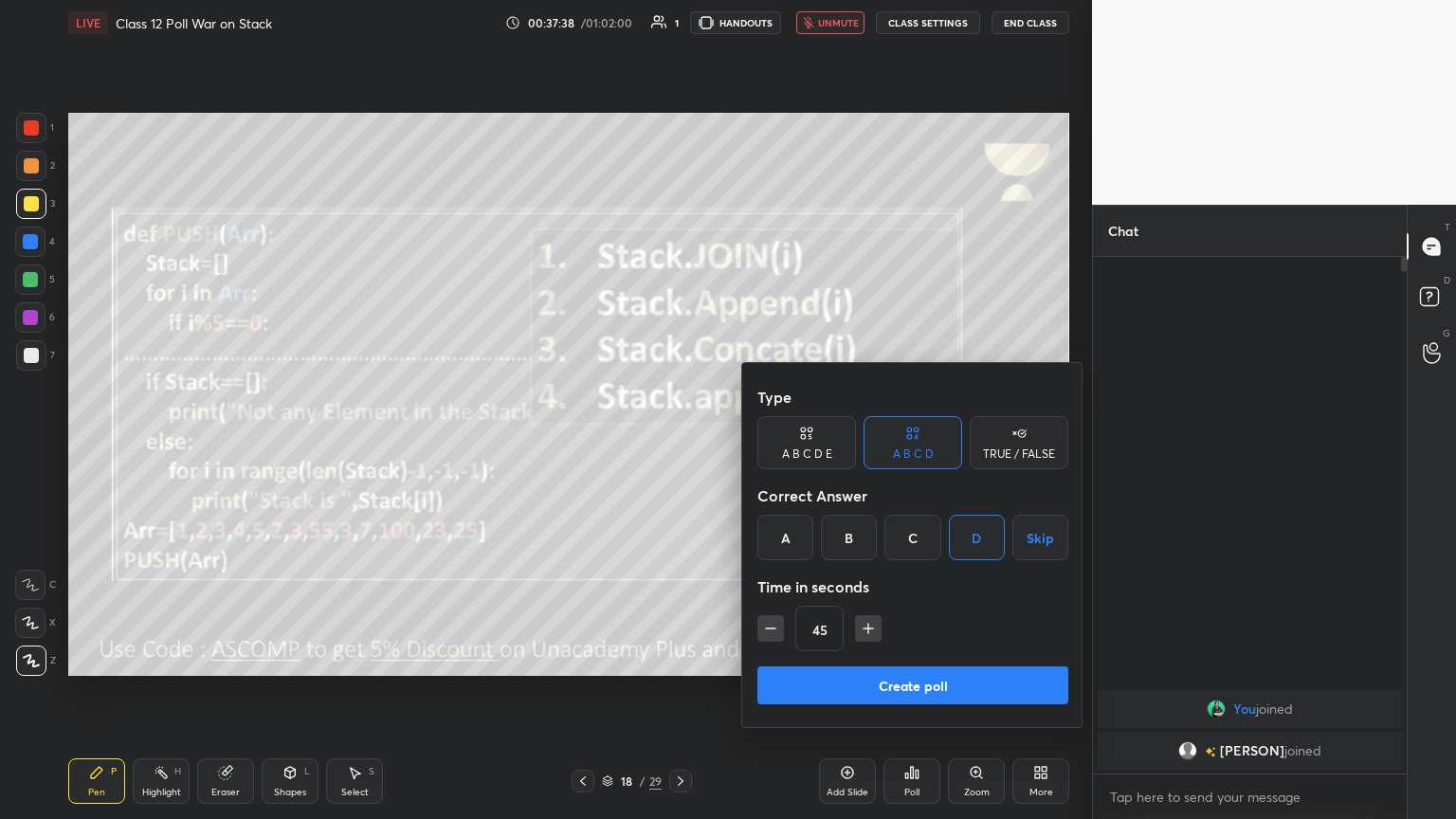 click at bounding box center [728, 410] 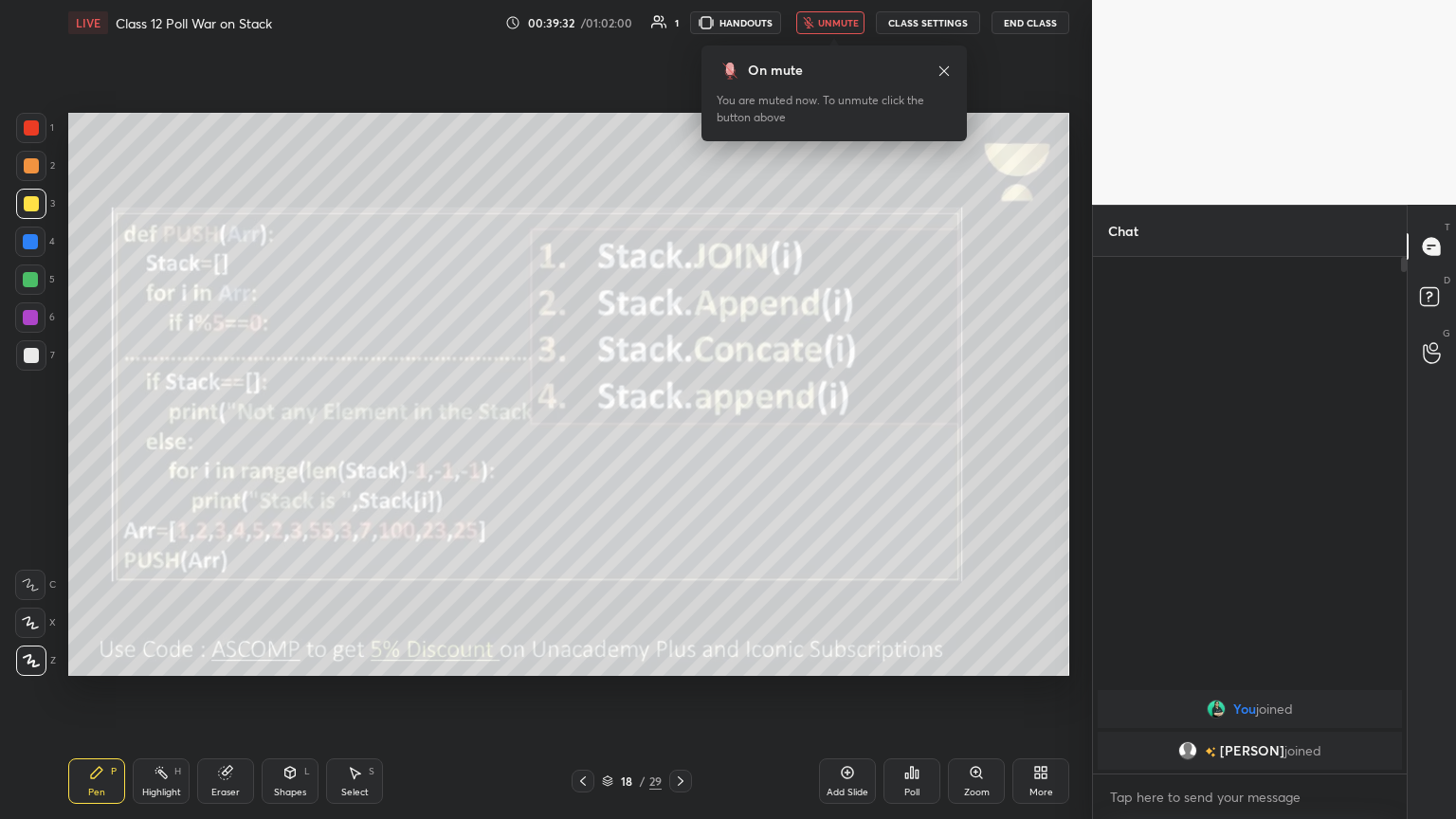 click on "unmute" at bounding box center (838, 23) 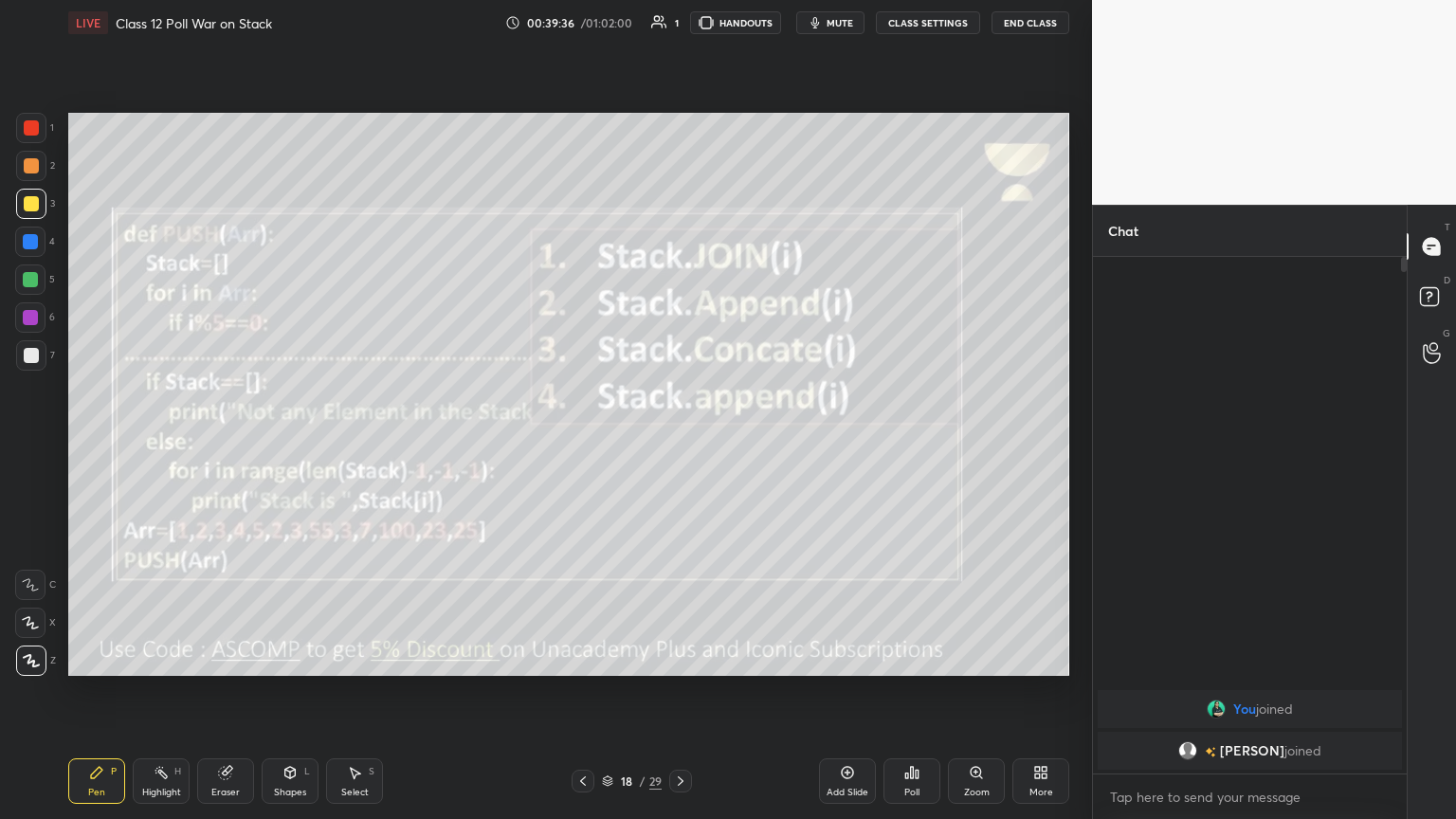 click 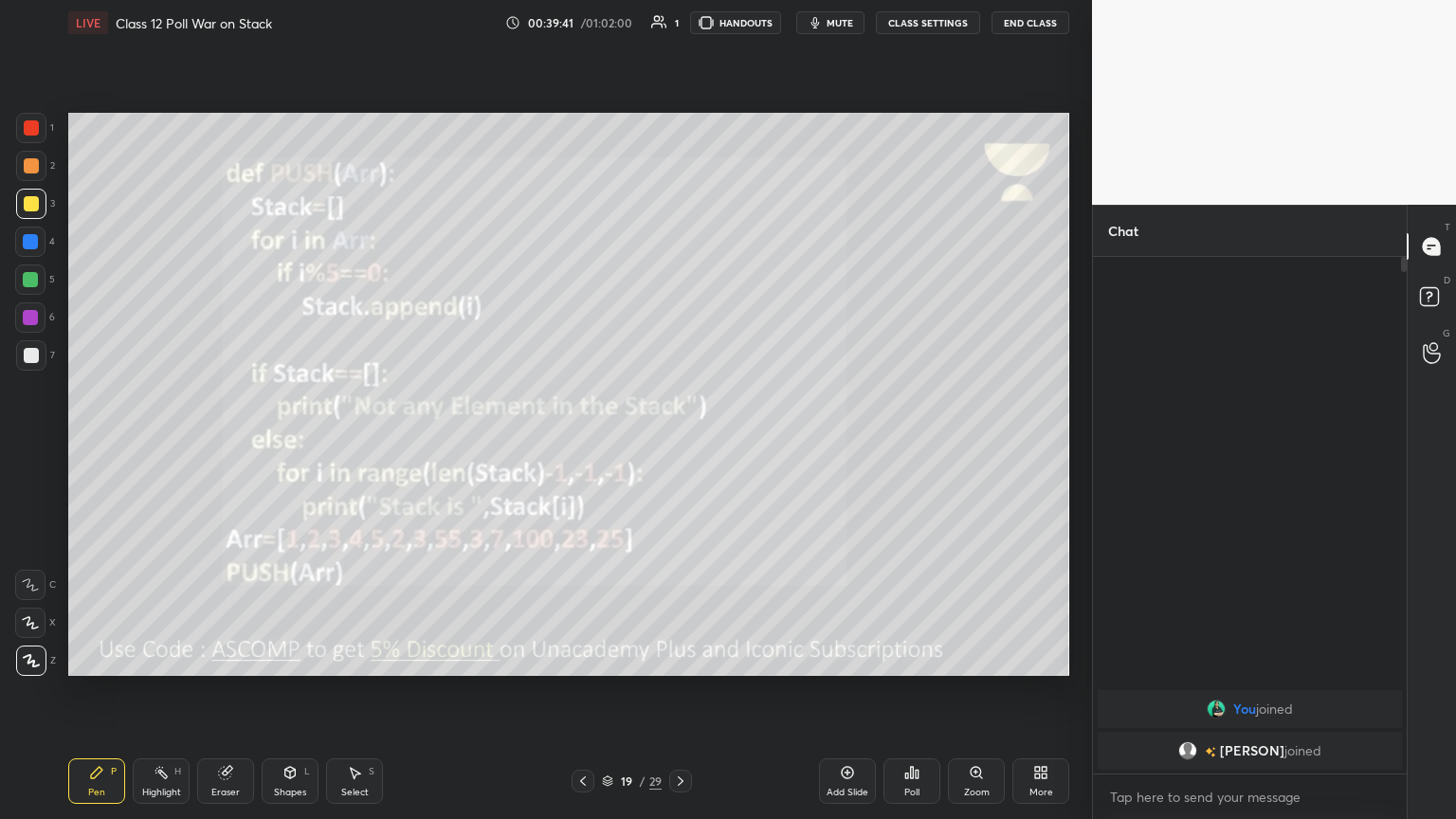 click on "mute" at bounding box center [840, 23] 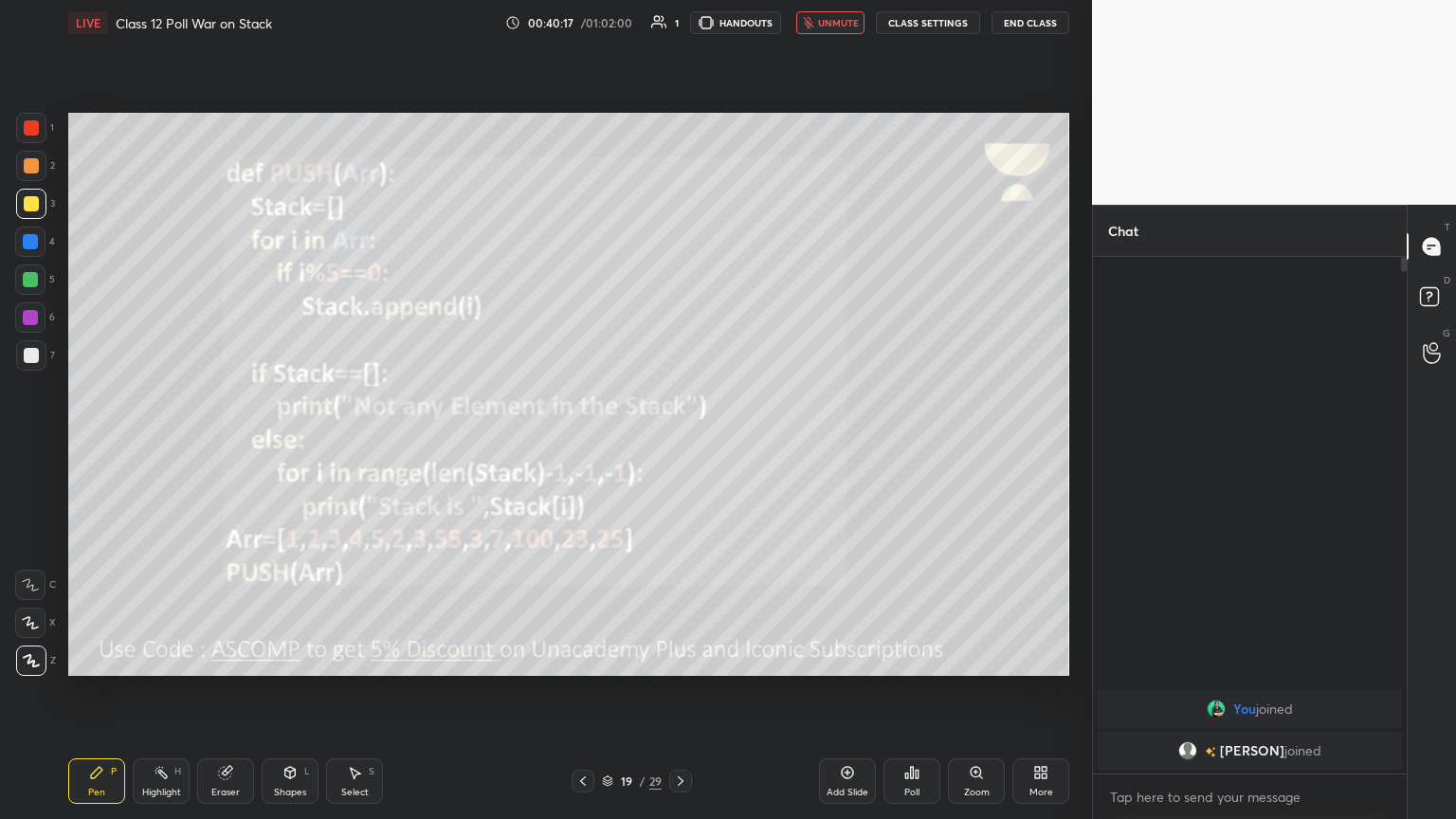 click 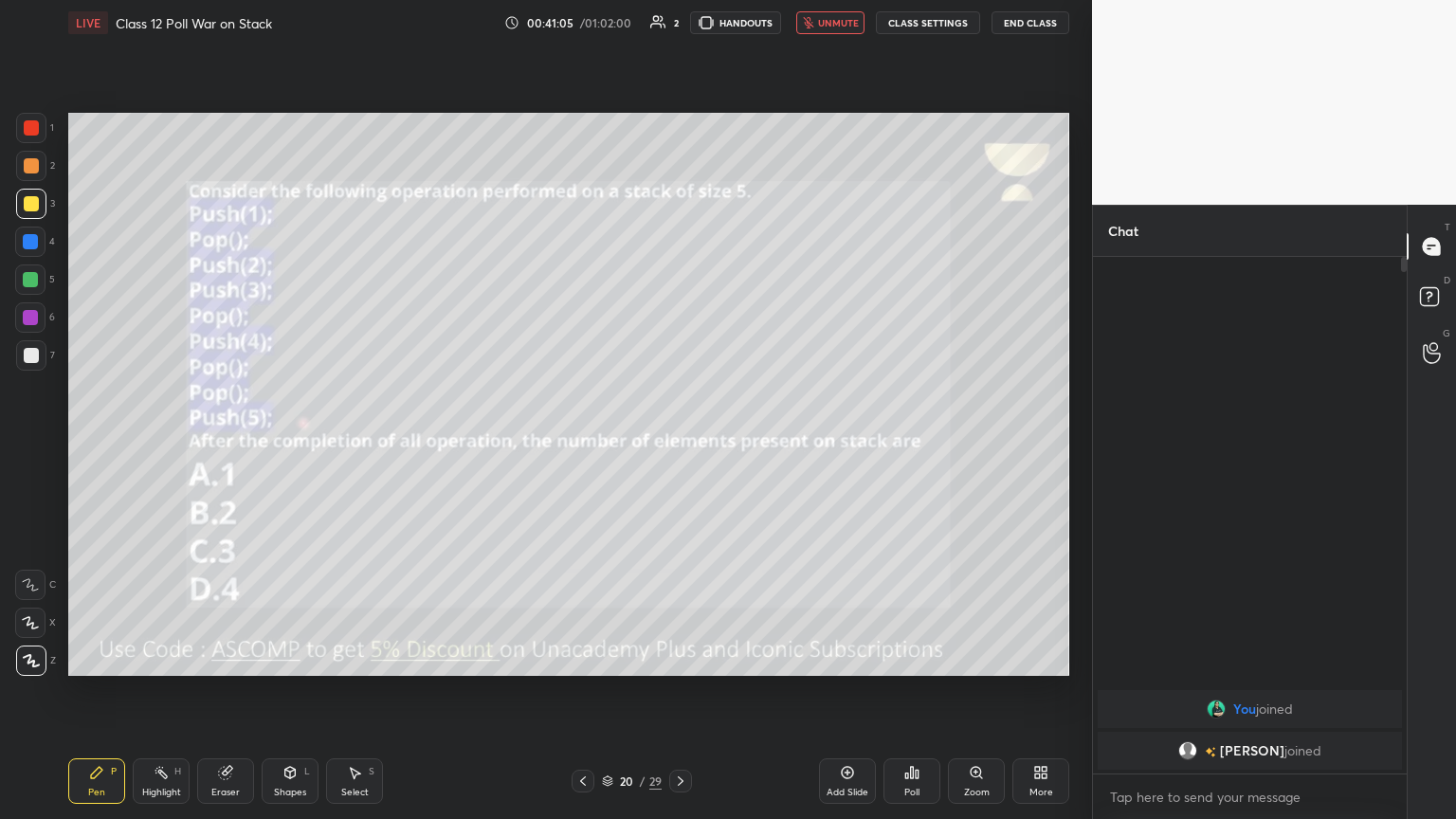click on "unmute" at bounding box center [830, 23] 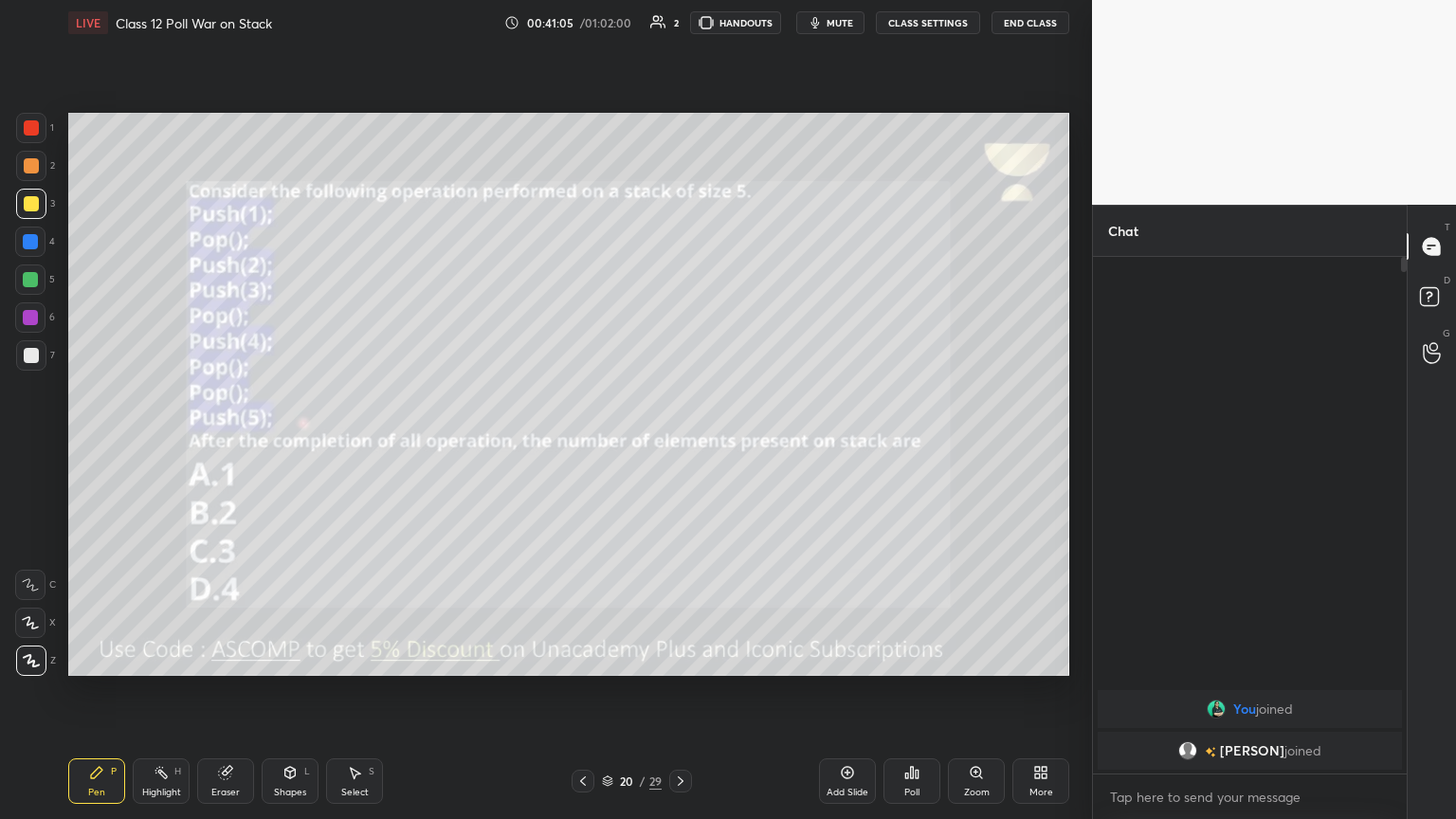 click on "mute" at bounding box center (840, 23) 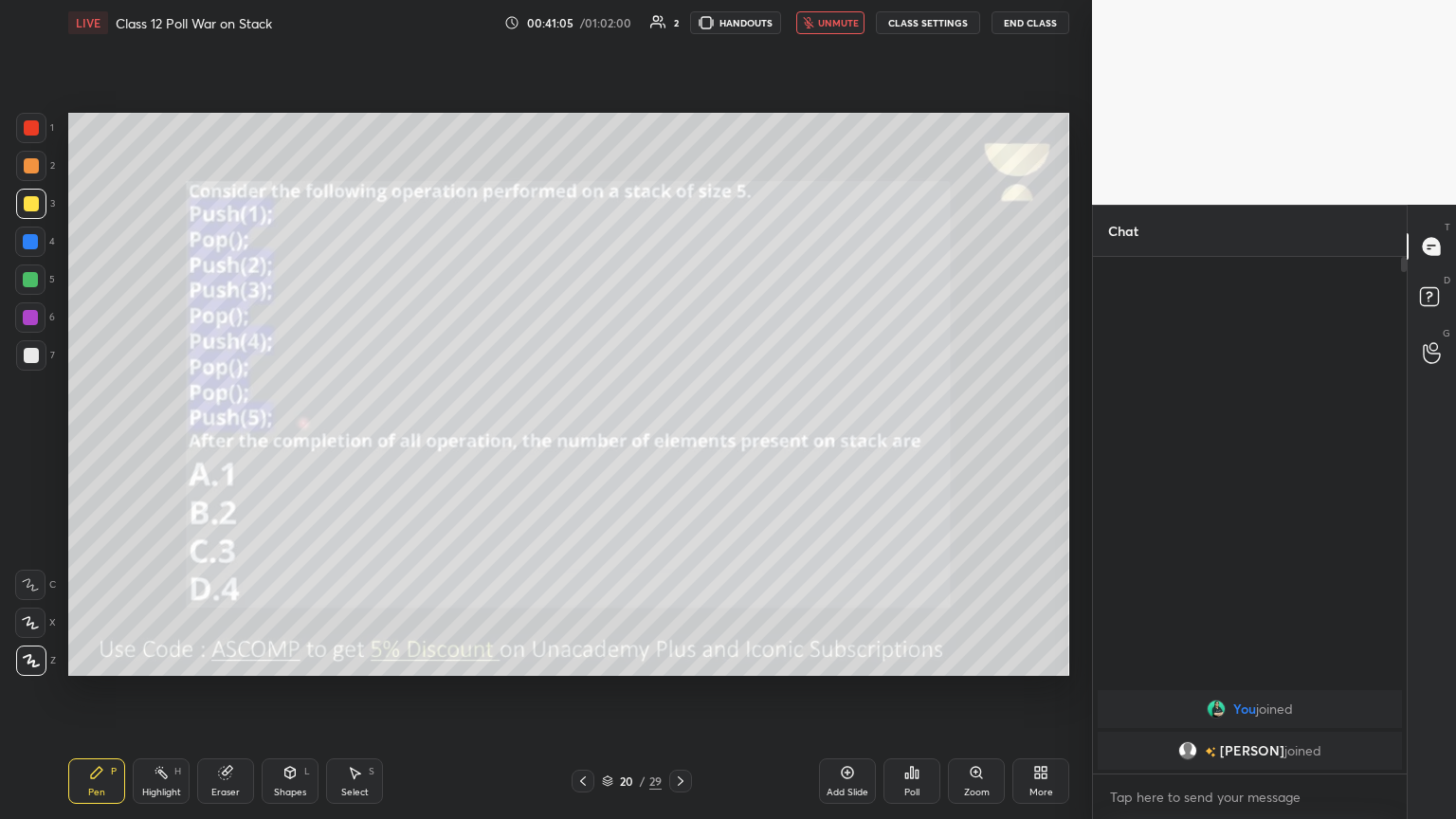 click on "unmute" at bounding box center (838, 23) 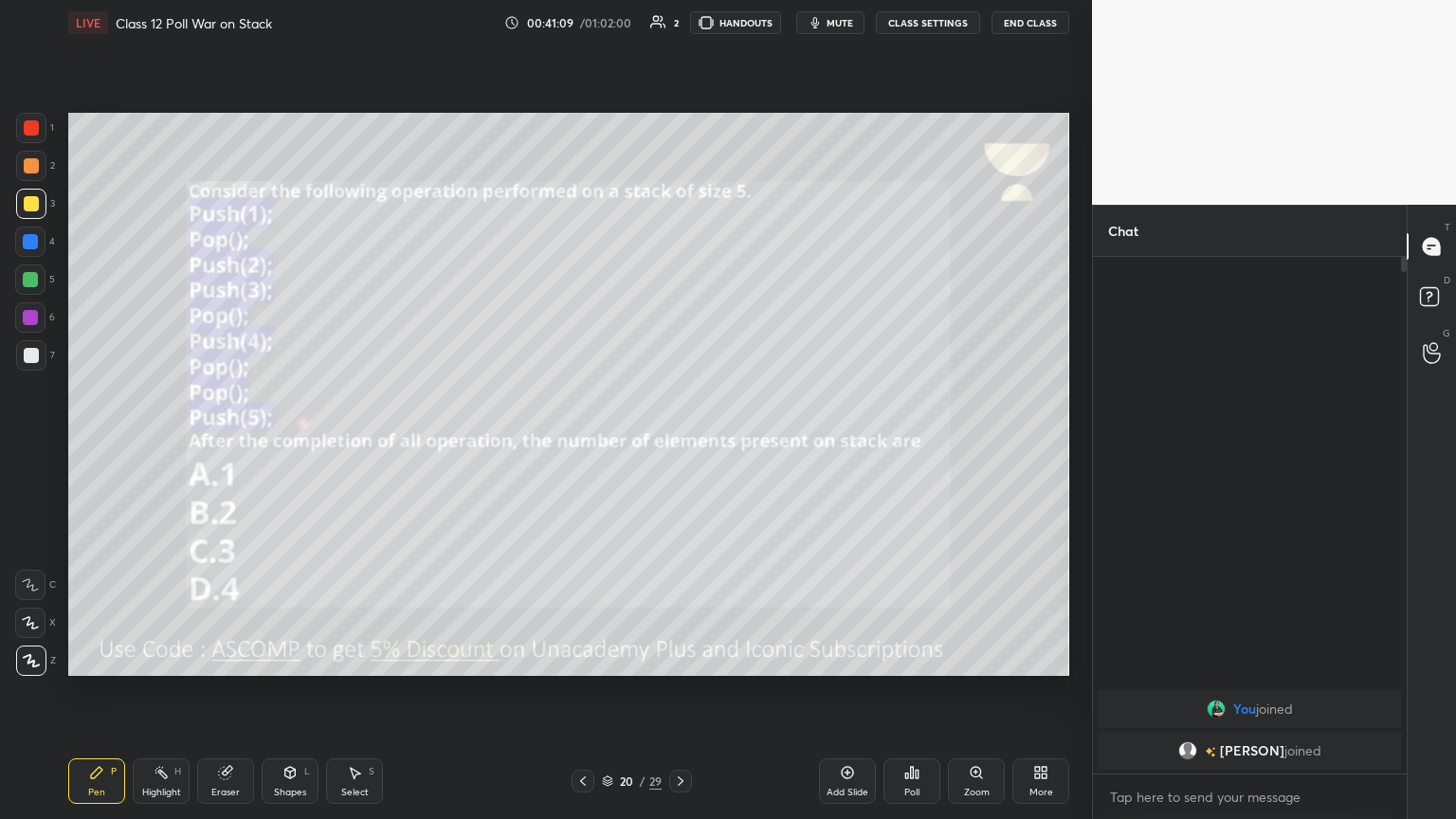 click 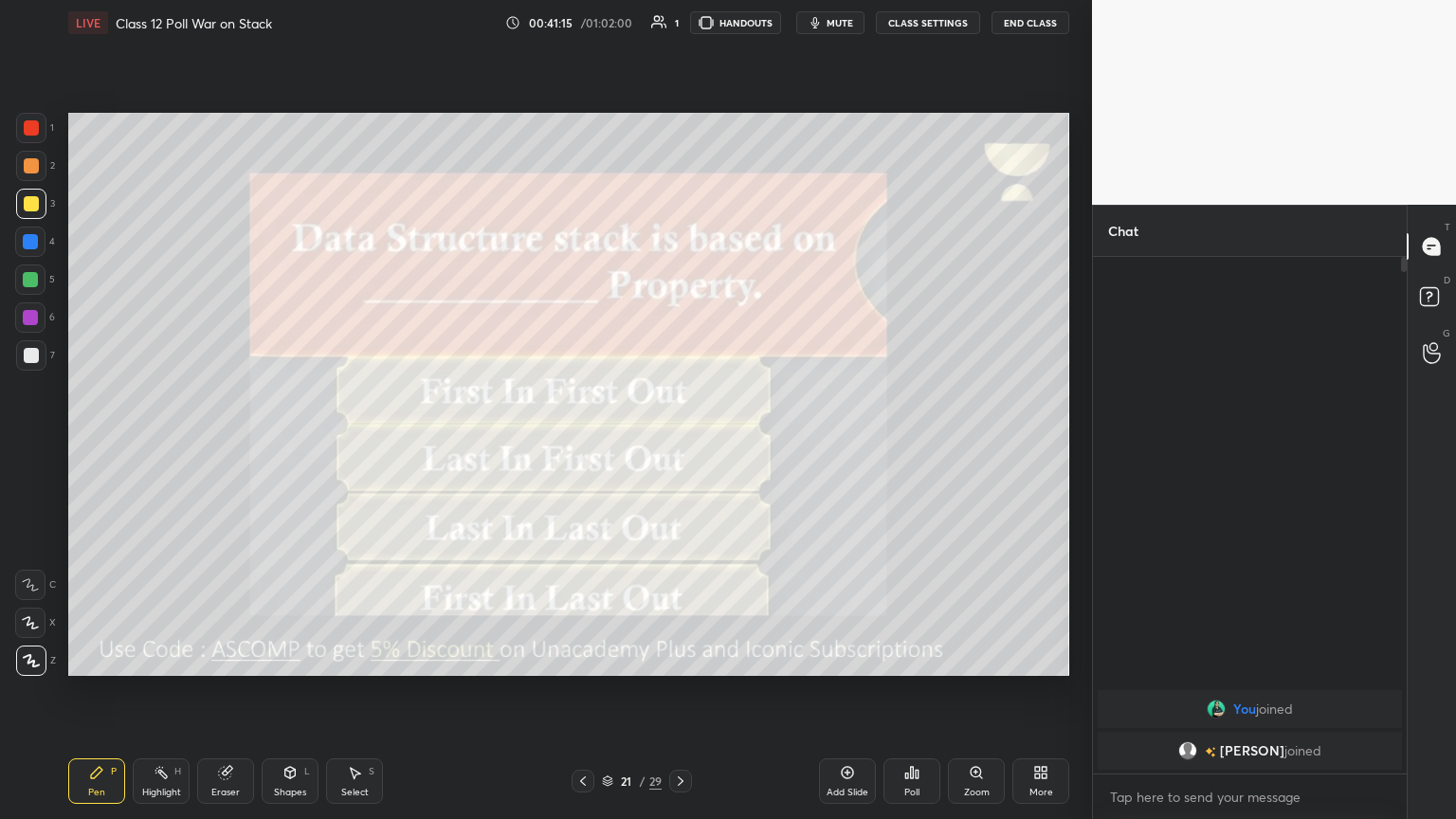 click on "mute" at bounding box center [840, 23] 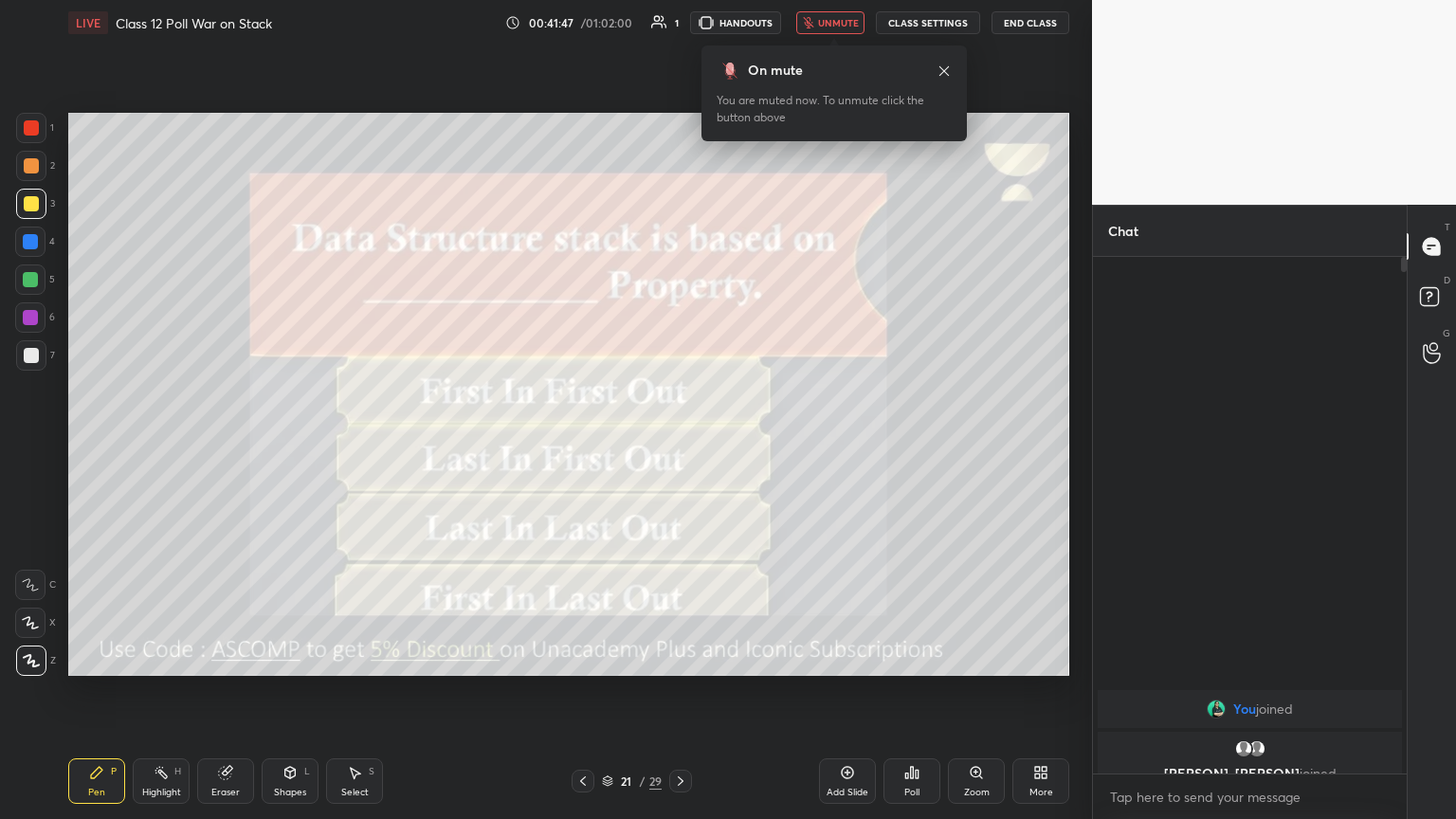 click 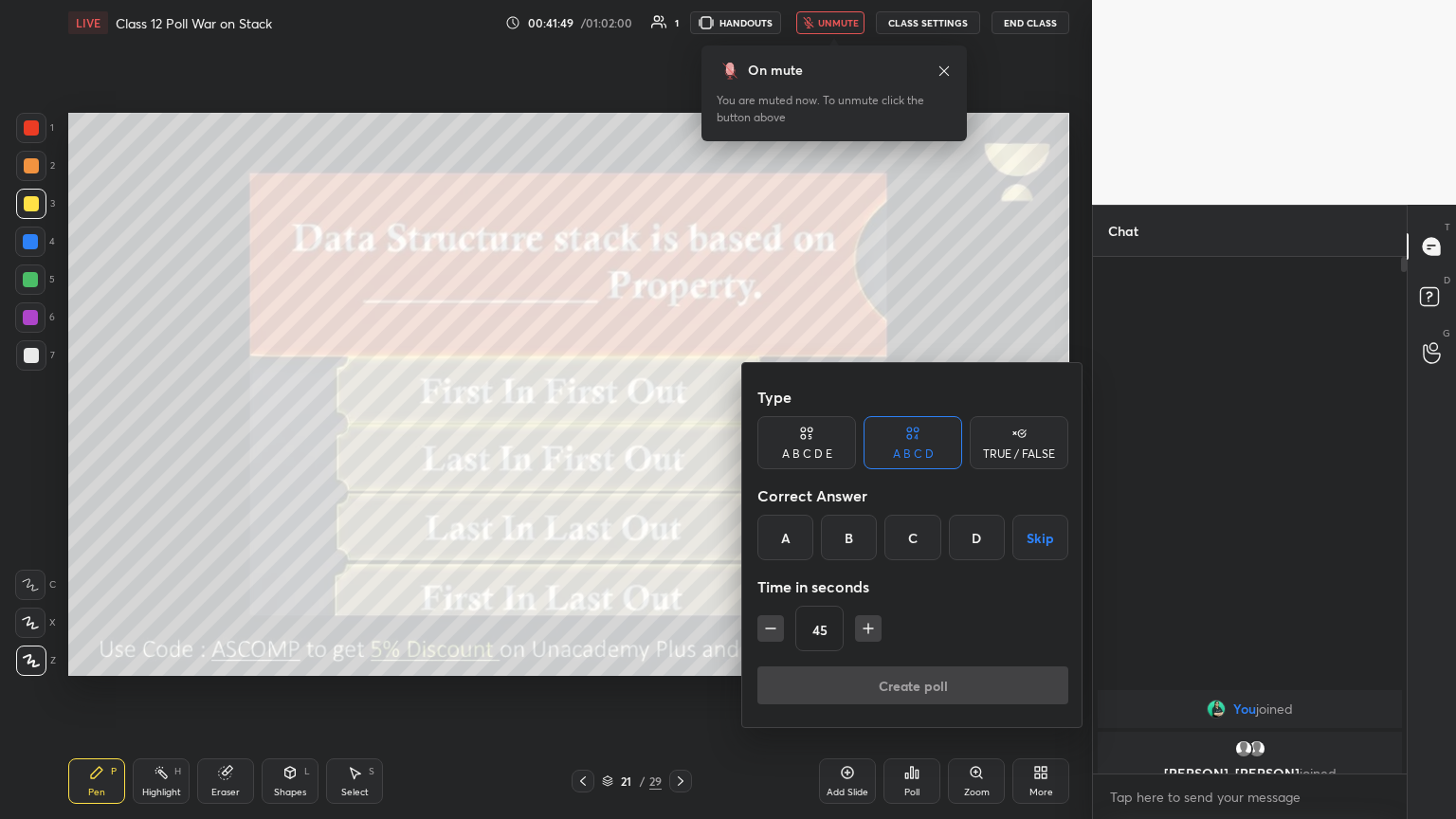 click at bounding box center (728, 410) 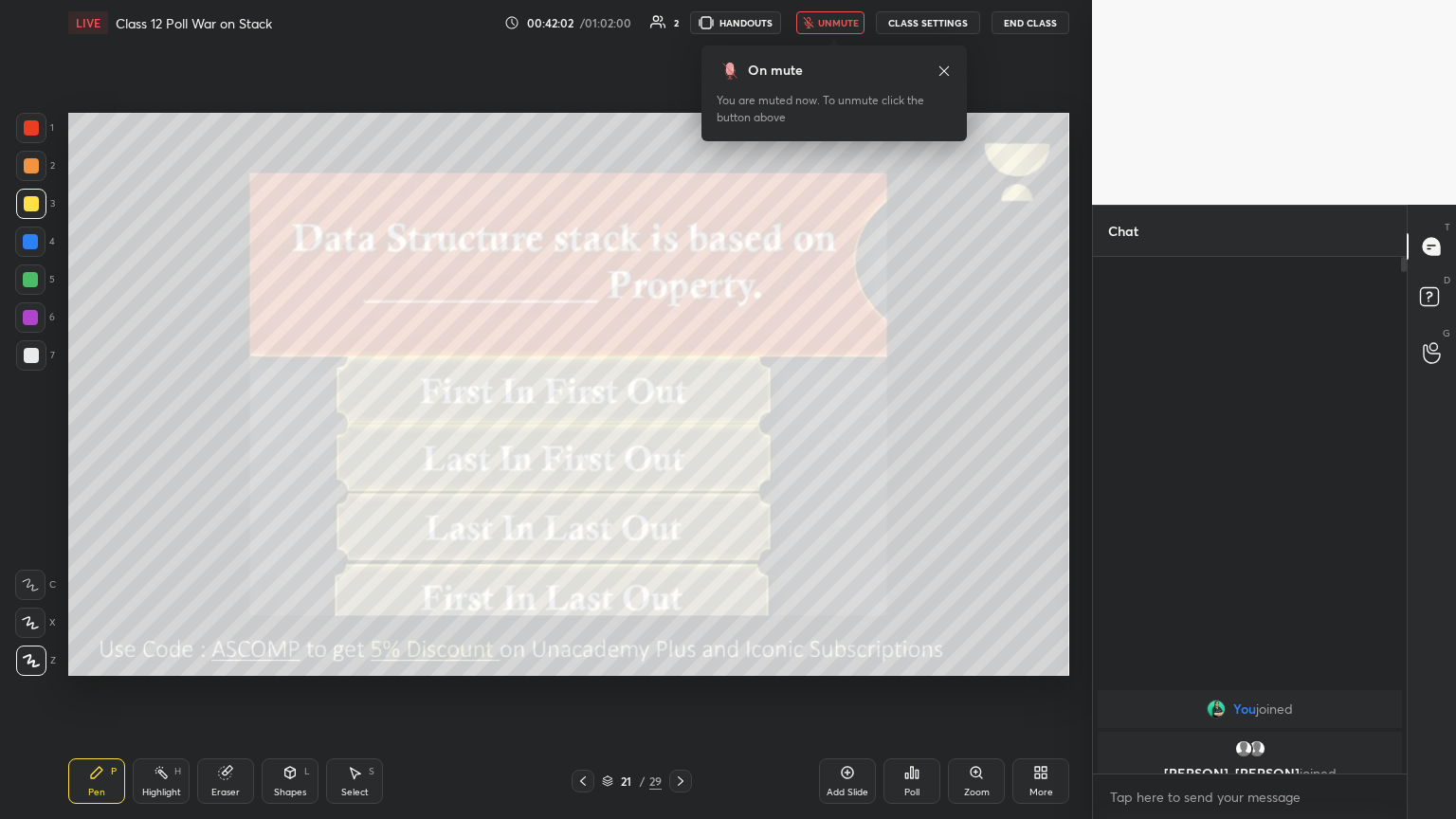 click 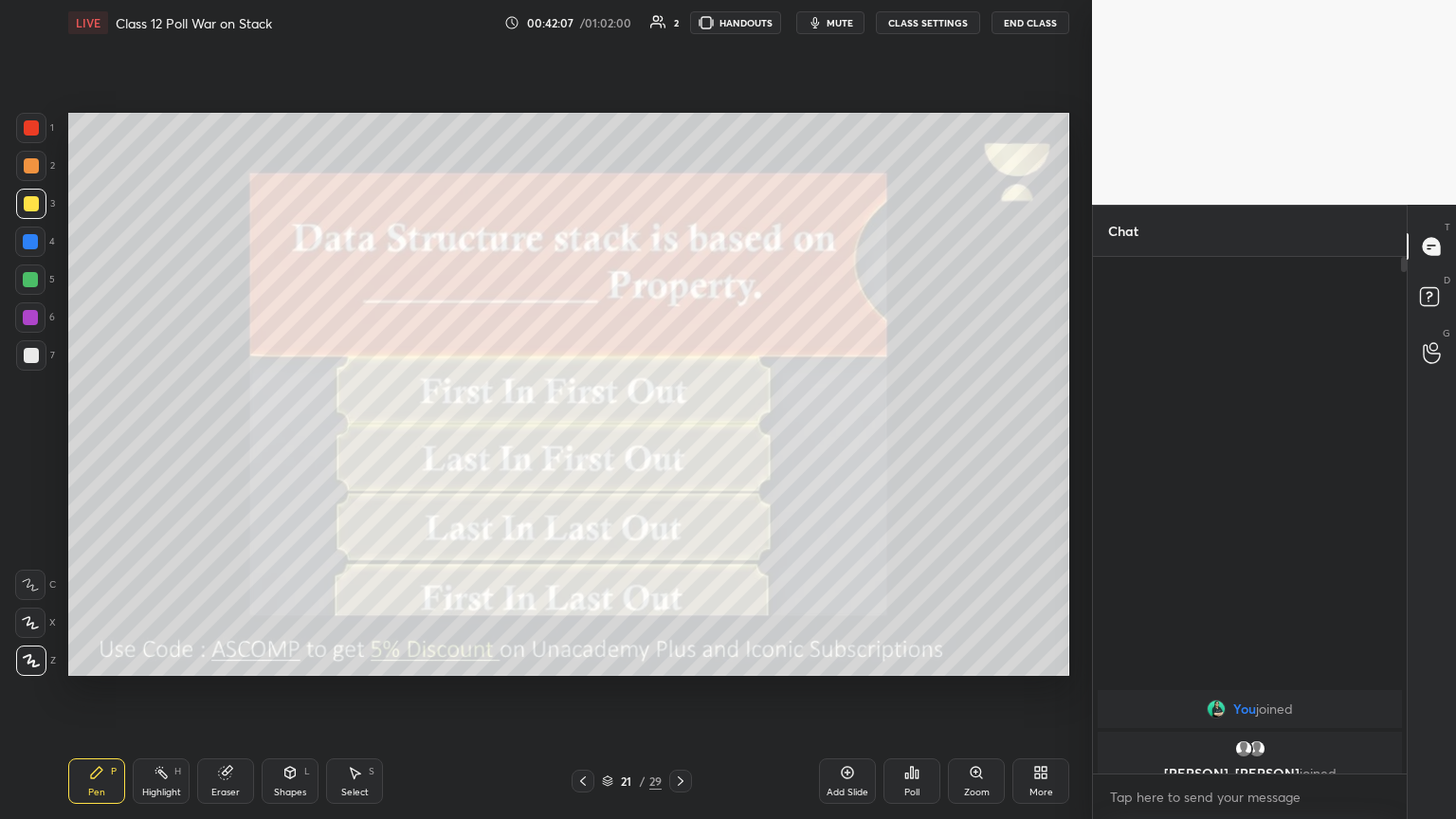 click on "Poll" at bounding box center [912, 781] 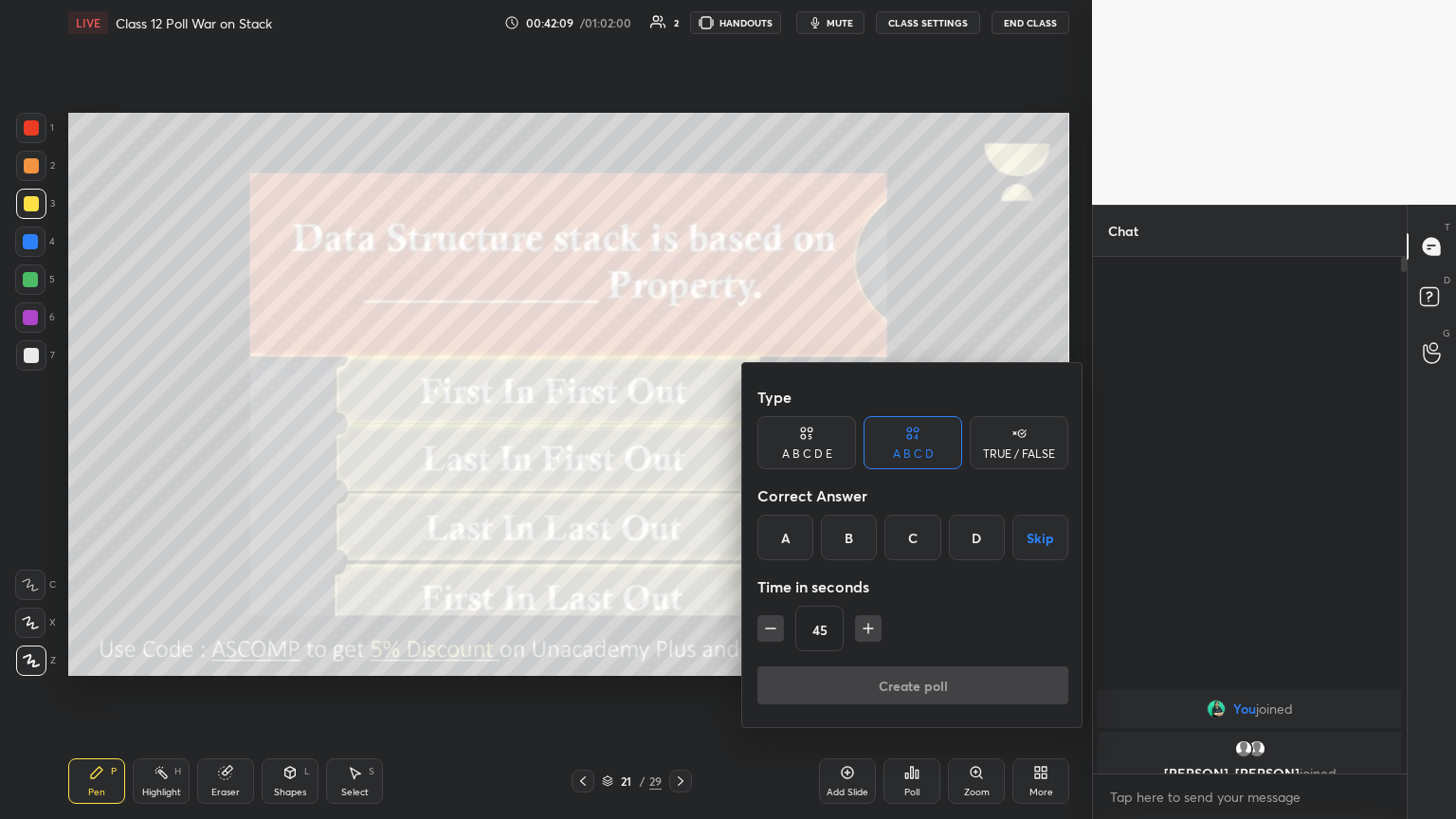 click on "B" at bounding box center [848, 537] 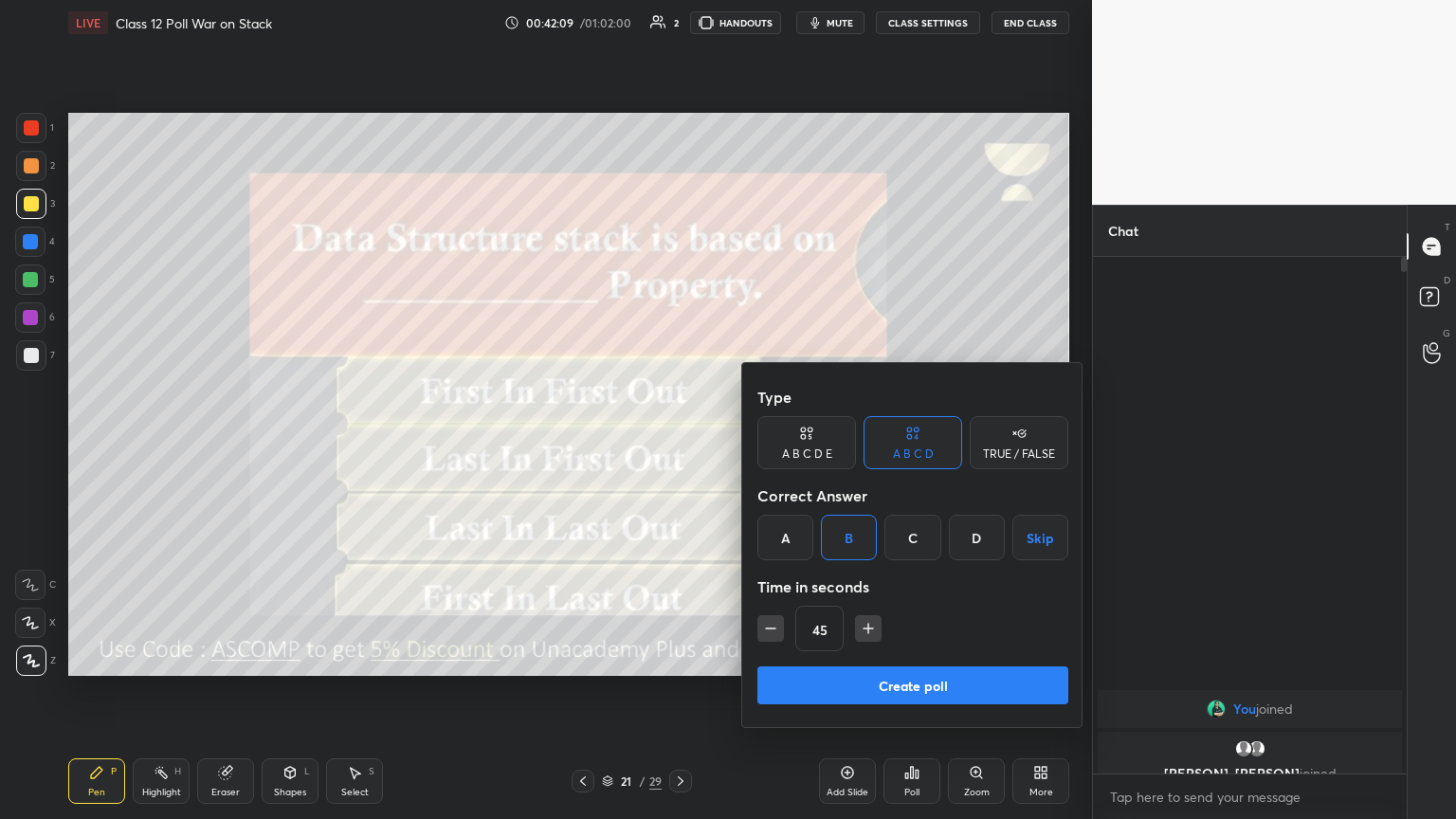 click 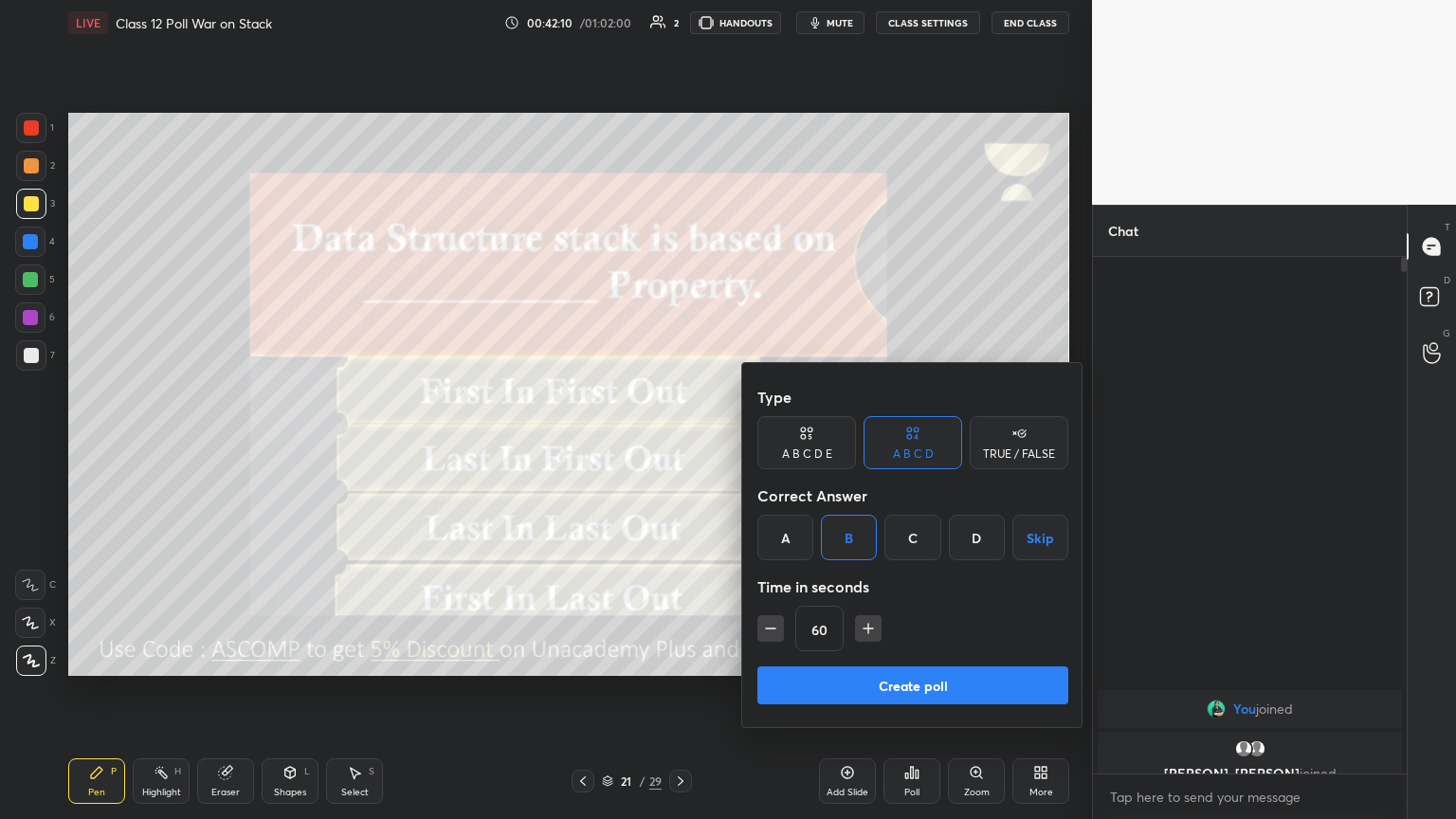 click on "Create poll" at bounding box center [913, 685] 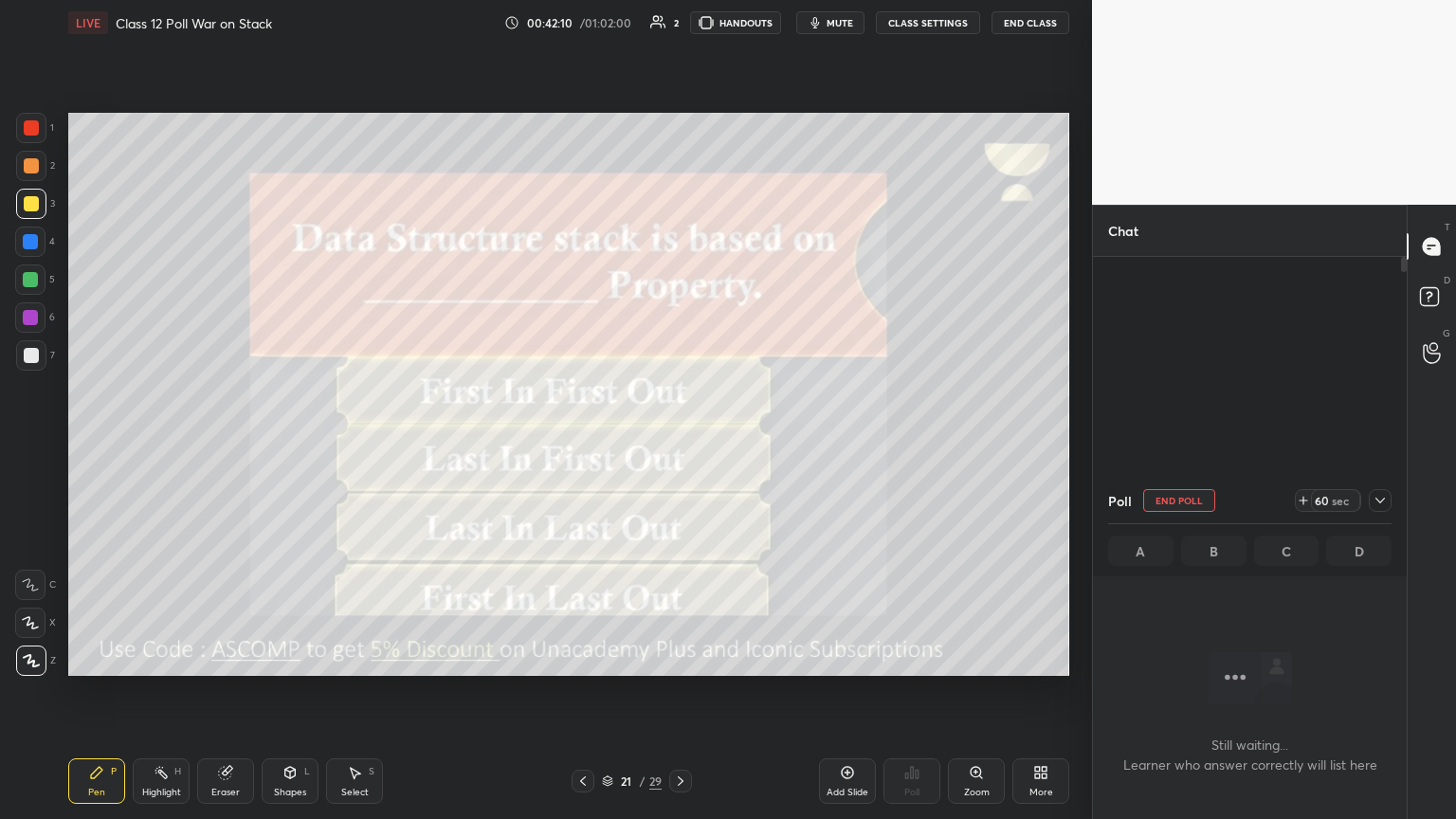 scroll, scrollTop: 444, scrollLeft: 308, axis: both 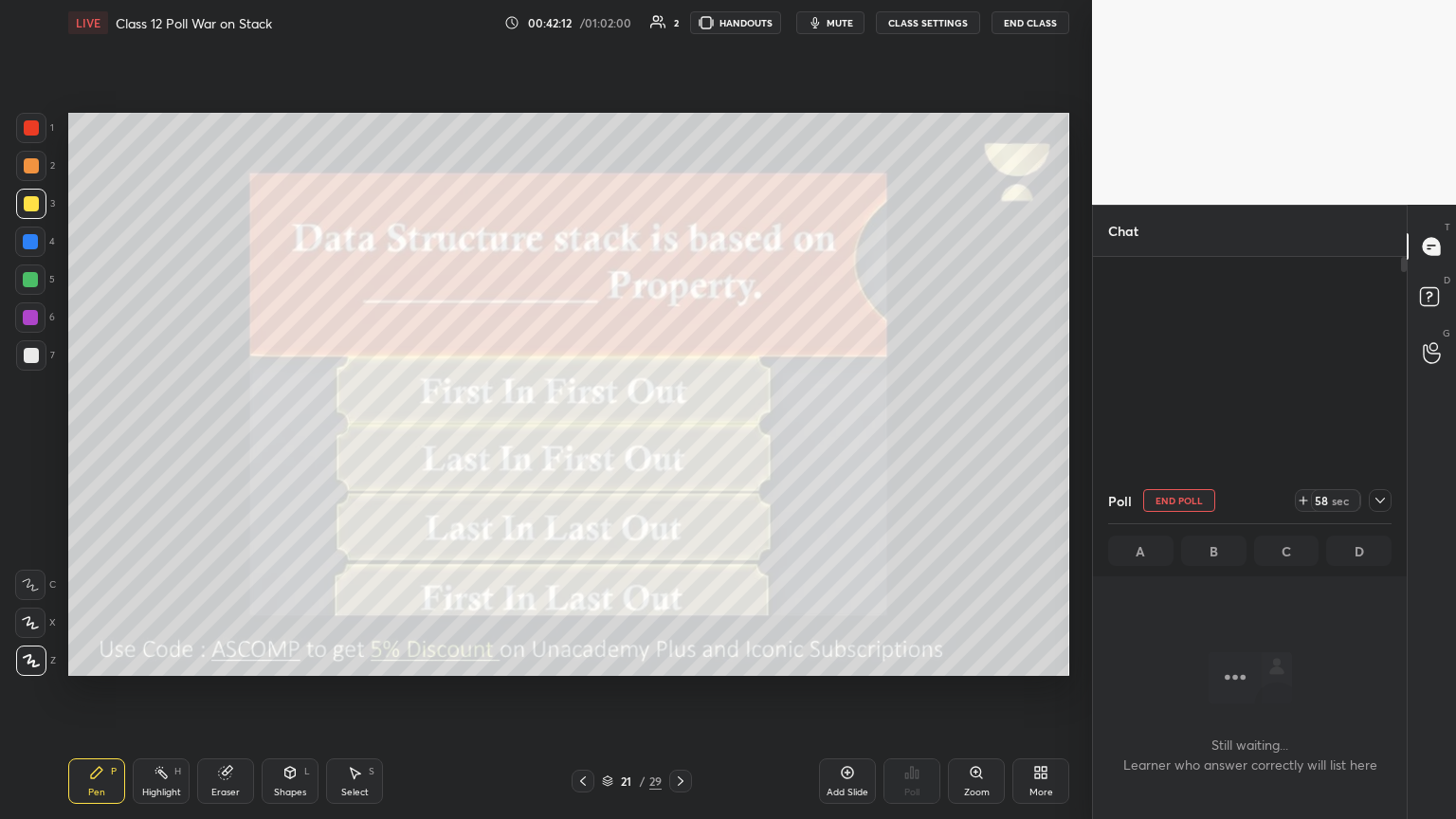 click on "mute" at bounding box center (840, 23) 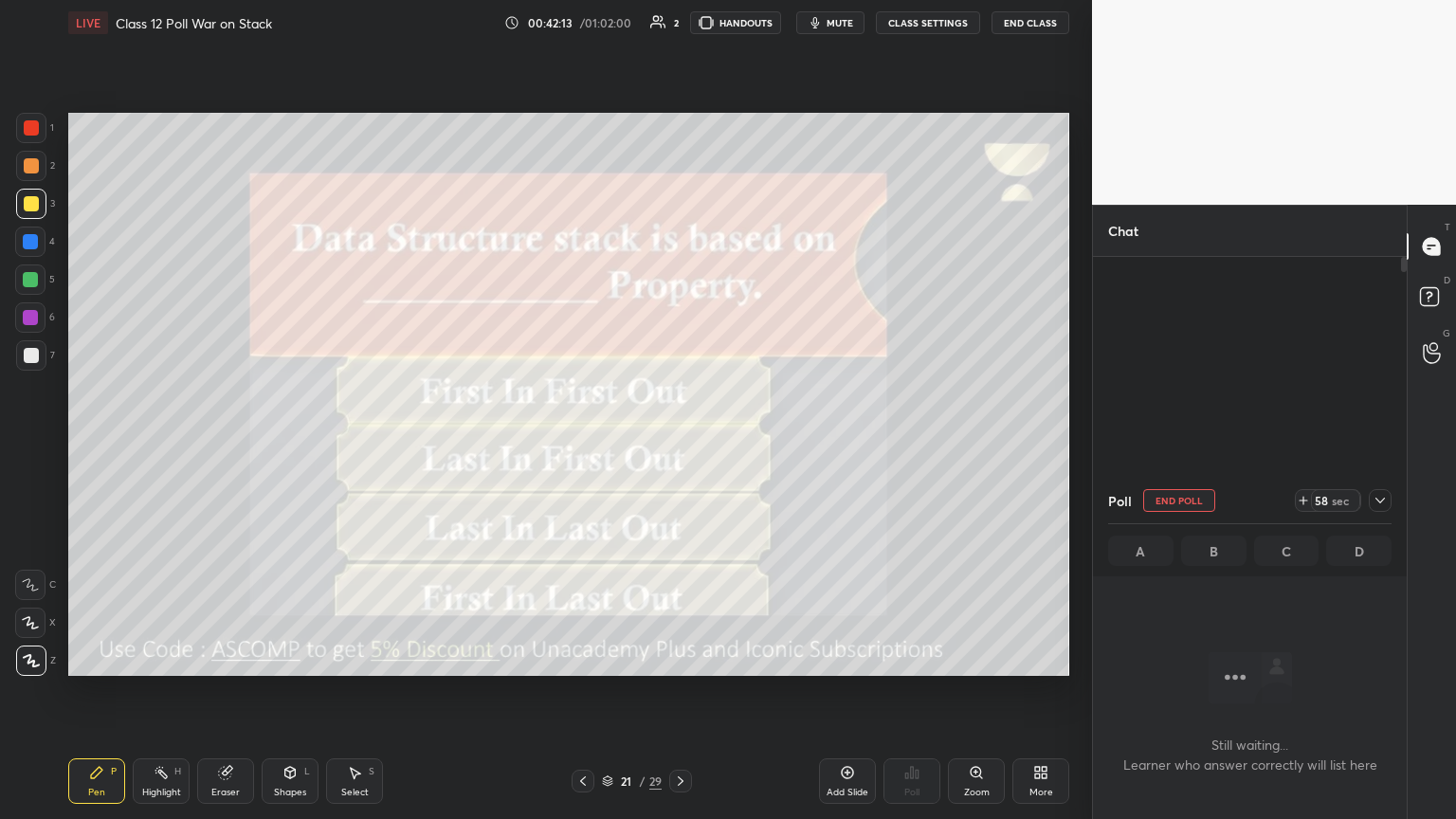 click on "mute" at bounding box center [830, 23] 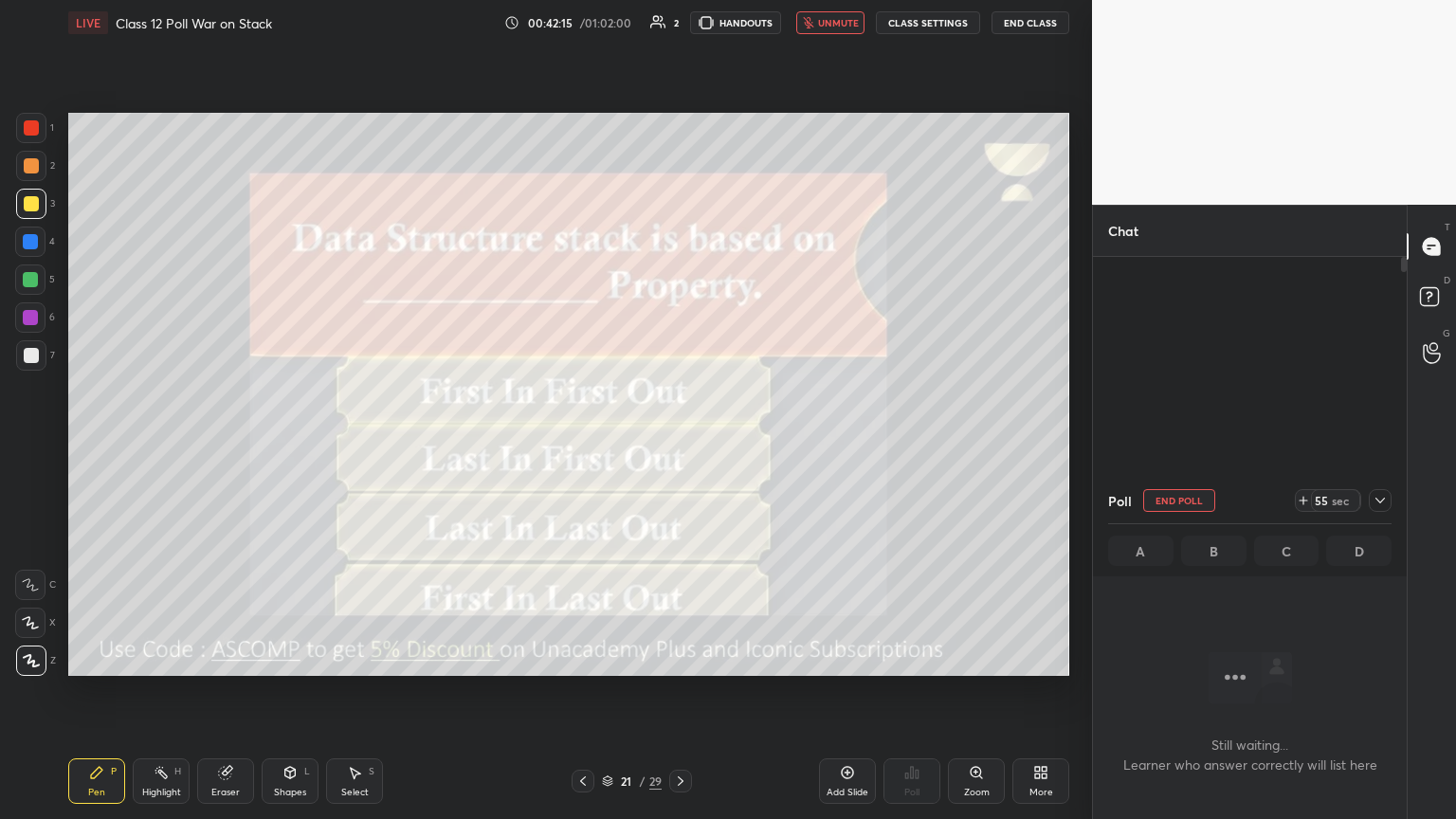 click 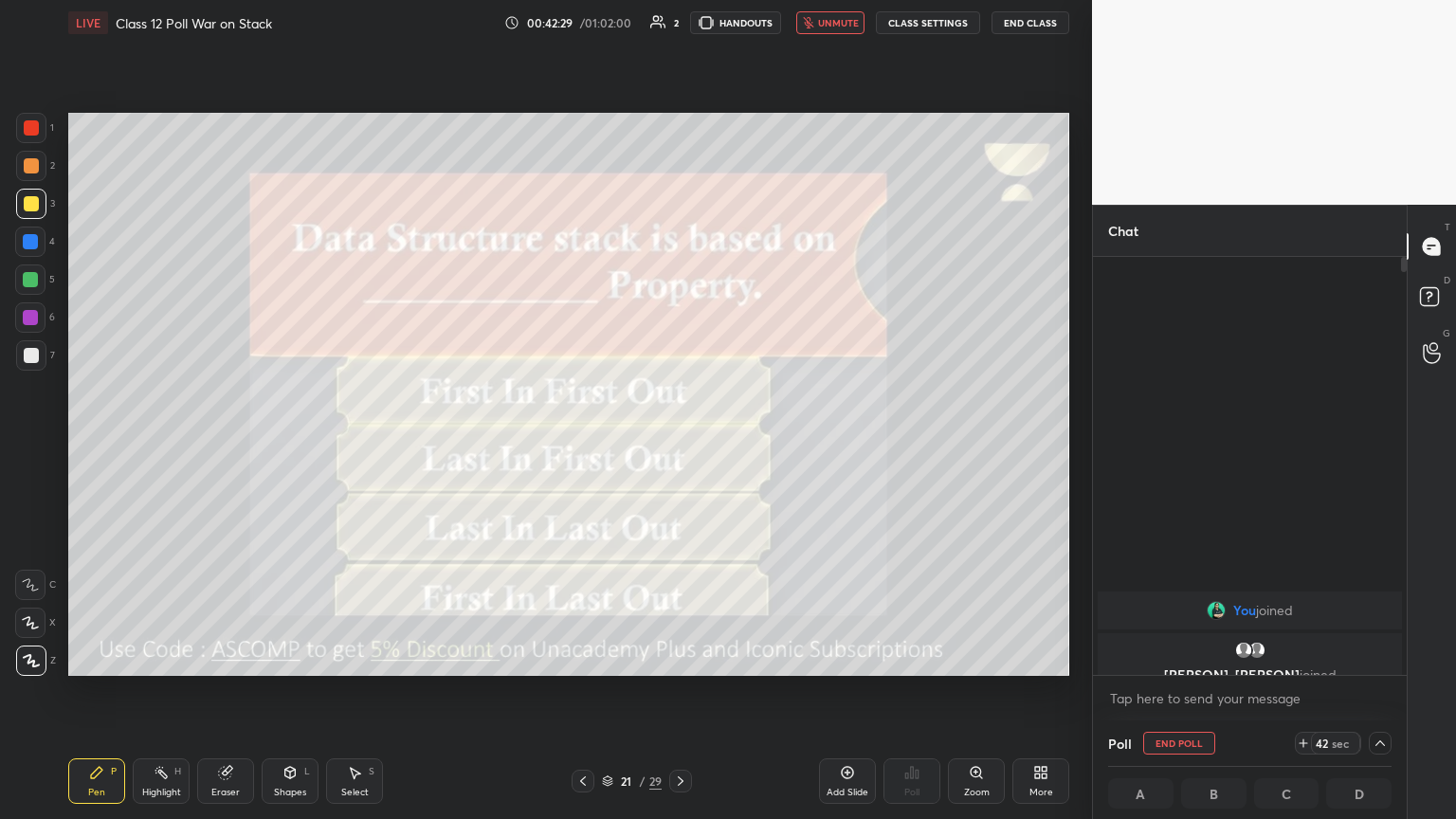 click 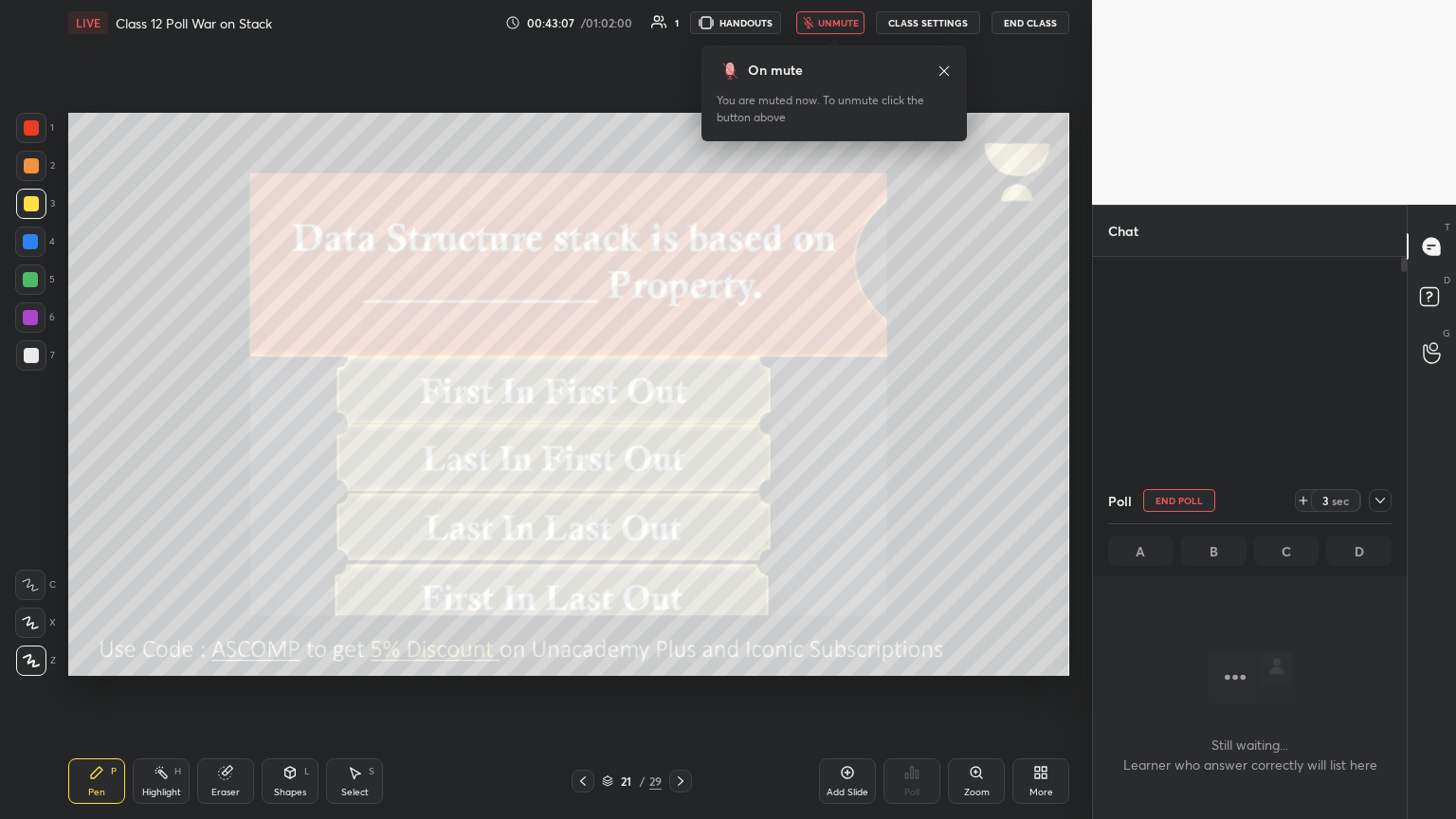 click on "unmute" at bounding box center (838, 23) 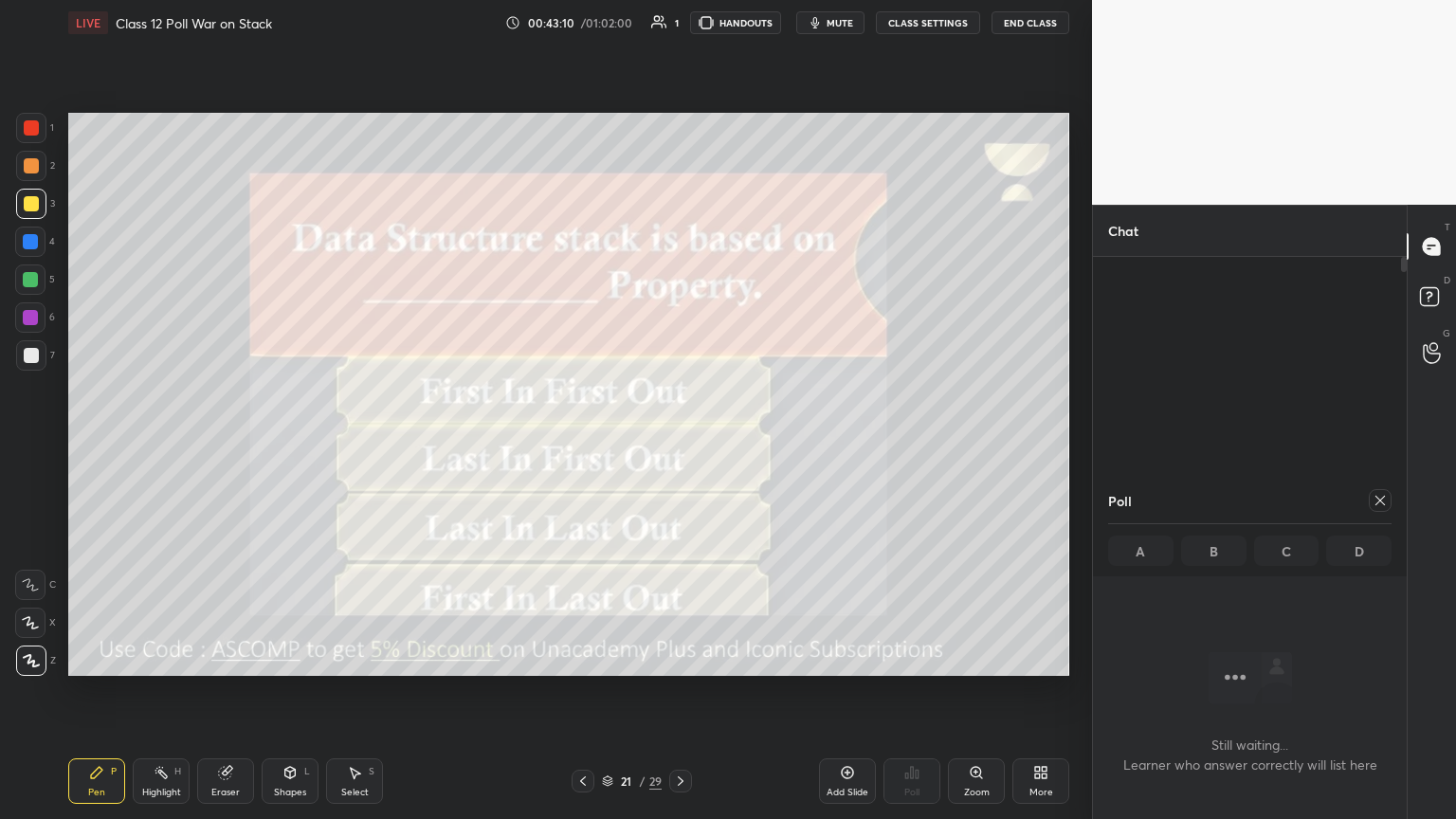 click 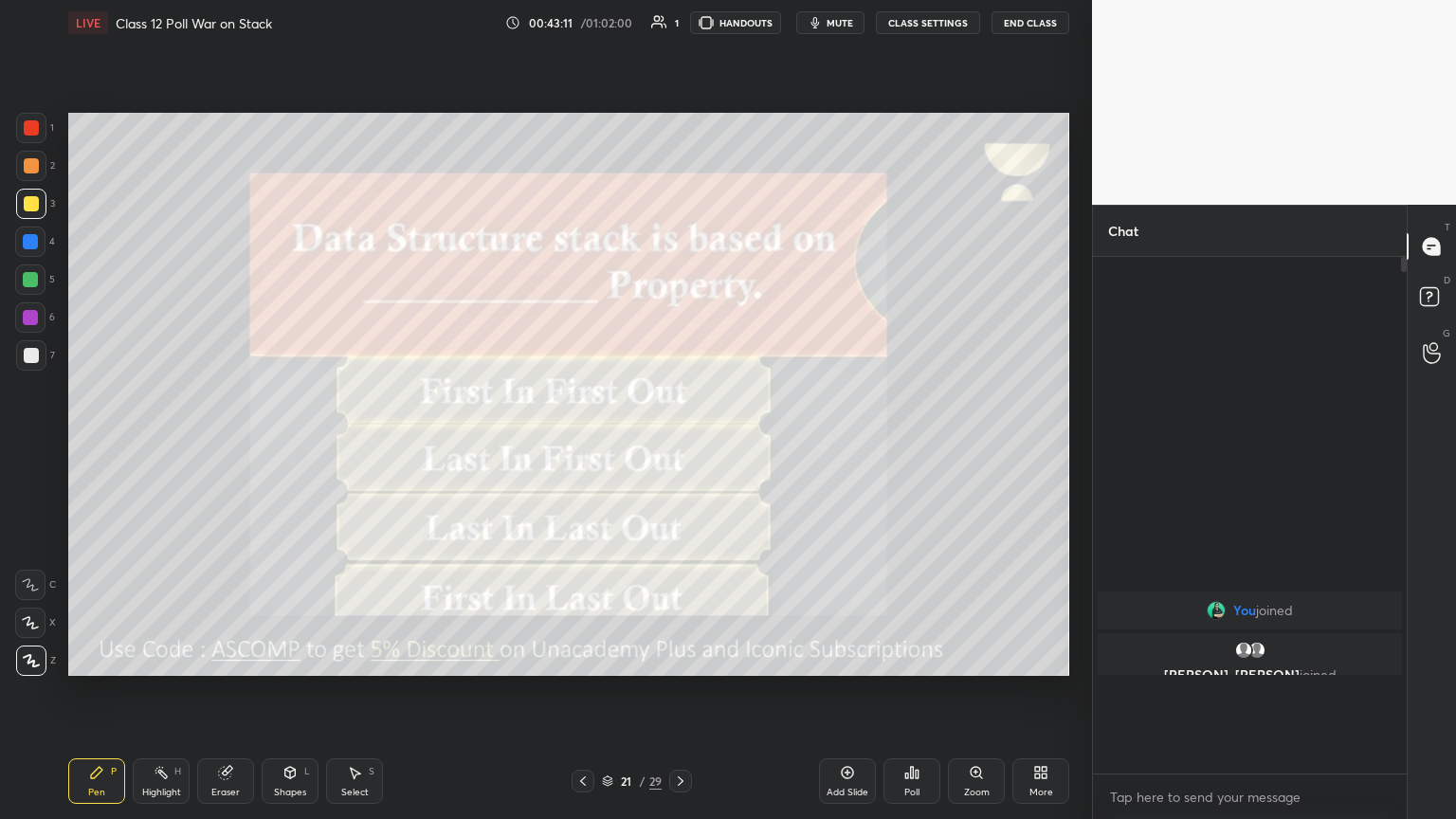 scroll, scrollTop: 0, scrollLeft: 0, axis: both 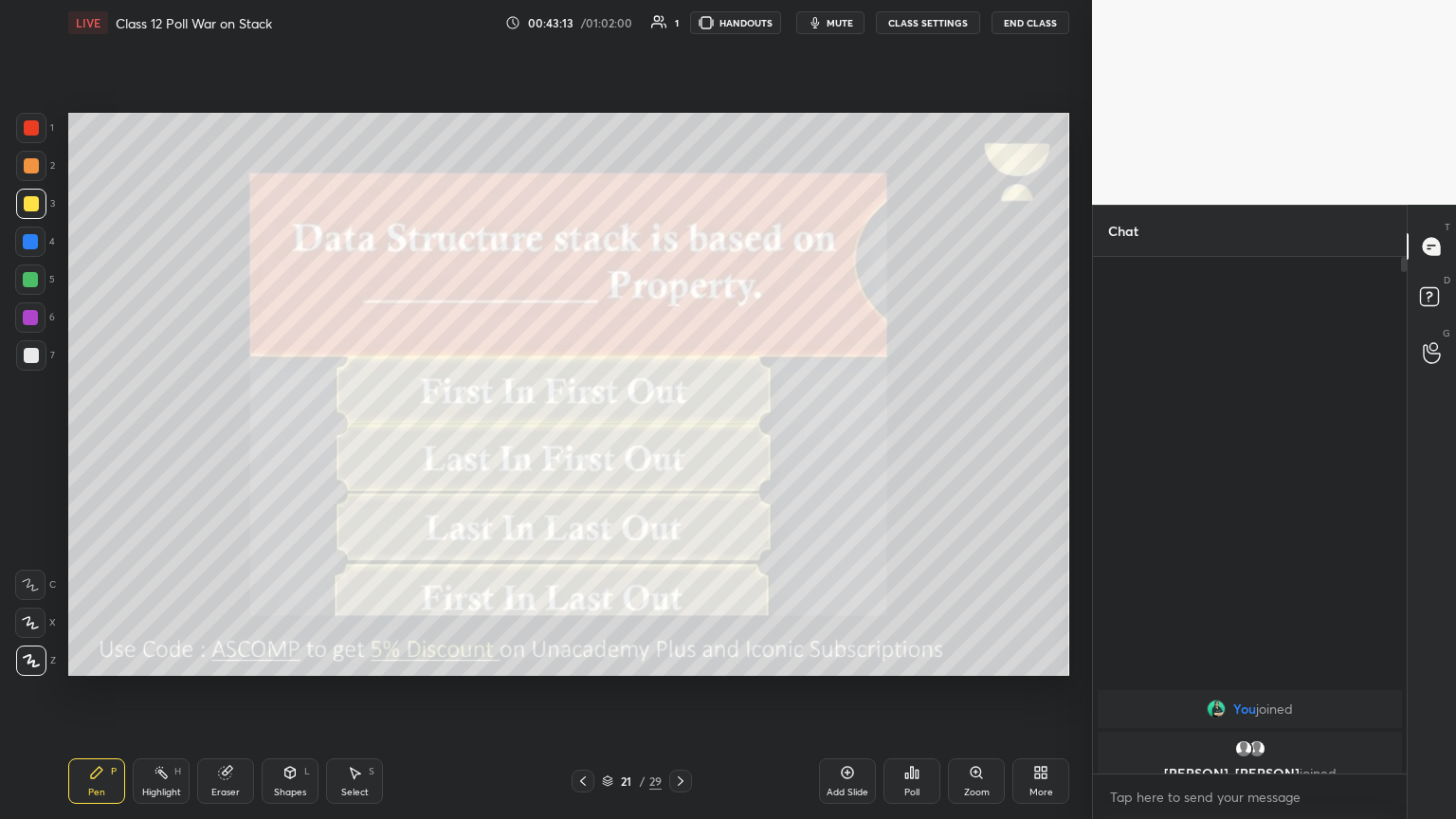 click 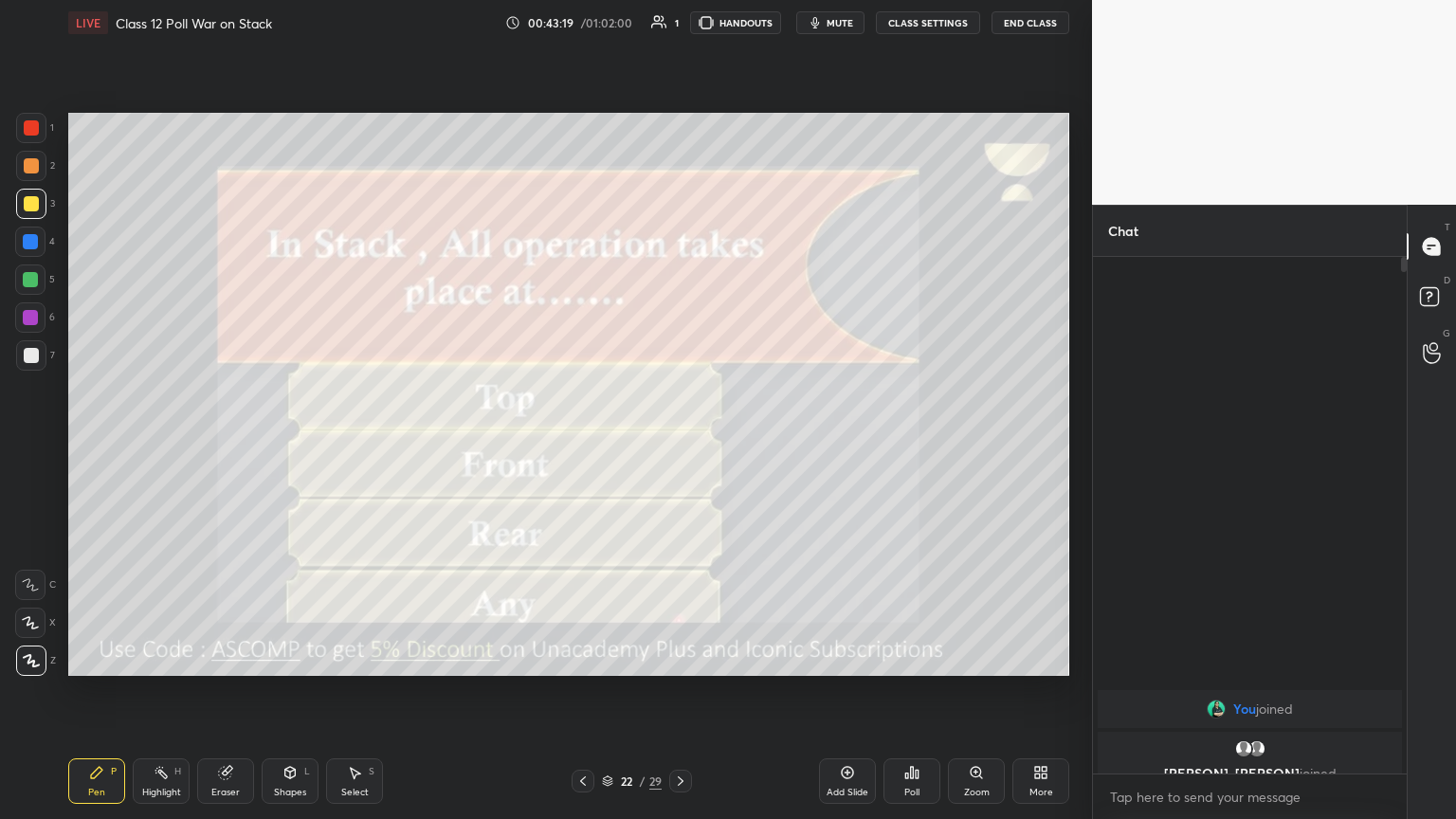 click on "Eraser" at bounding box center [226, 781] 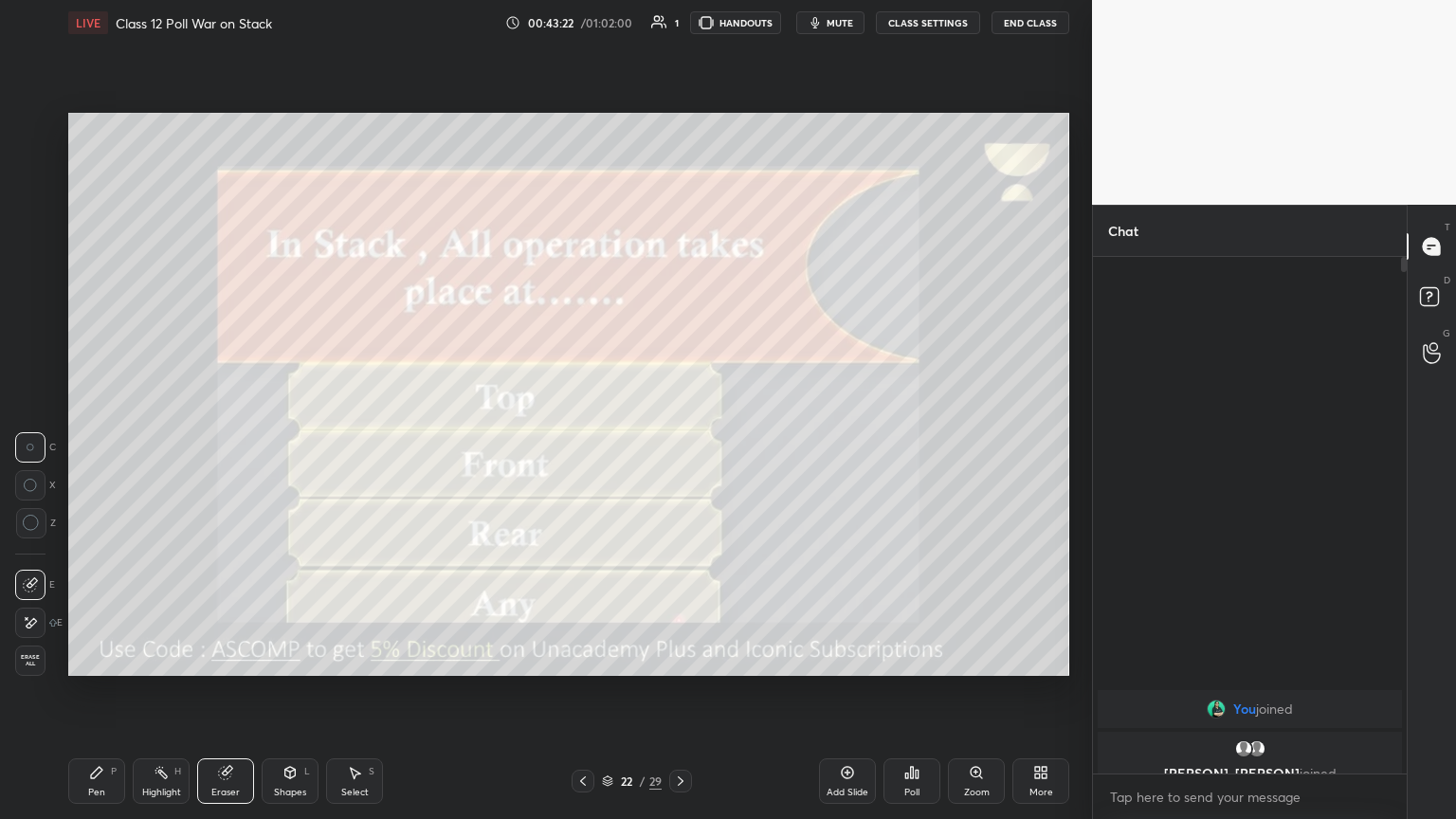 click 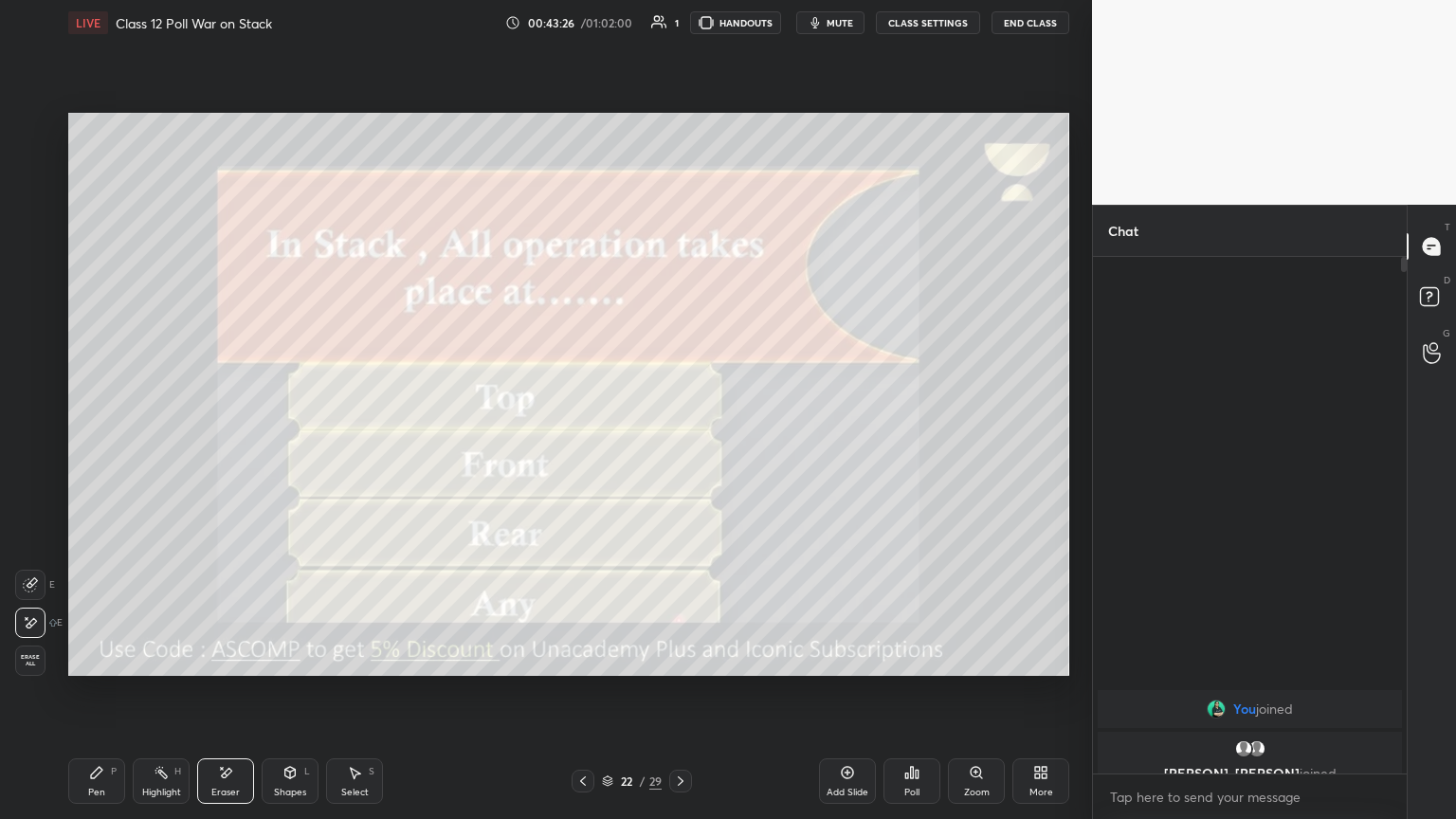 click 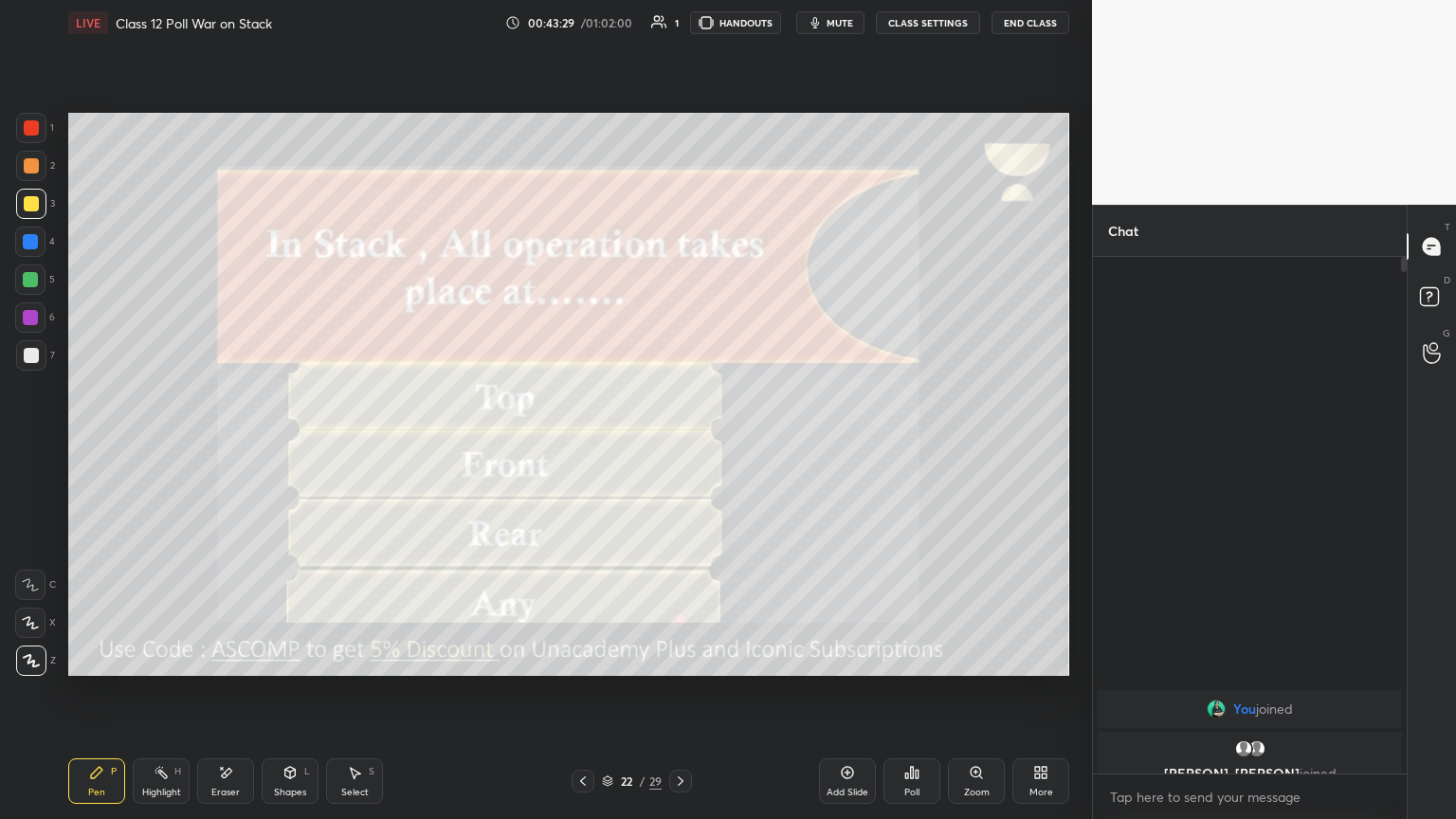 drag, startPoint x: 849, startPoint y: 21, endPoint x: 832, endPoint y: 54, distance: 37.121422 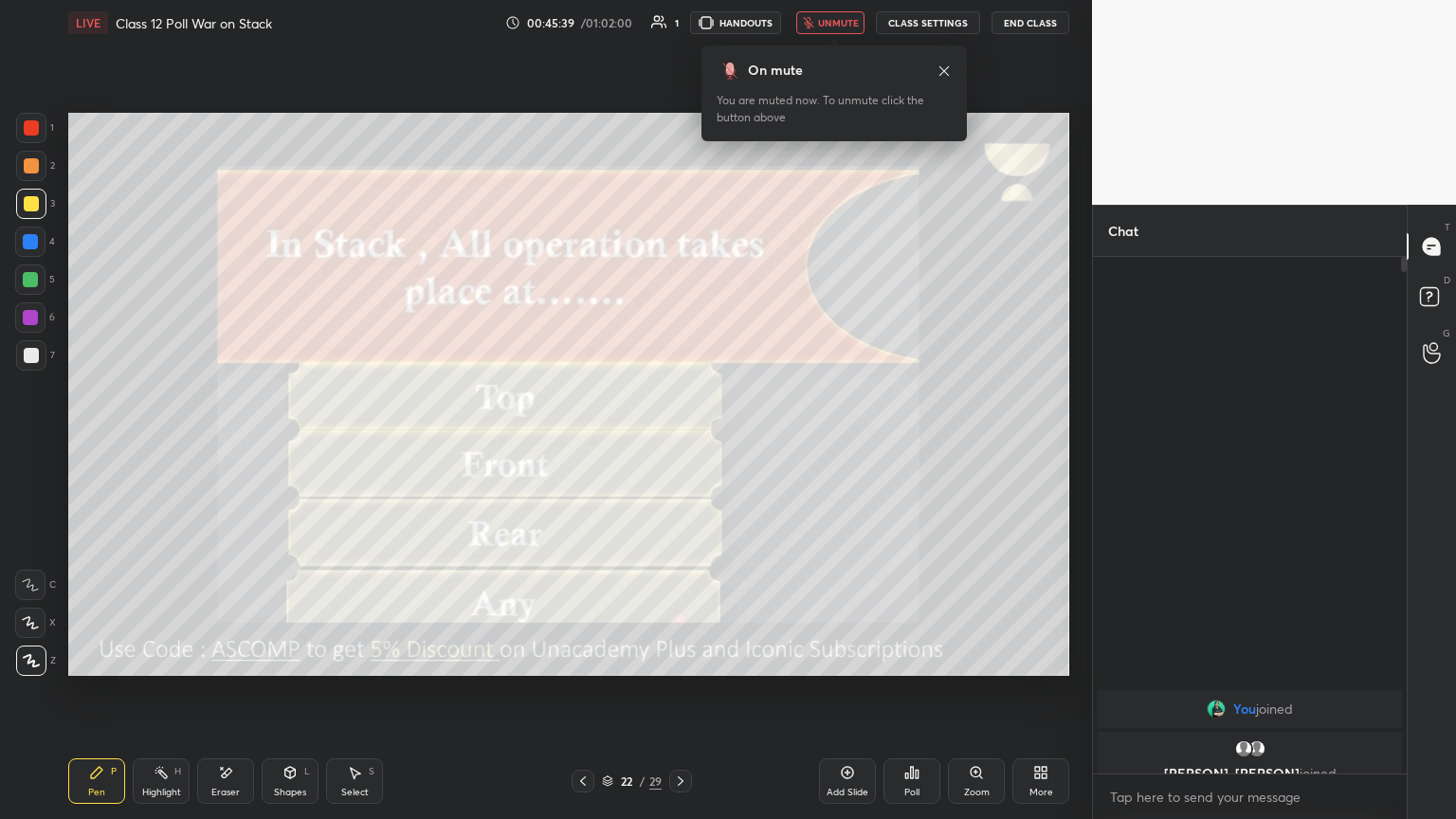 click on "unmute" at bounding box center [838, 23] 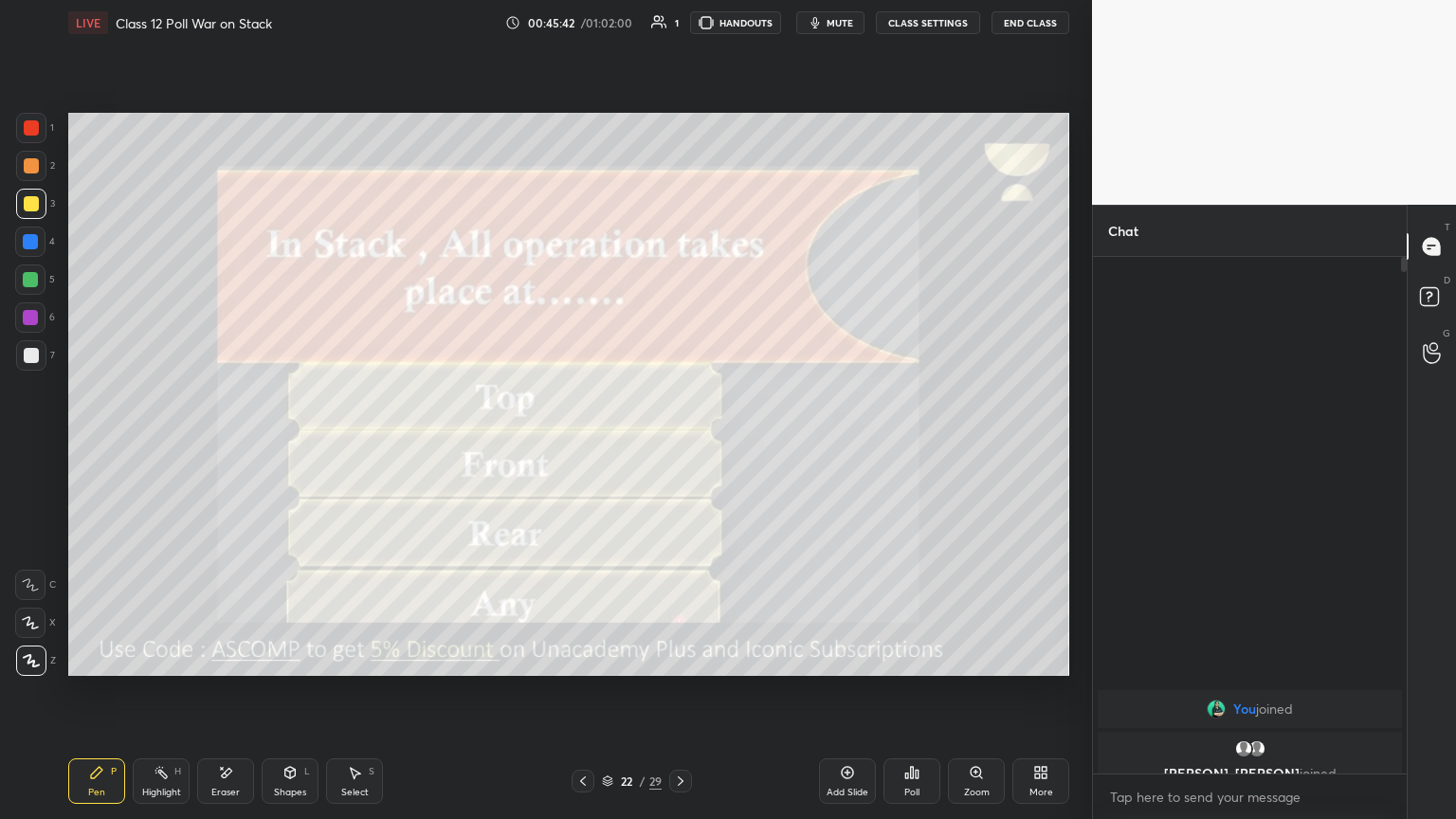 click 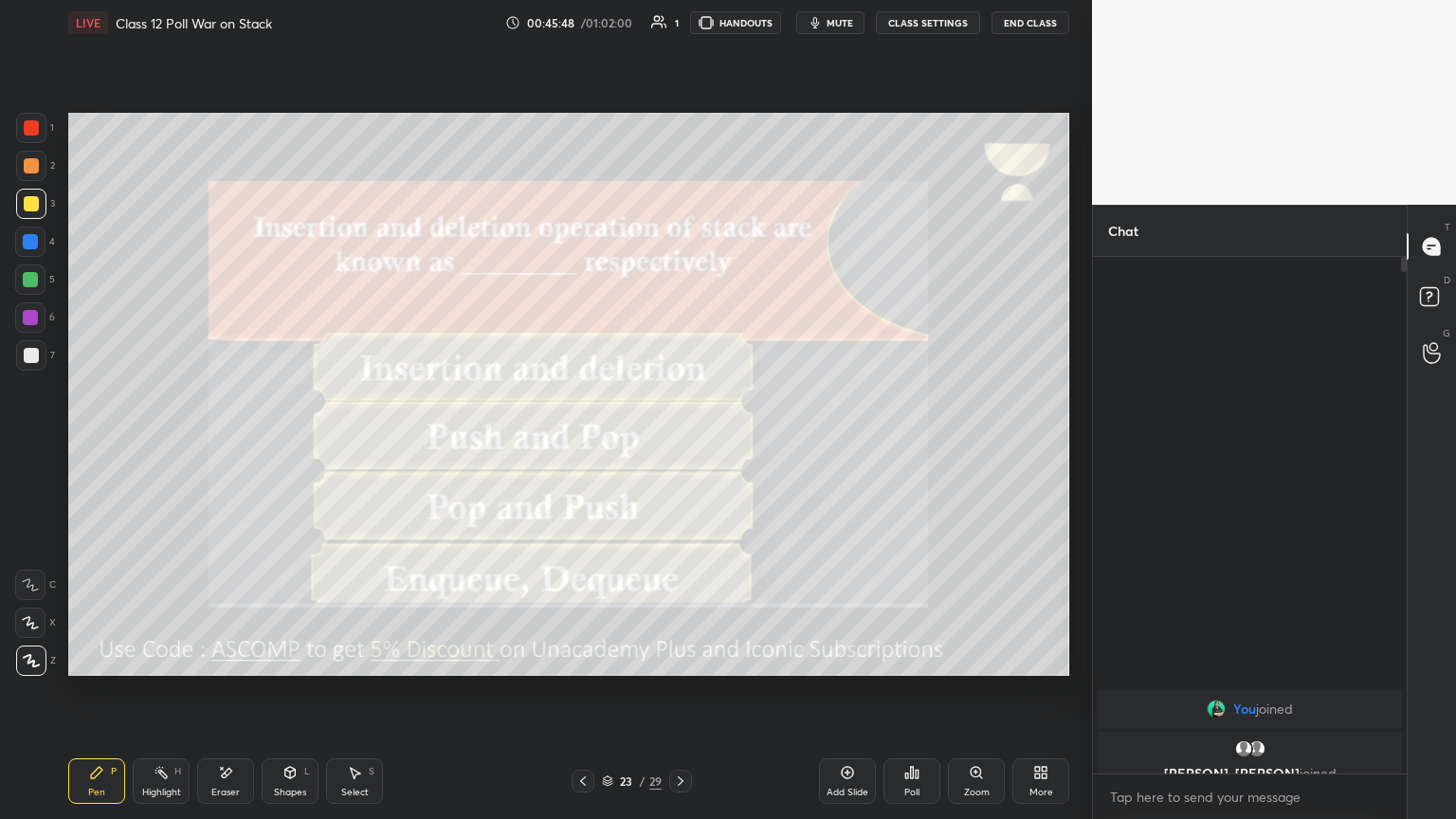 click on "mute" at bounding box center [840, 23] 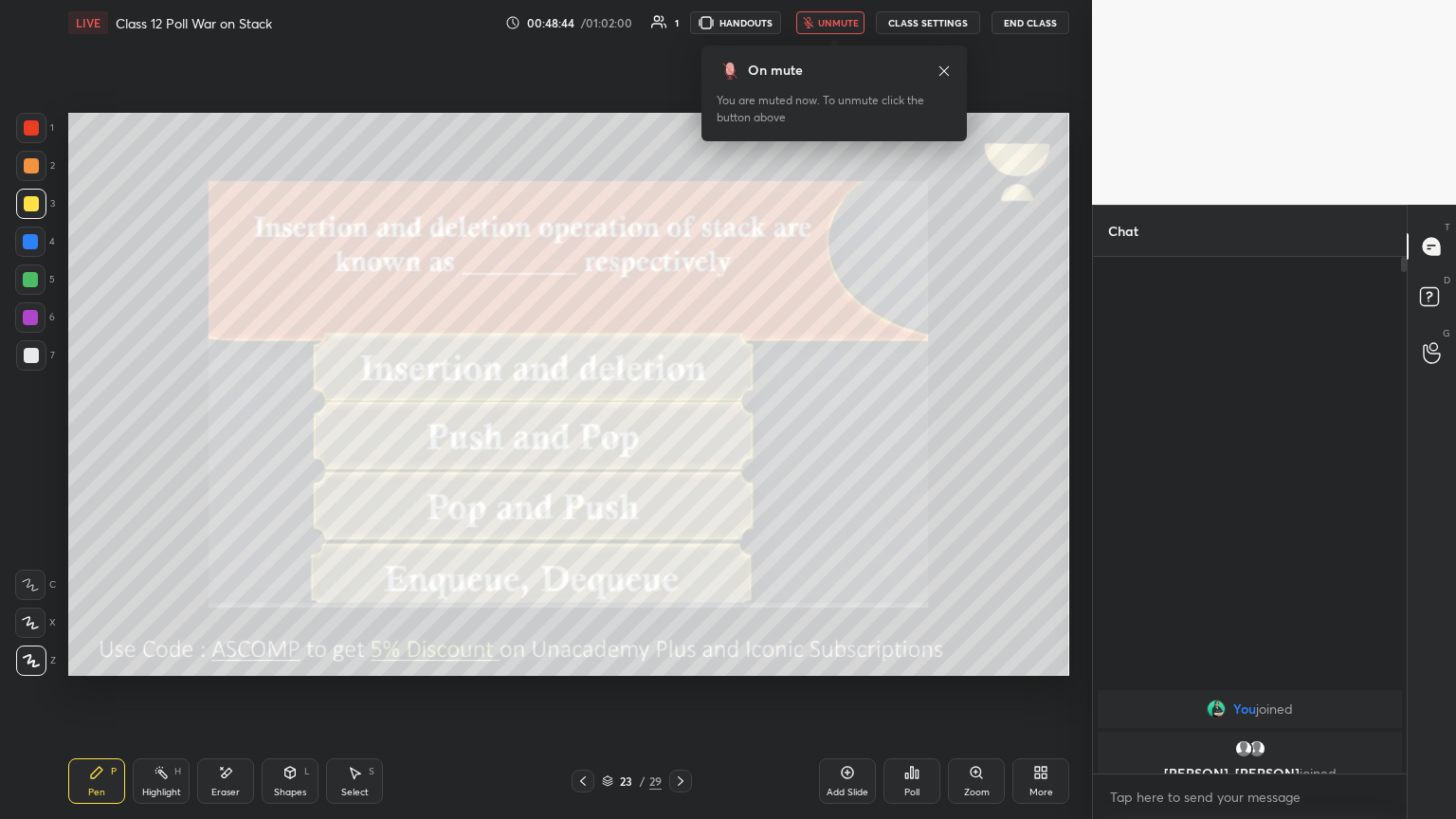 click on "unmute" at bounding box center [838, 23] 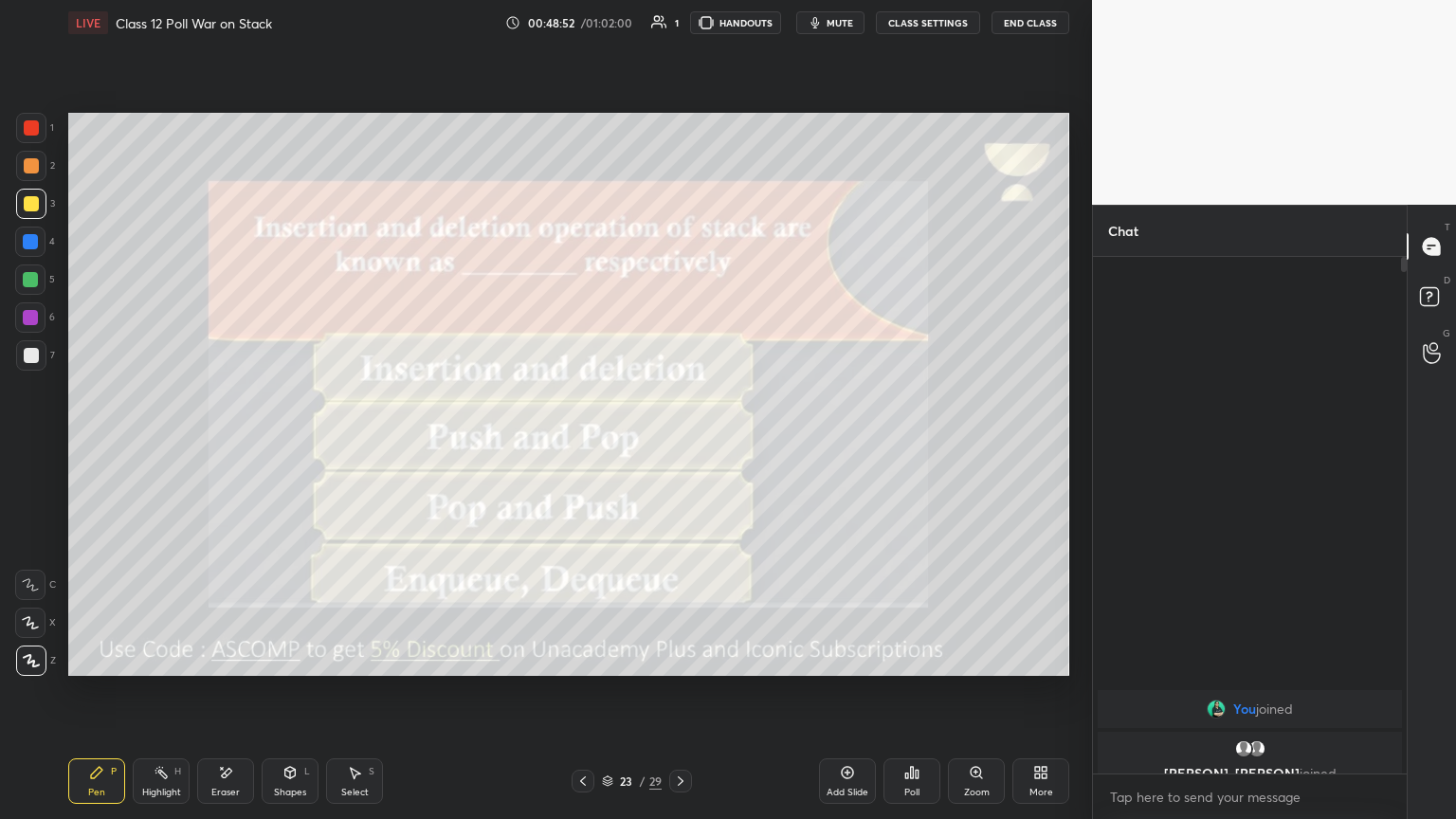 click 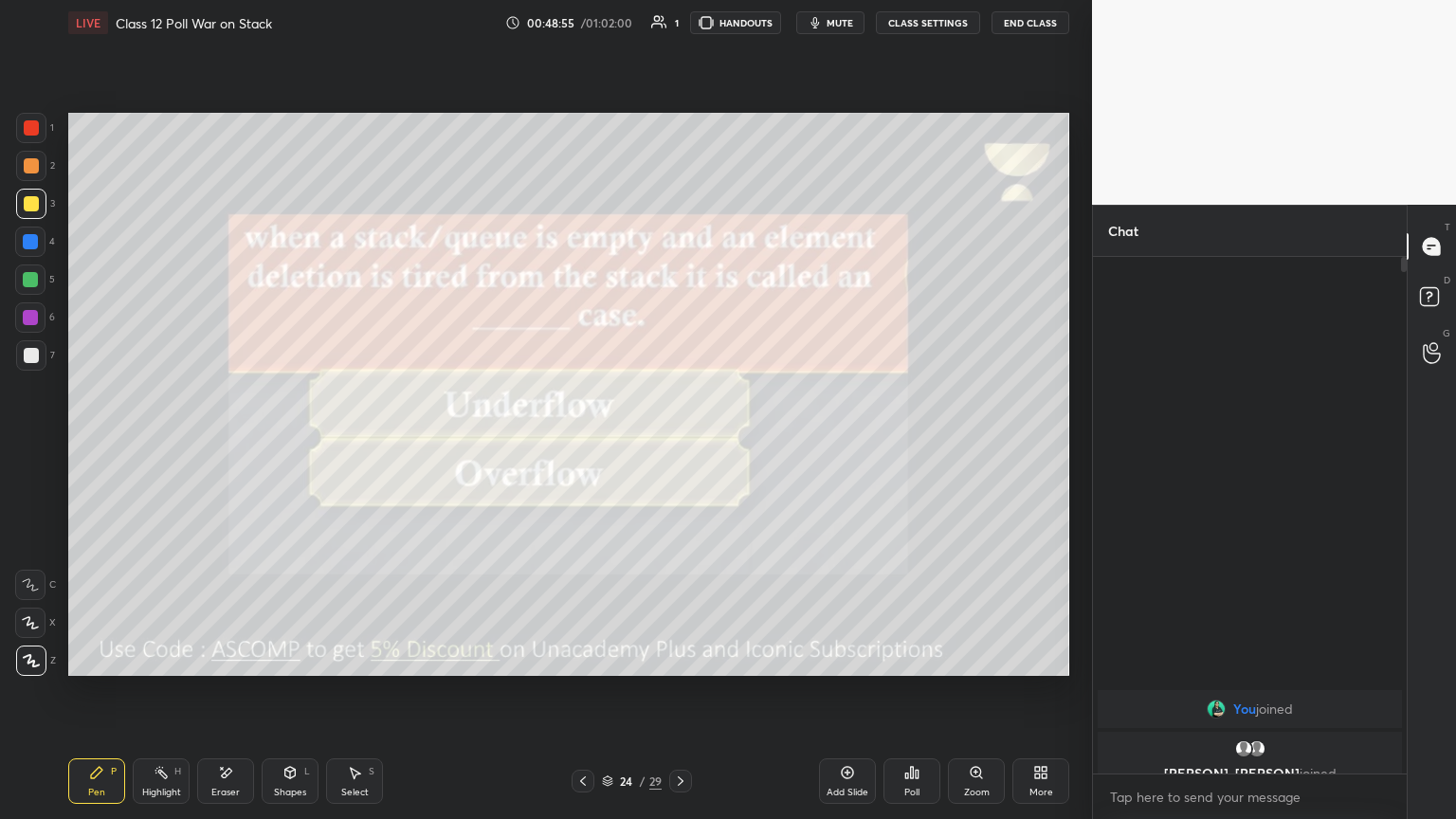 click on "mute" at bounding box center [840, 23] 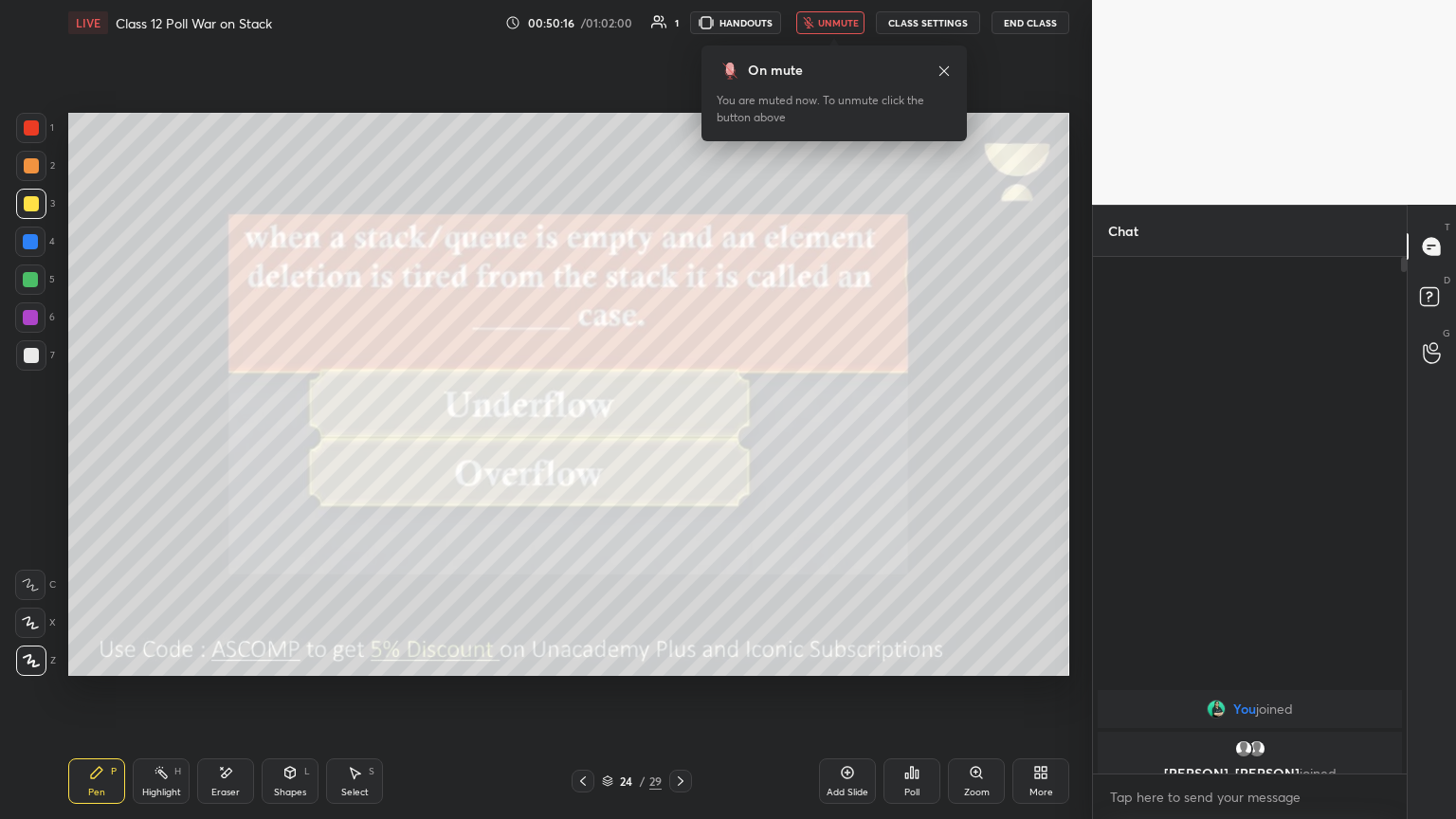 click on "unmute" at bounding box center [830, 23] 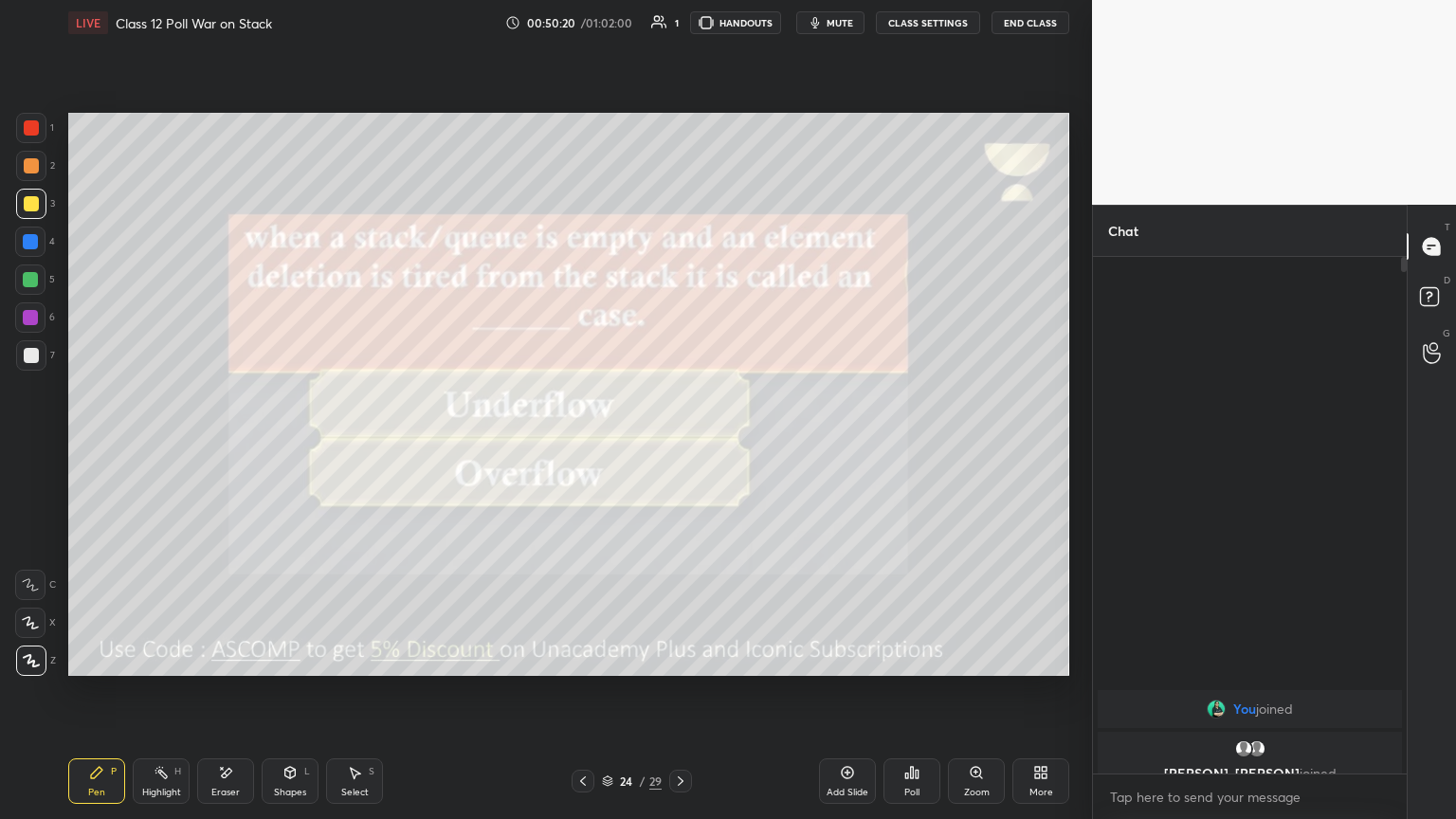 click 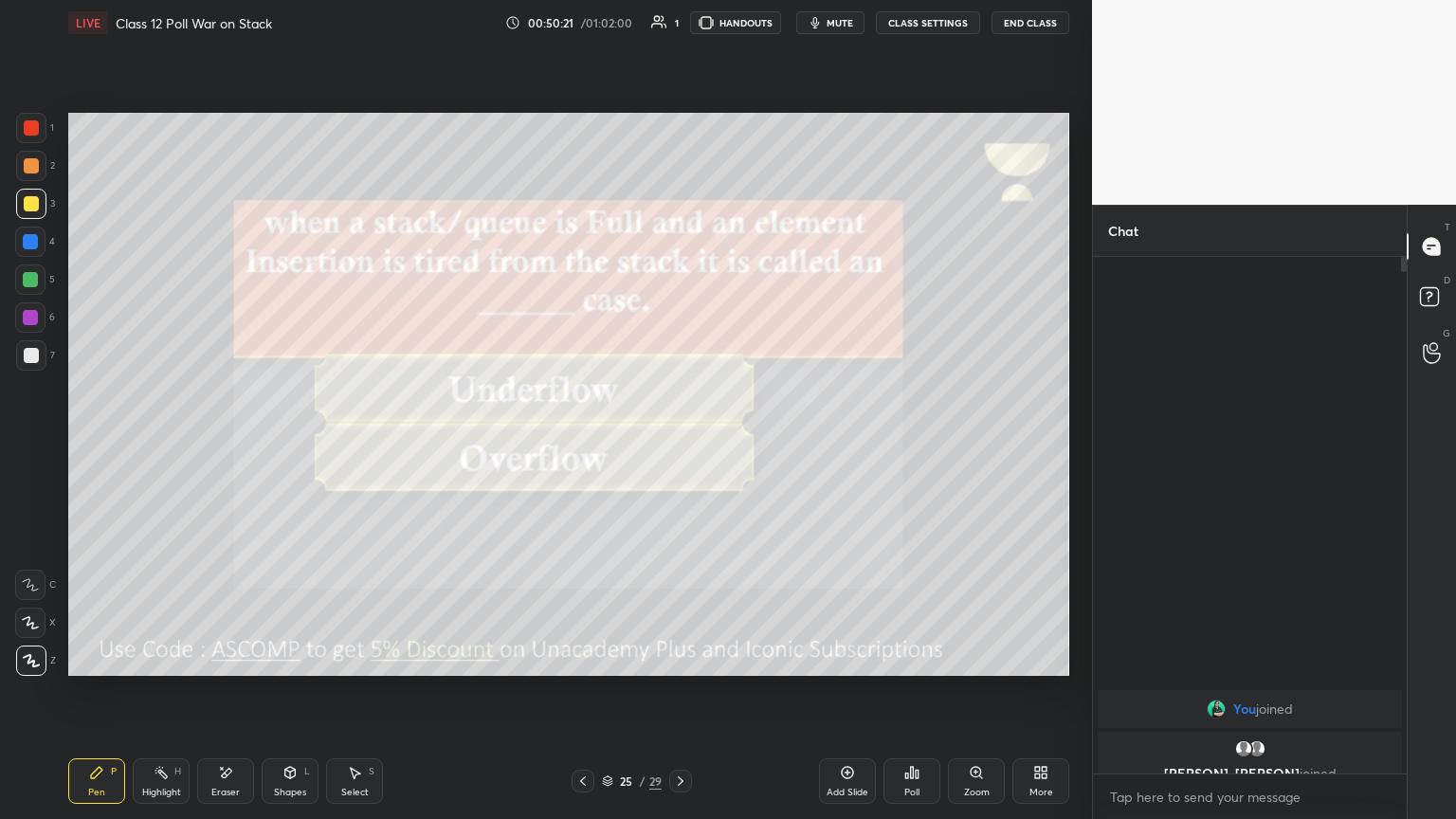 click on "mute" at bounding box center (840, 23) 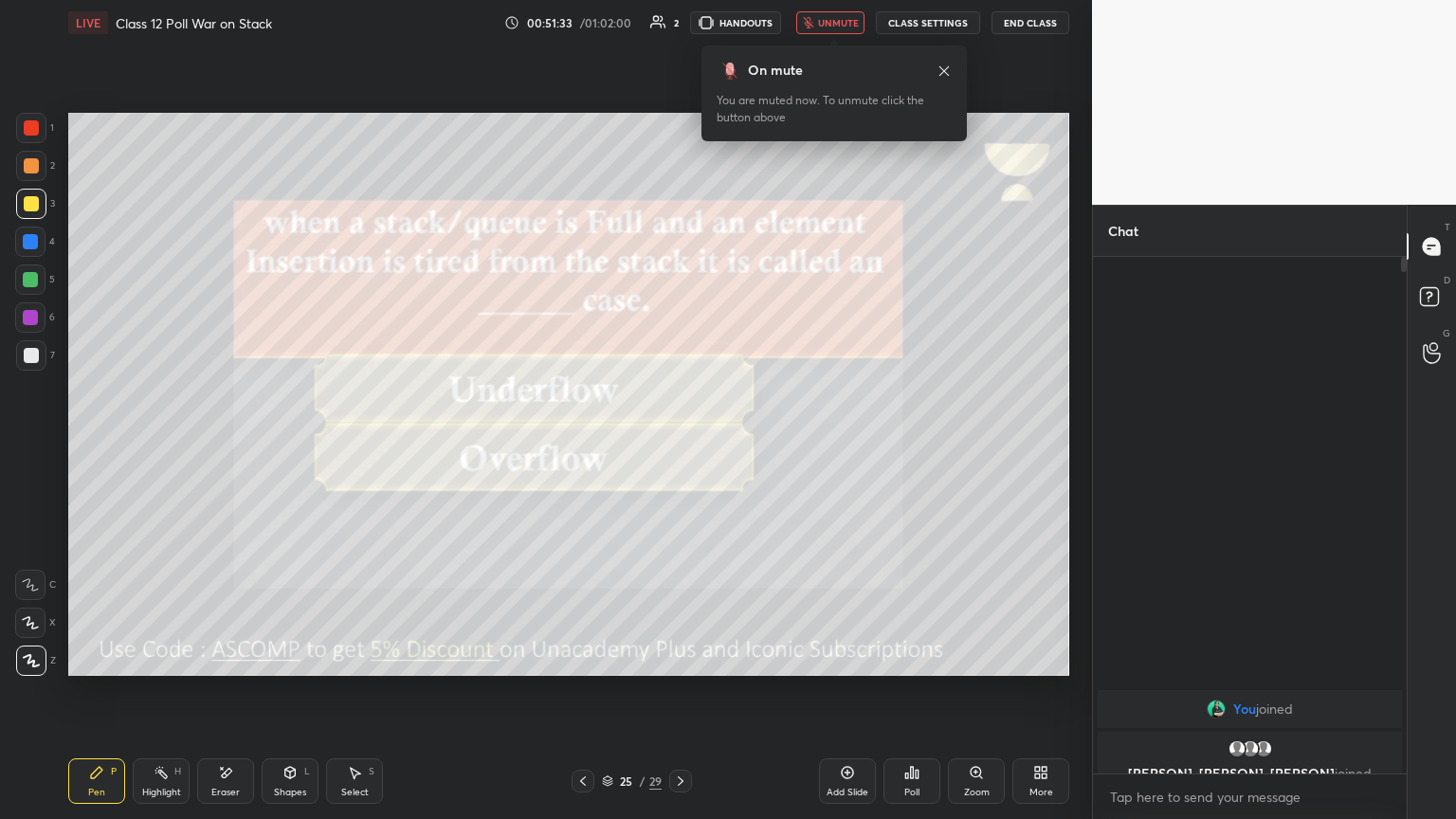 click 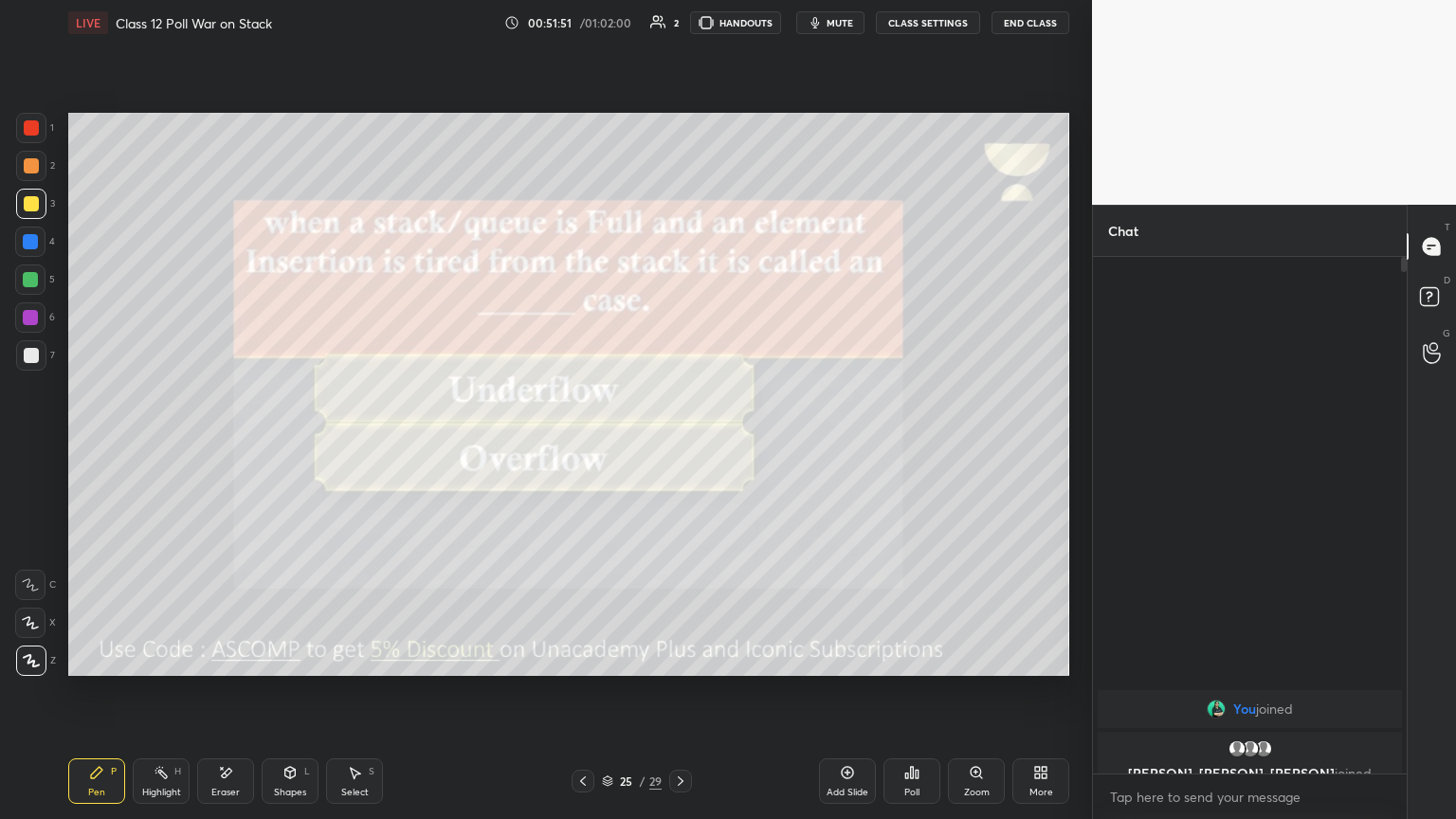 click 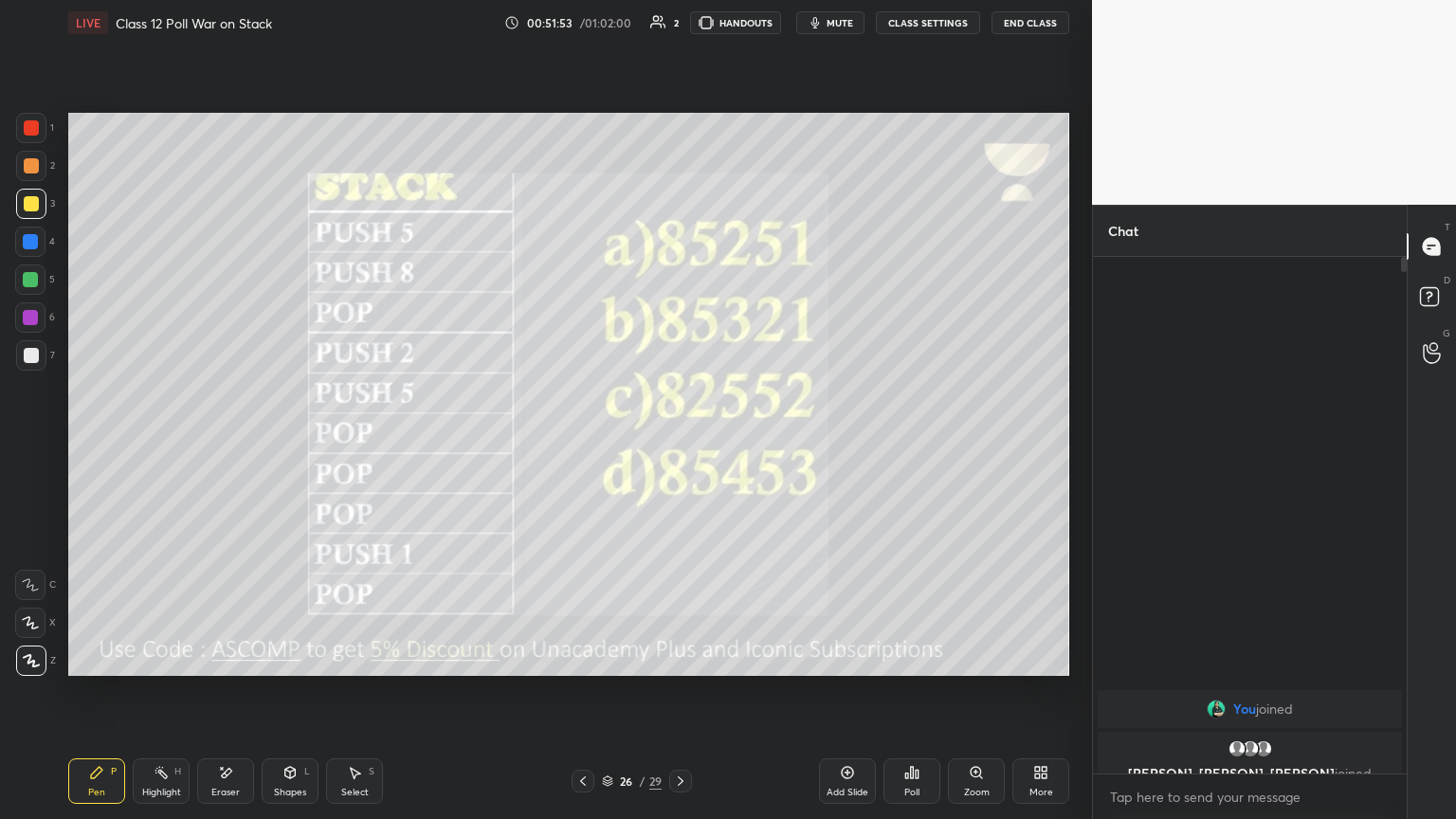 click on "Setting up your live class Poll for   secs No correct answer Start poll" at bounding box center (569, 394) 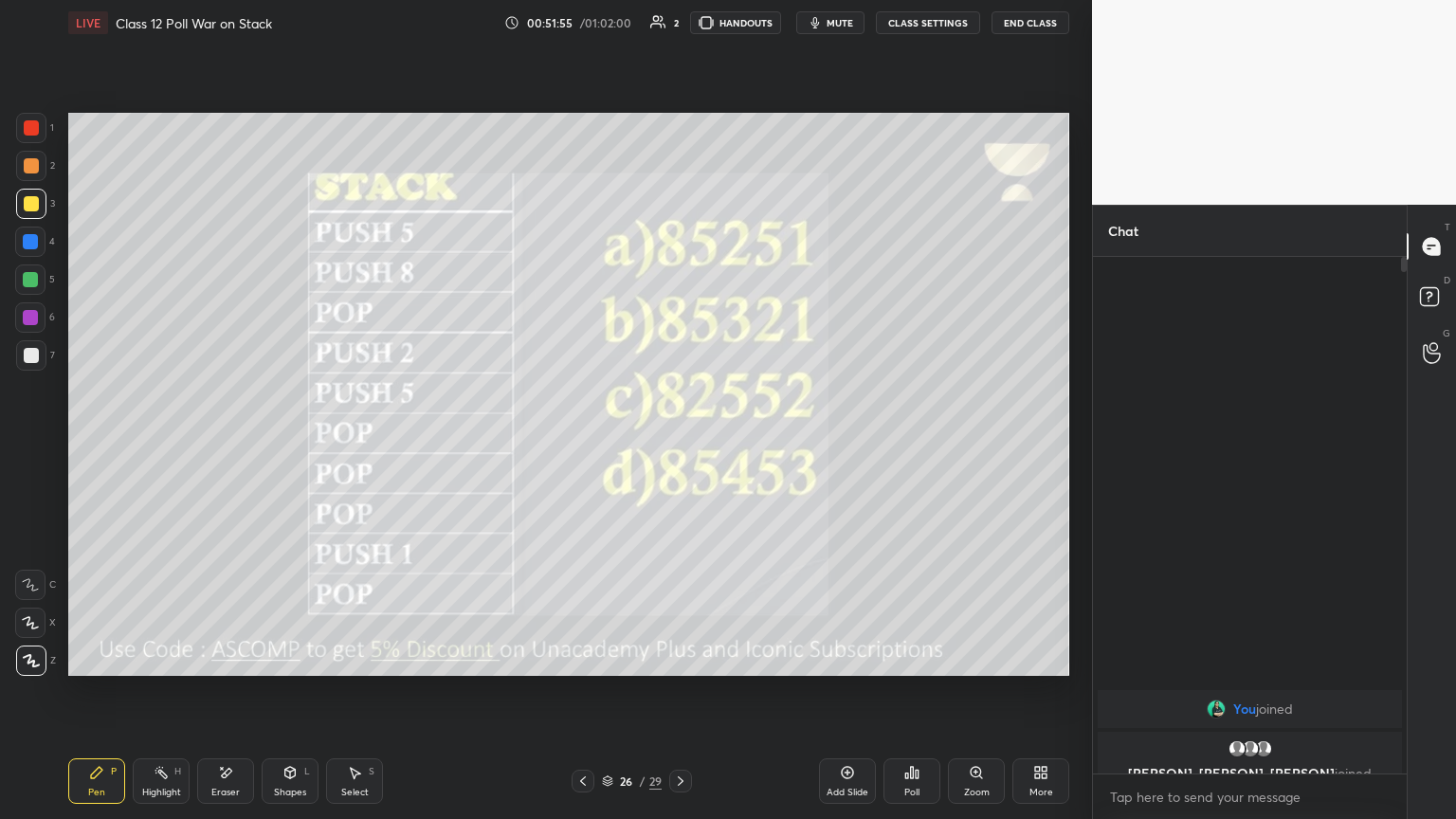 drag, startPoint x: 264, startPoint y: 111, endPoint x: 317, endPoint y: 736, distance: 627.24317 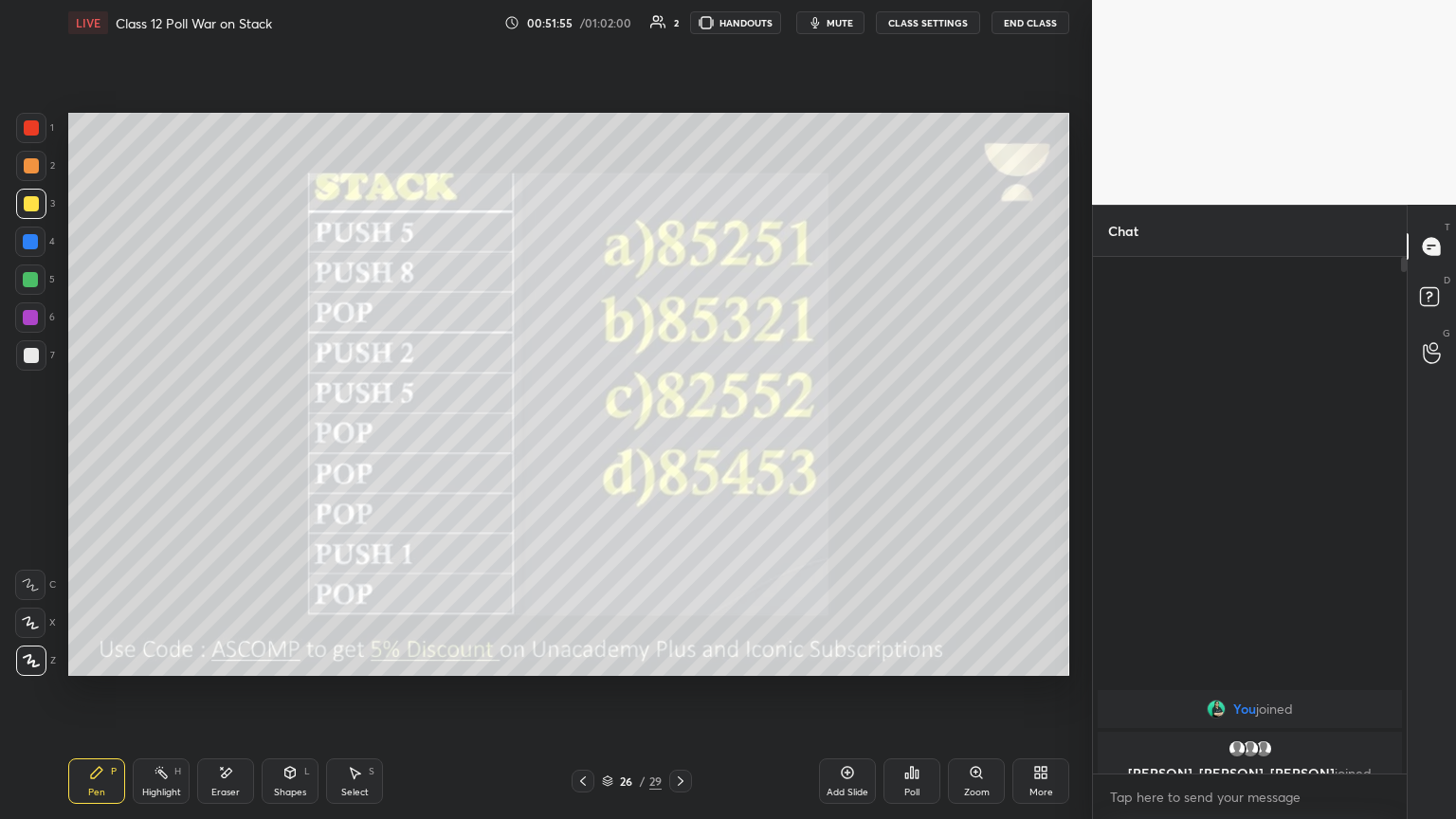 click on "Setting up your live class Poll for   secs No correct answer Start poll" at bounding box center (569, 394) 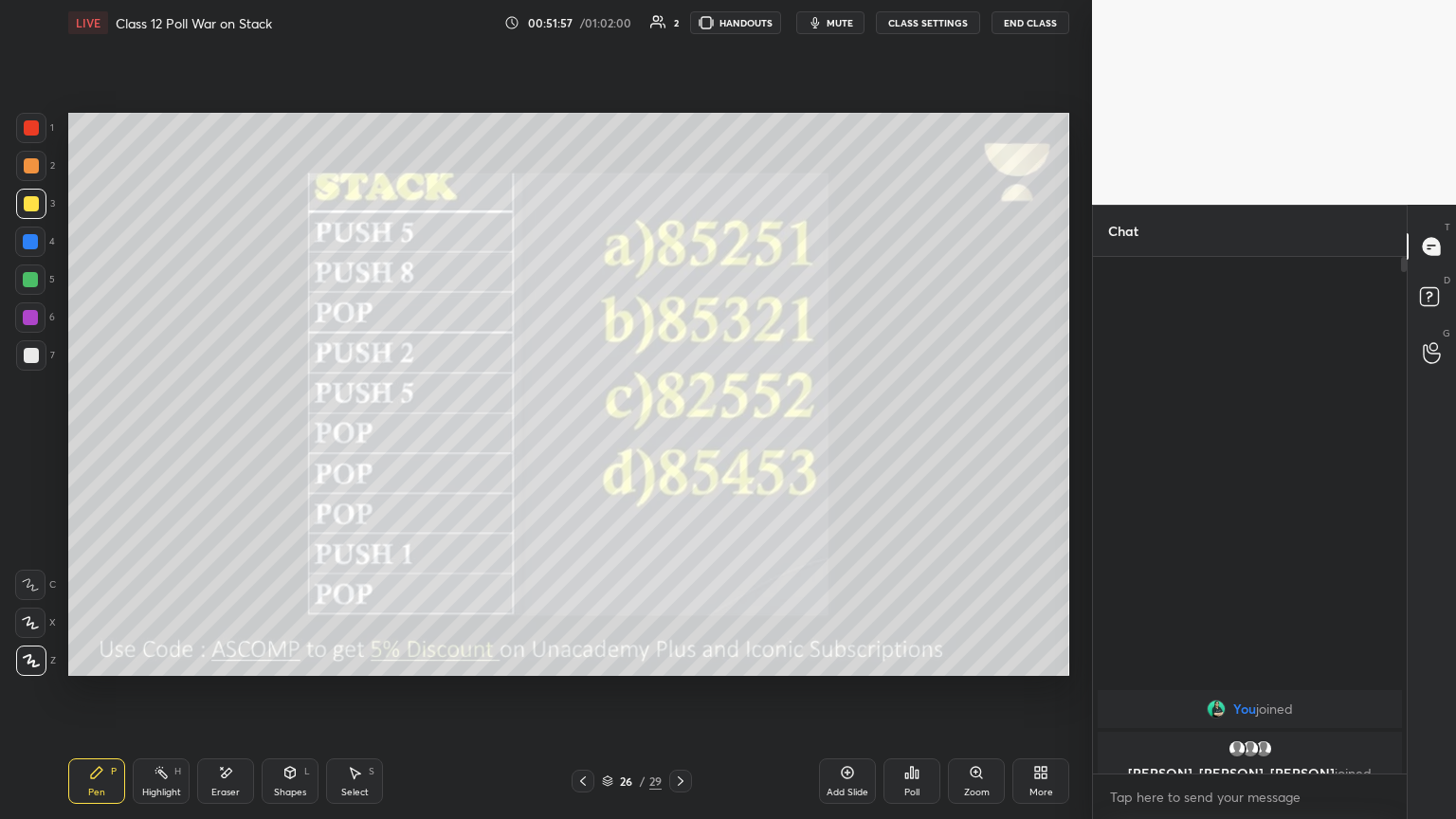 click on "mute" at bounding box center (840, 23) 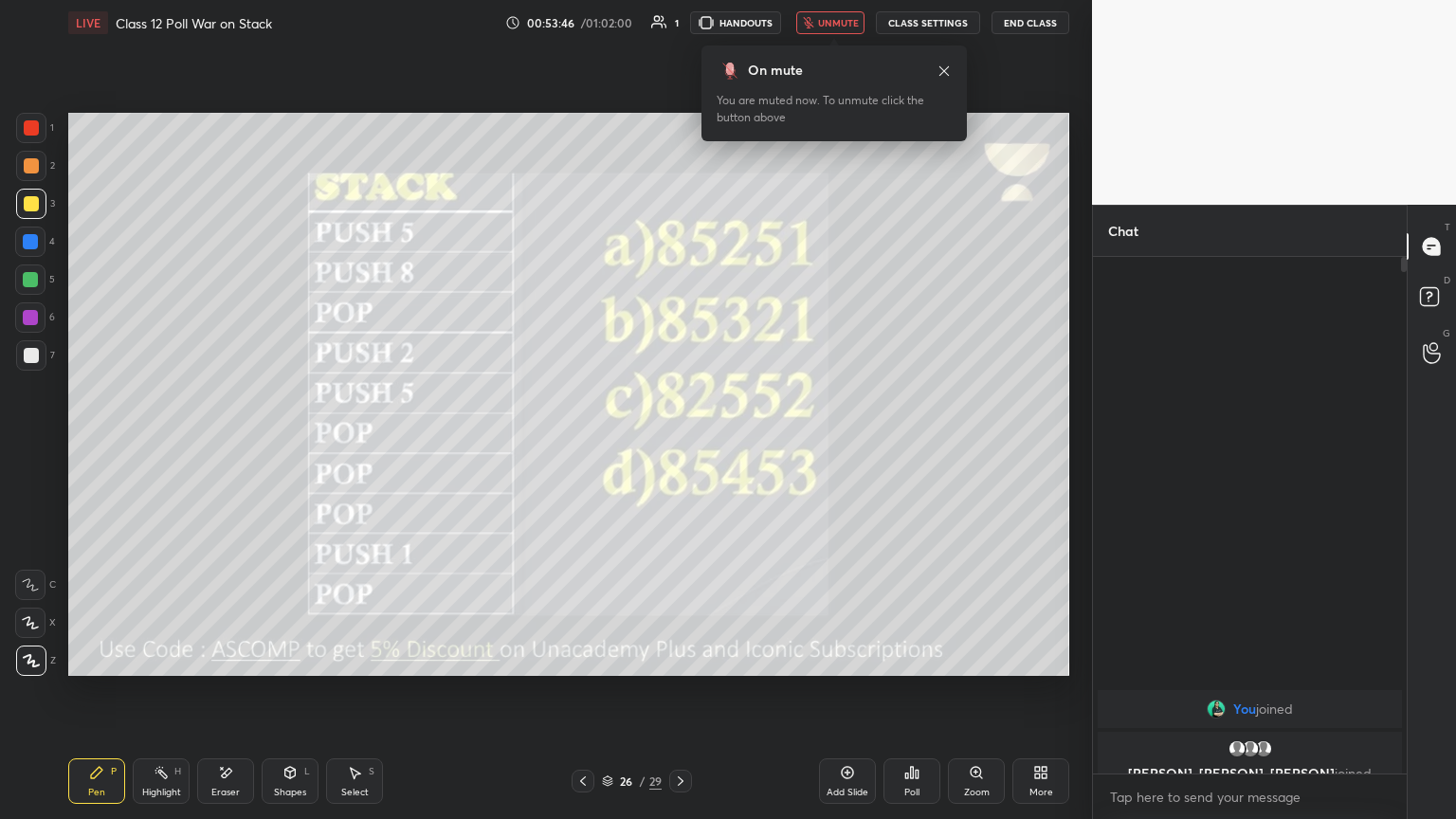click on "LIVE Class 12 Poll War on Stack 00:53:46 /  01:02:00 1 HANDOUTS unmute CLASS SETTINGS End Class" at bounding box center (569, 23) 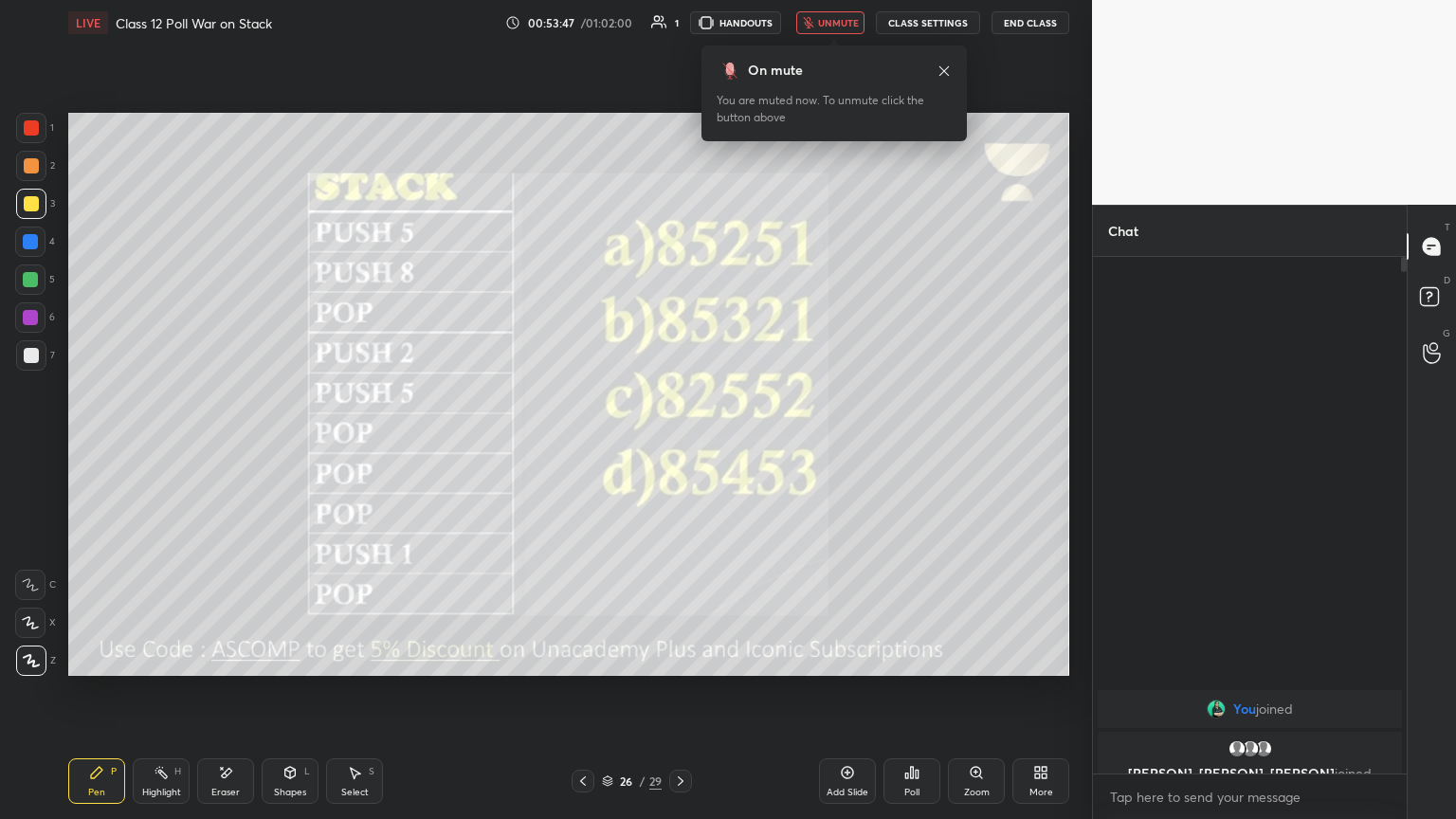 click on "unmute" at bounding box center [830, 23] 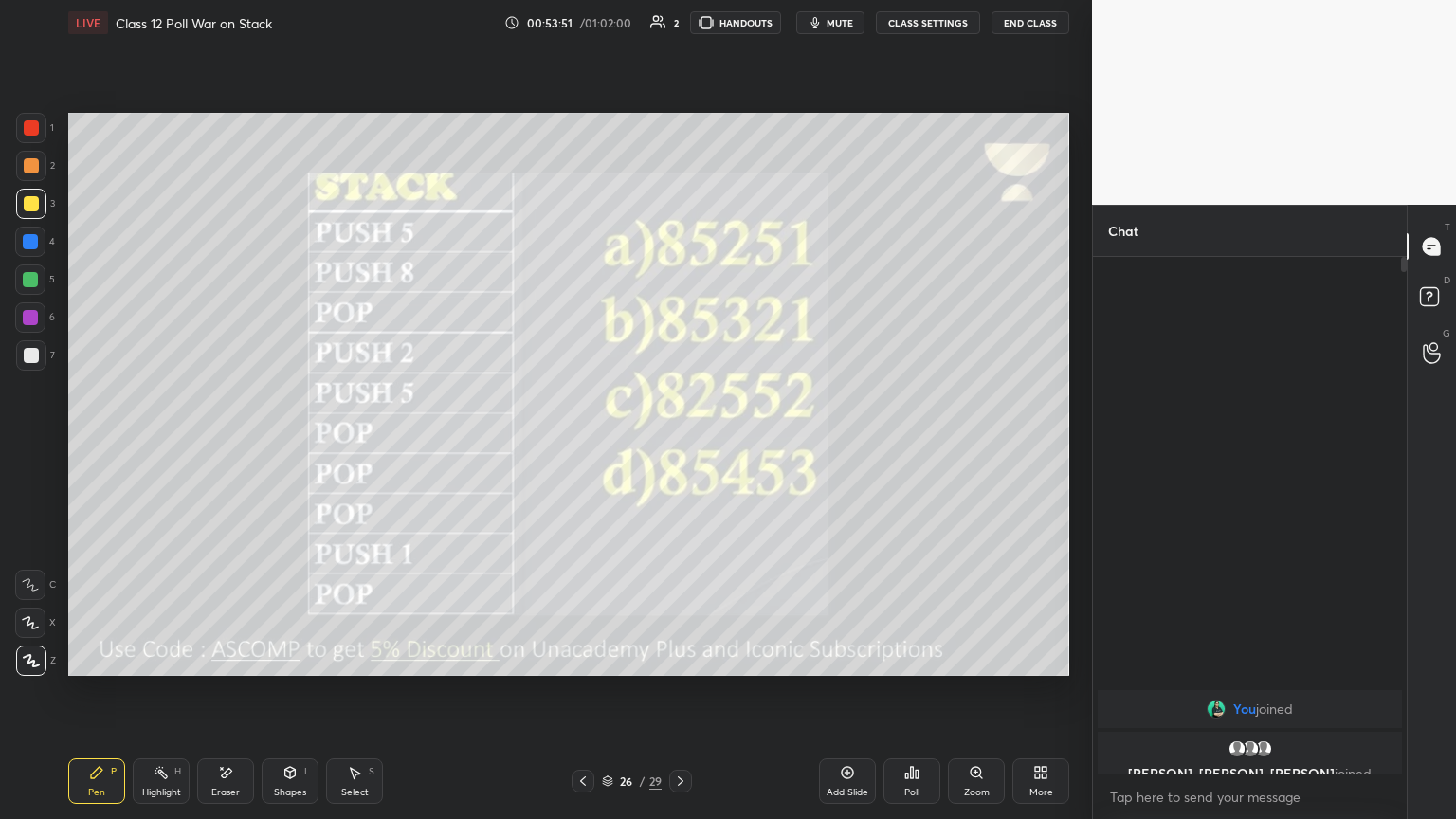 click 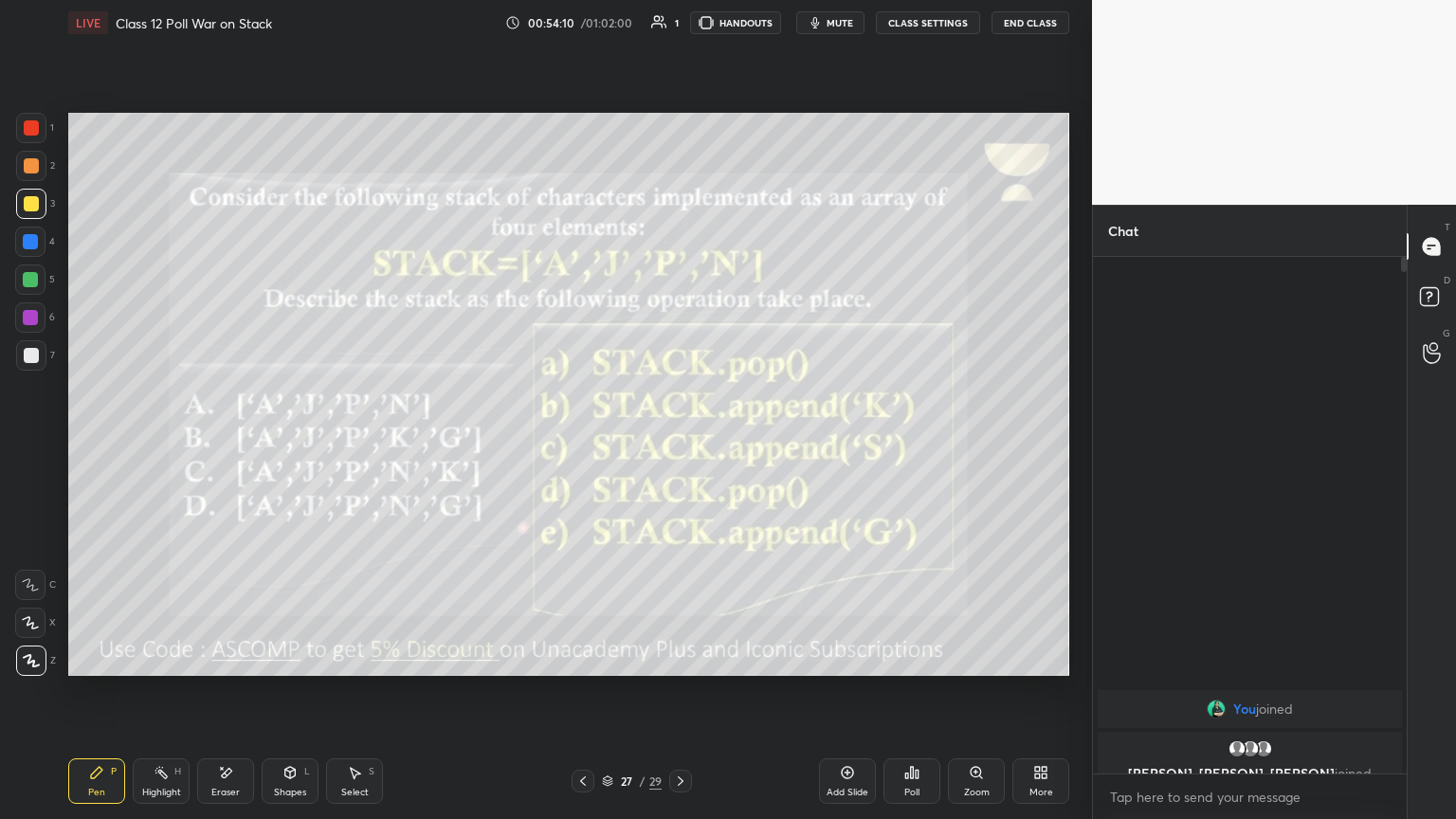 click on "mute" at bounding box center [830, 23] 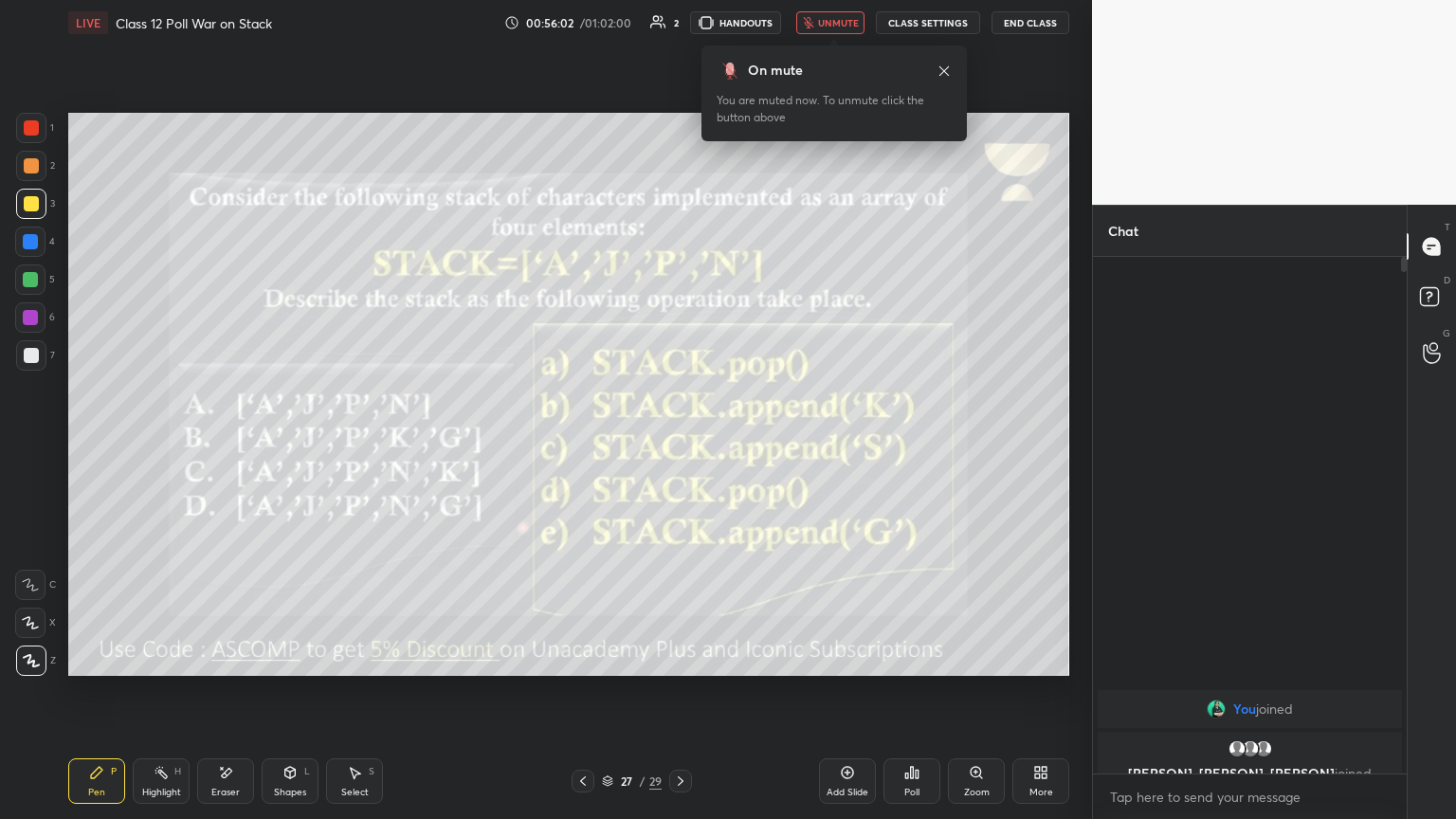 click on "LIVE Class 12 Poll War on Stack 00:56:02 /  01:02:00 2 HANDOUTS unmute CLASS SETTINGS End Class" at bounding box center [569, 23] 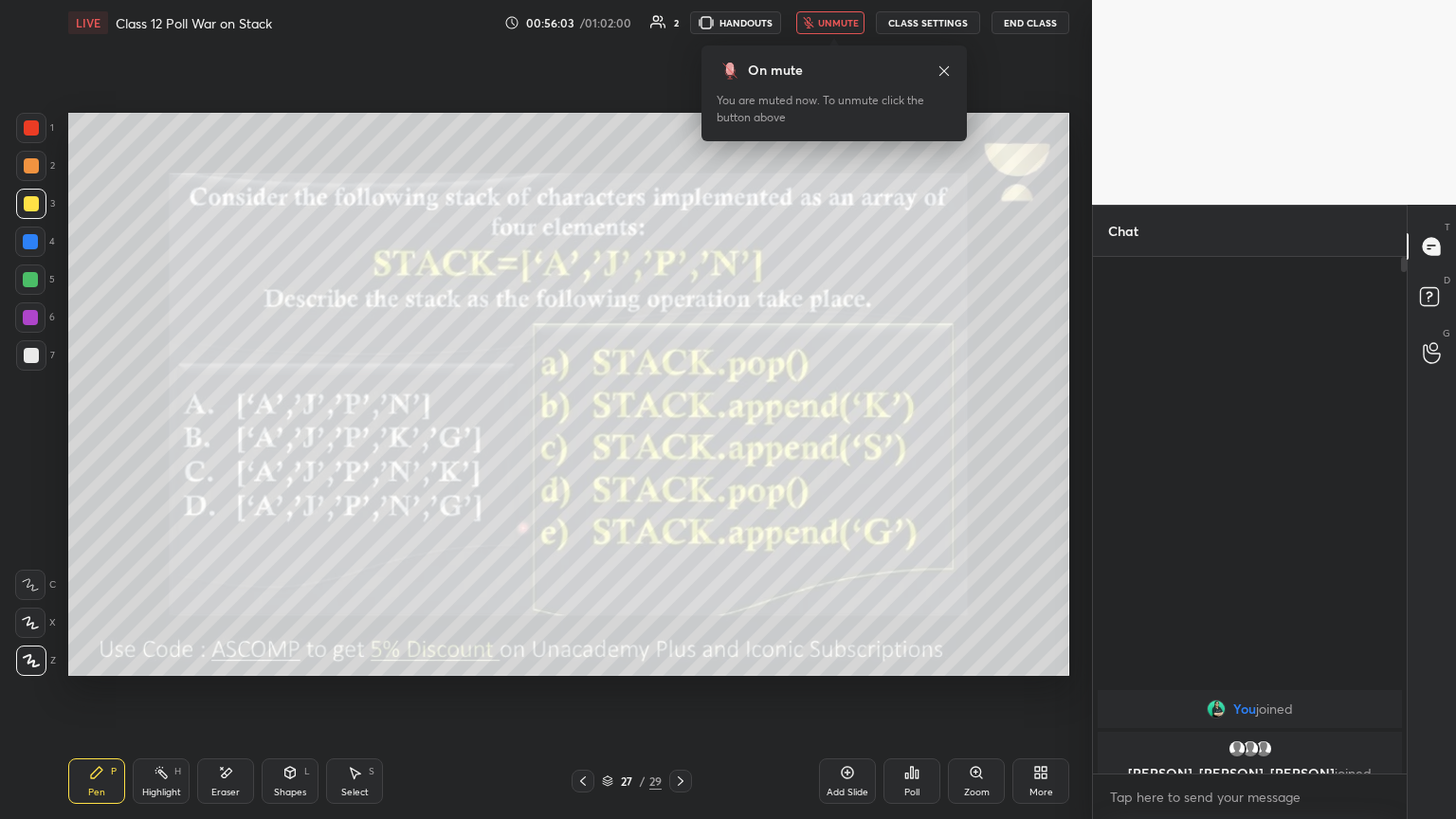 click on "unmute" at bounding box center (830, 23) 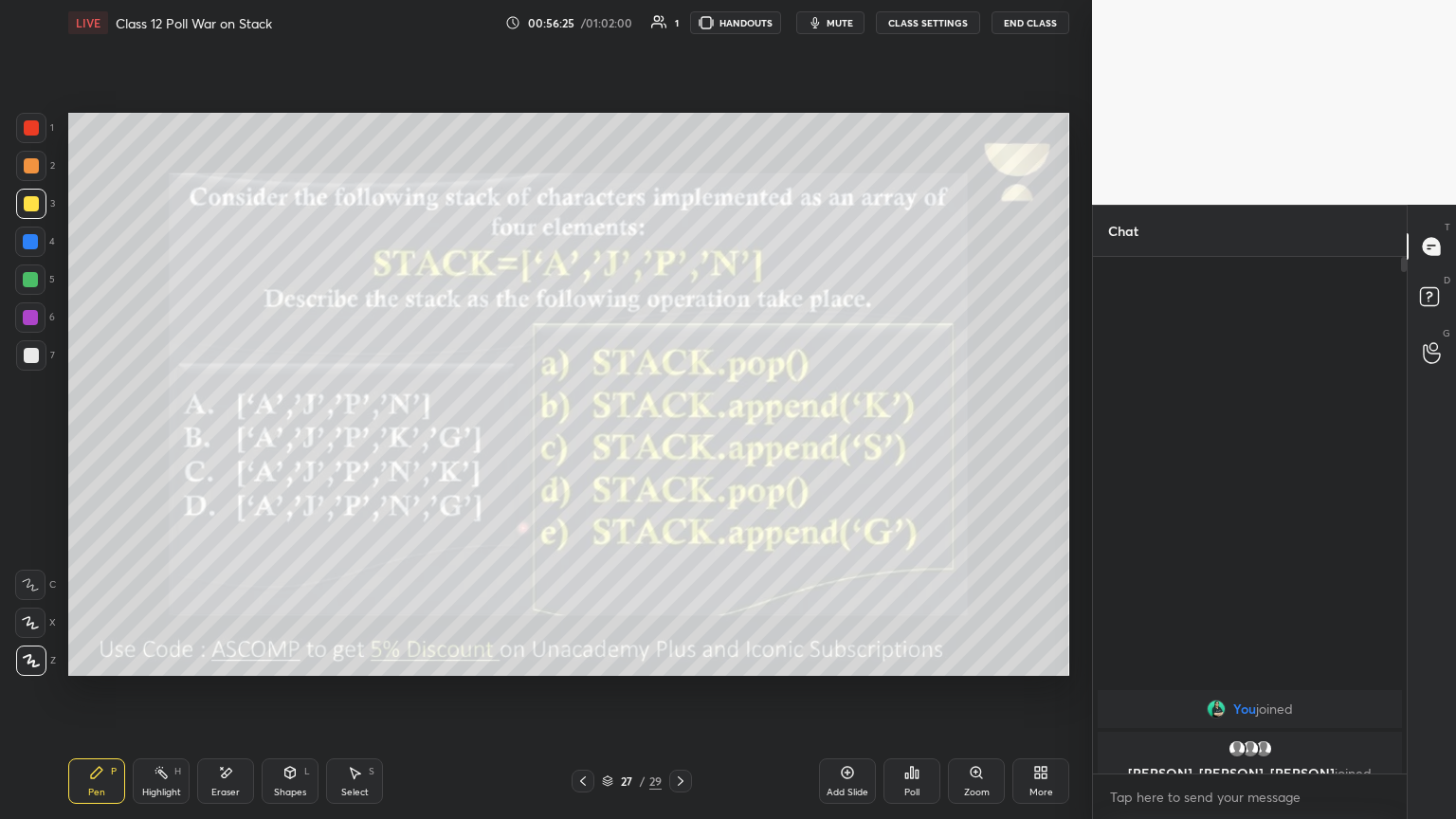 drag, startPoint x: 859, startPoint y: 24, endPoint x: 846, endPoint y: 87, distance: 64.32729 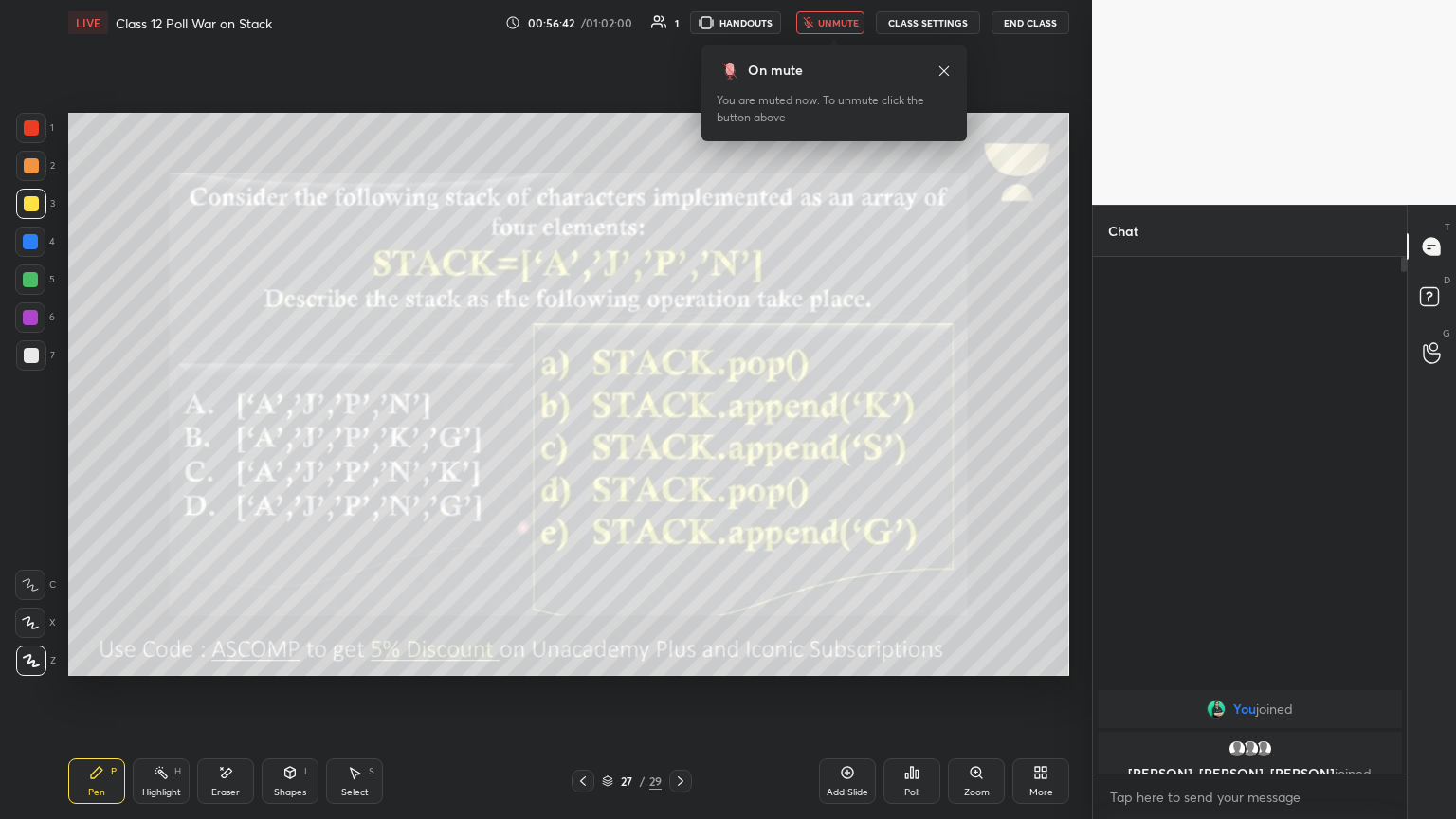 click on "unmute" at bounding box center [838, 23] 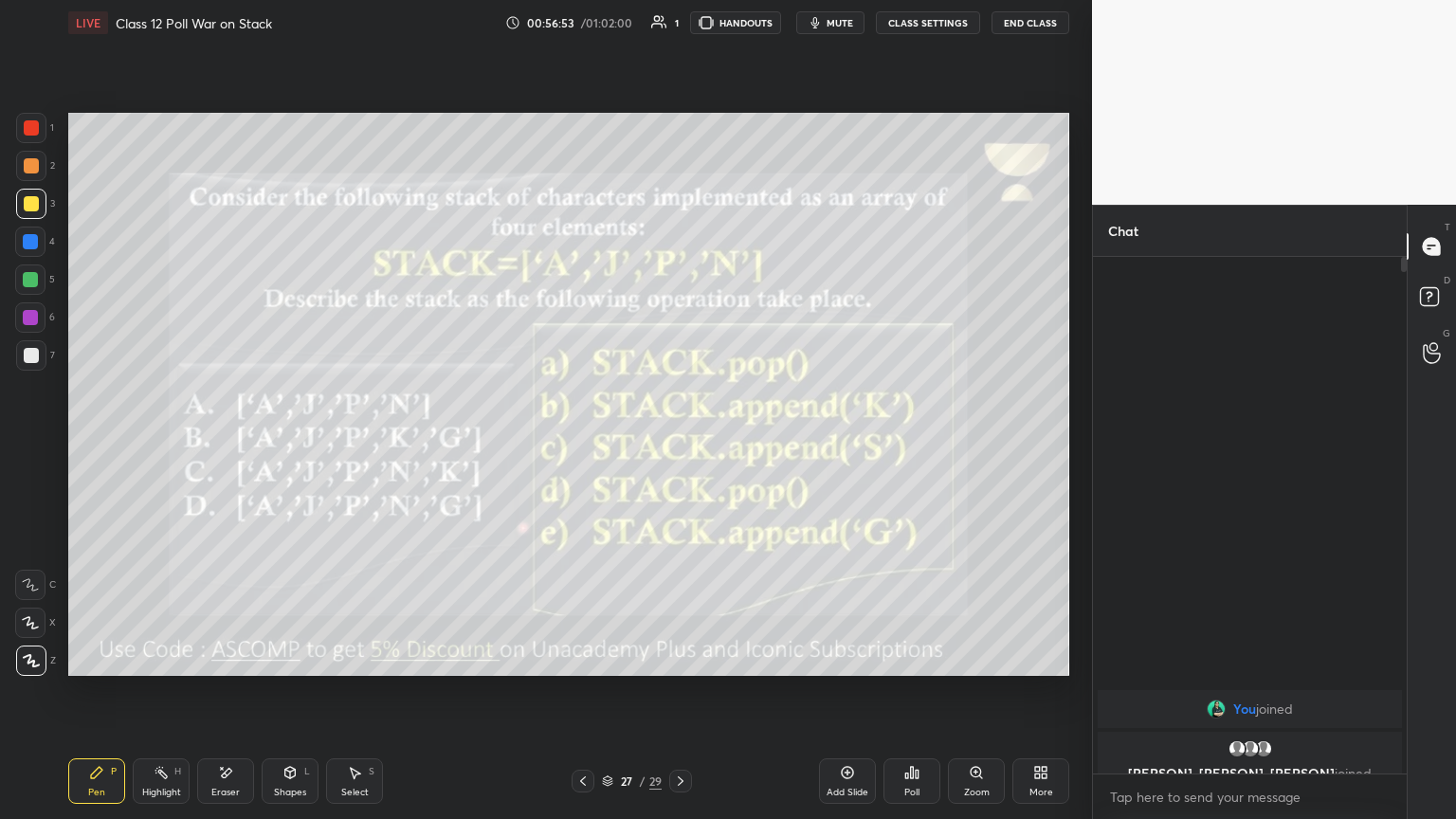 click on "mute" at bounding box center (840, 23) 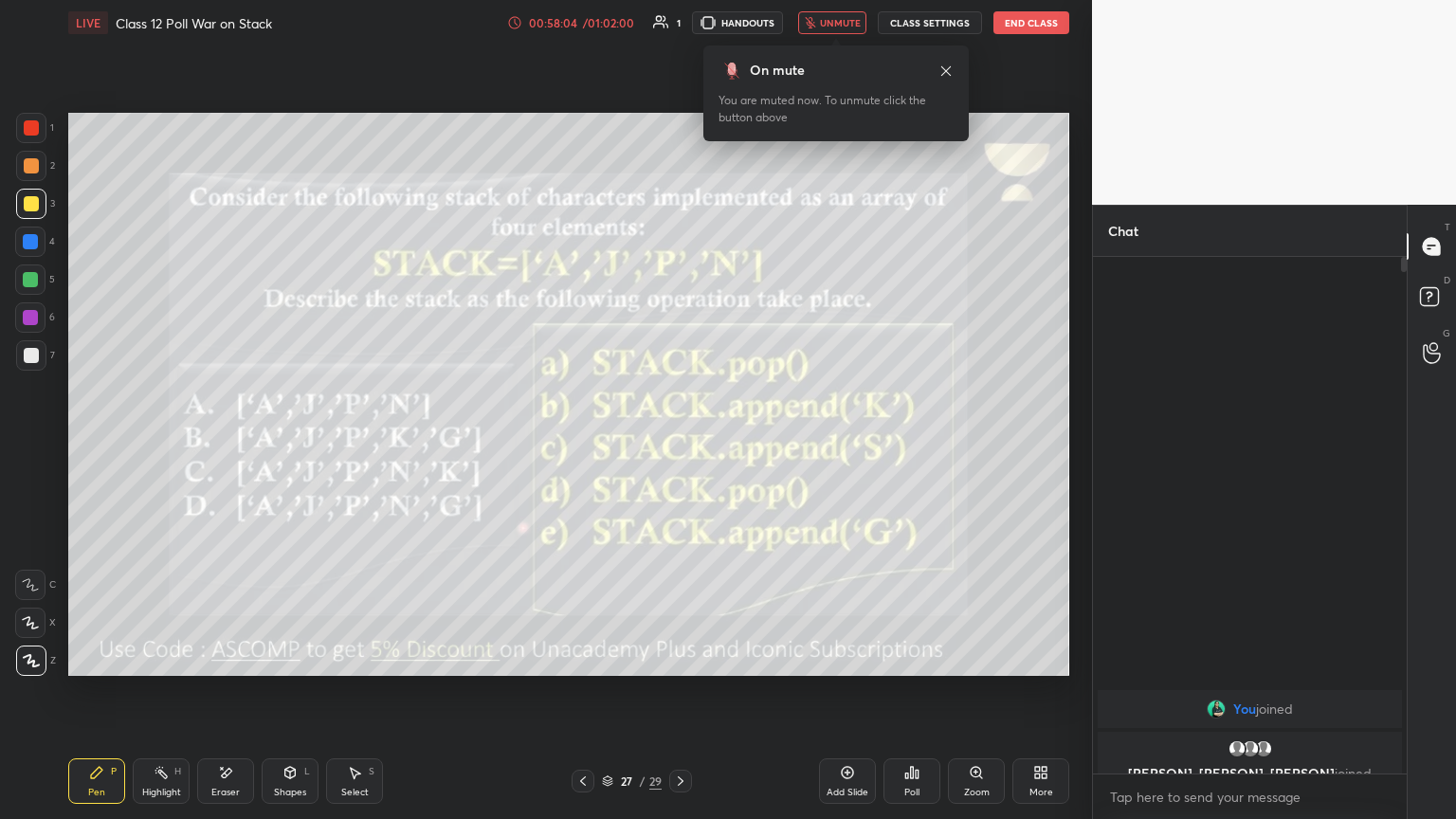 drag, startPoint x: 876, startPoint y: 38, endPoint x: 853, endPoint y: 38, distance: 23 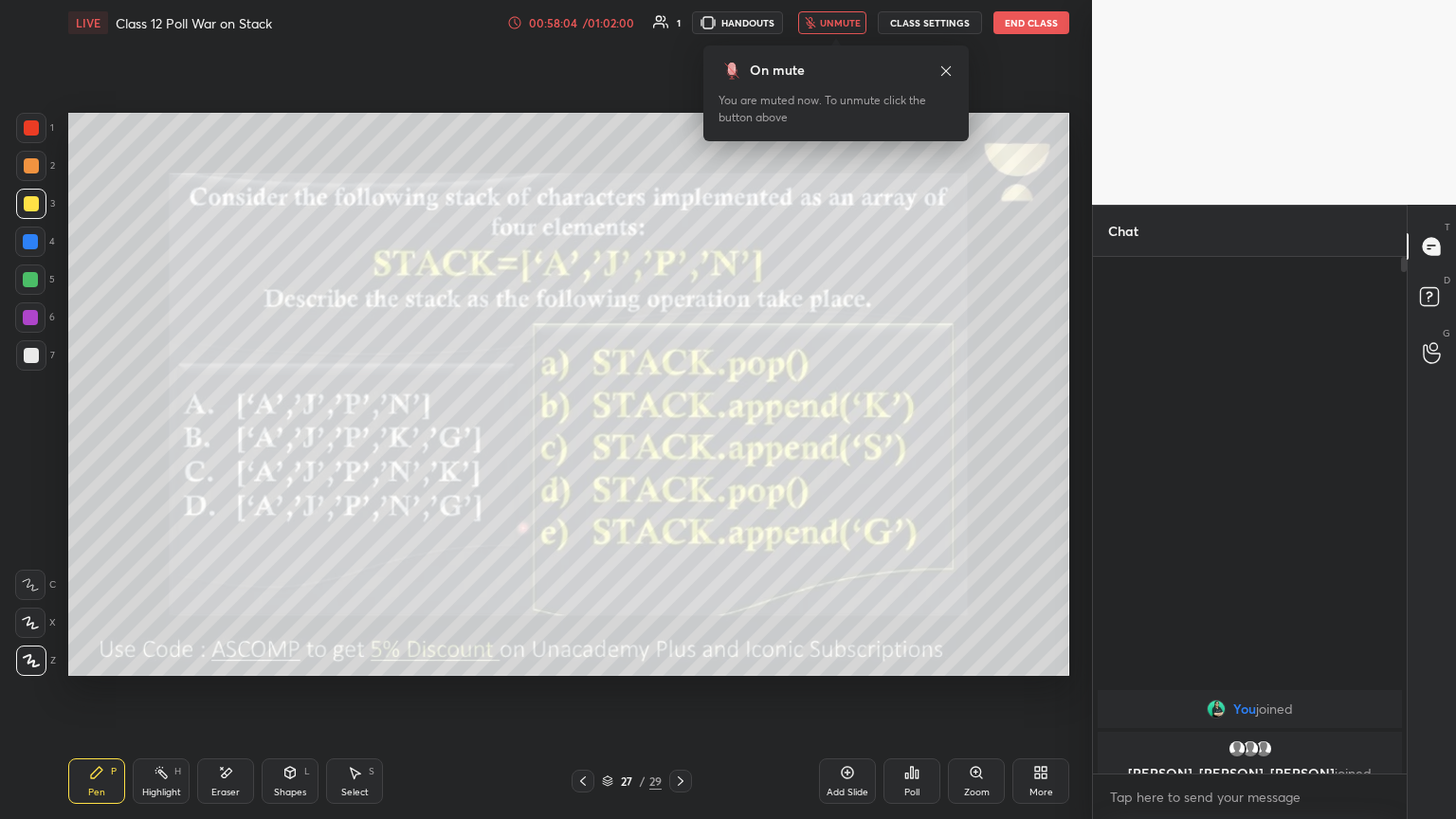 click on "On mute You are muted now. To unmute click the
button above" at bounding box center (836, 87) 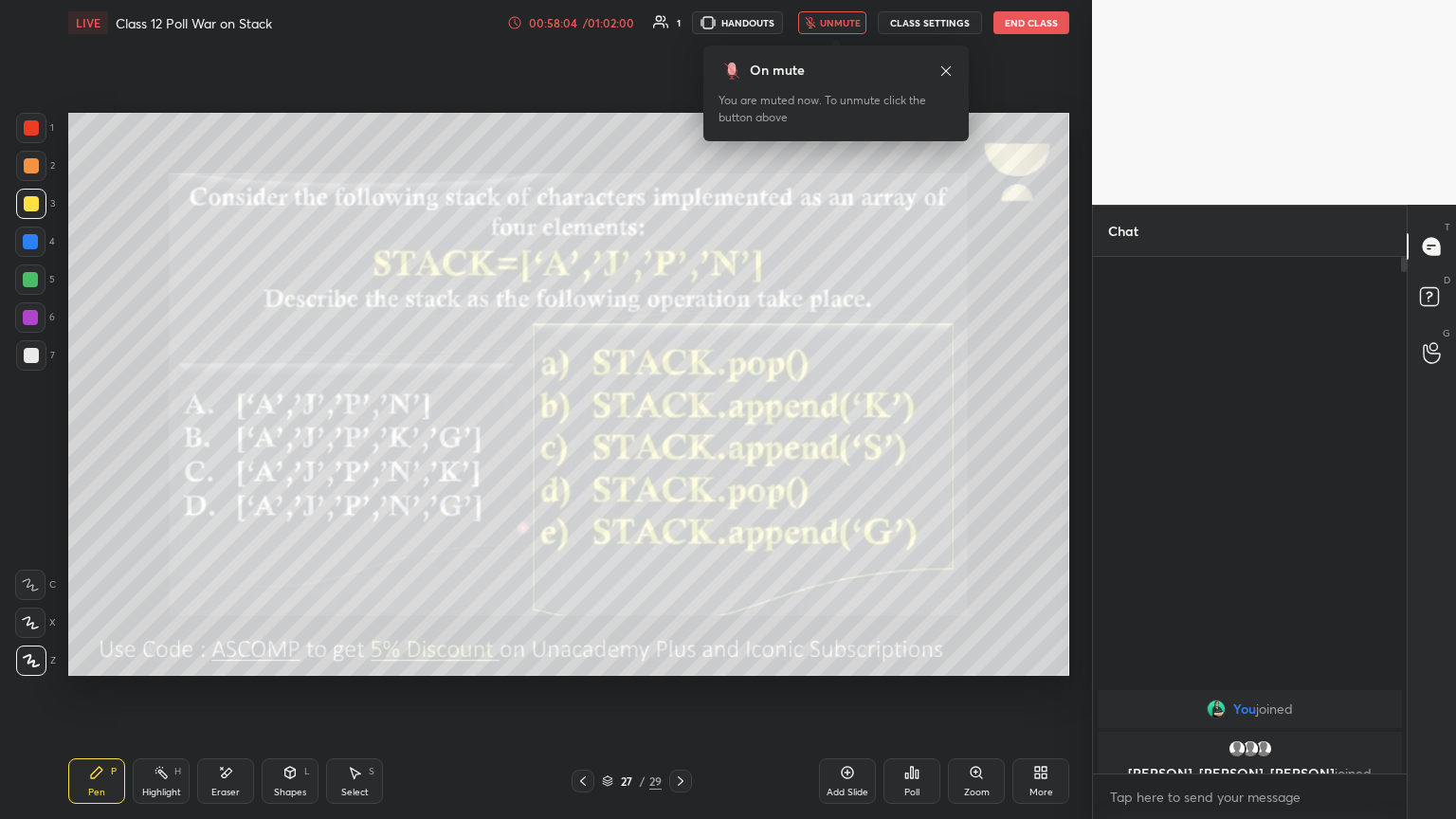 click on "On mute You are muted now. To unmute click the
button above" at bounding box center [836, 87] 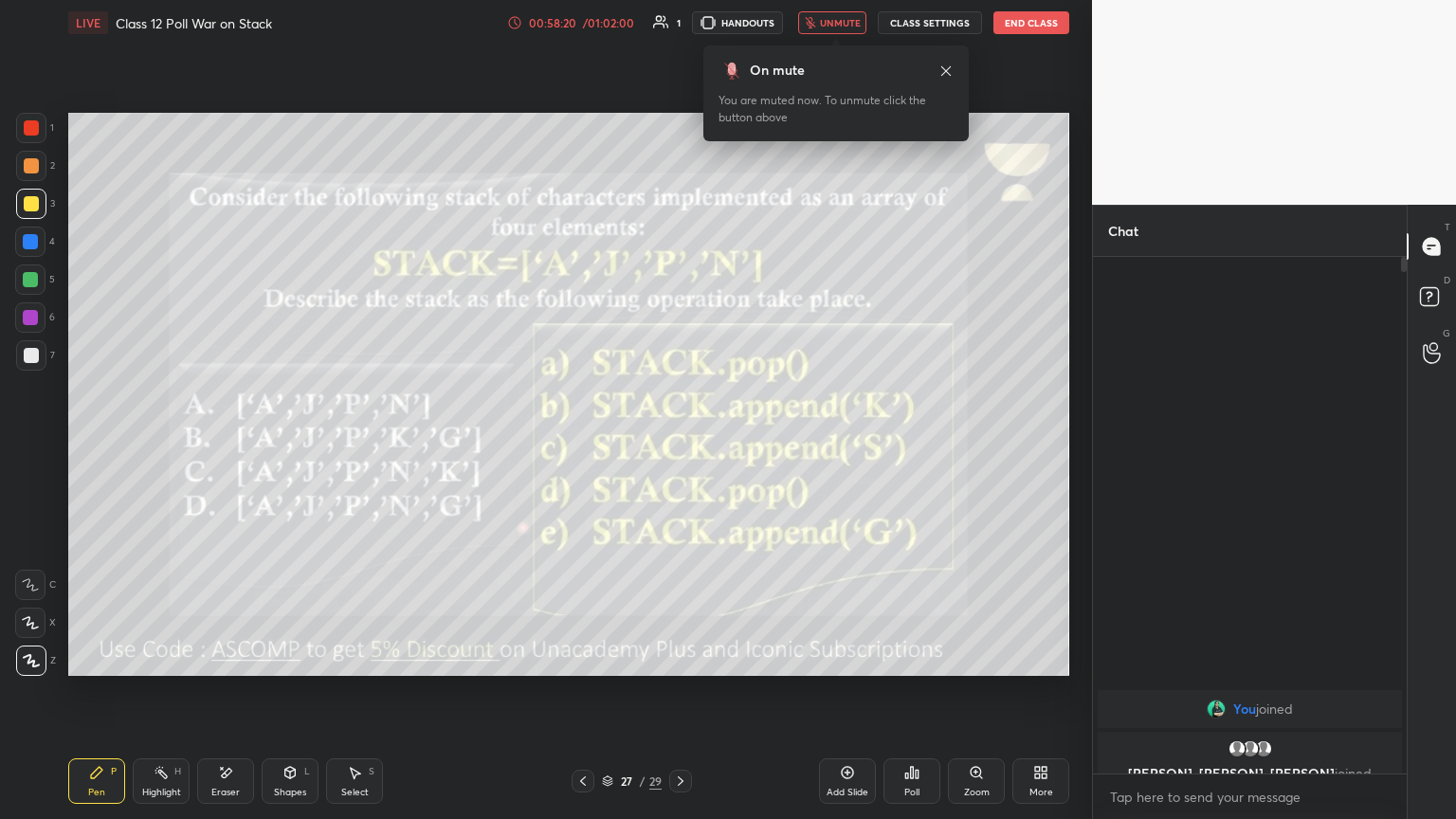click on "unmute" at bounding box center [832, 23] 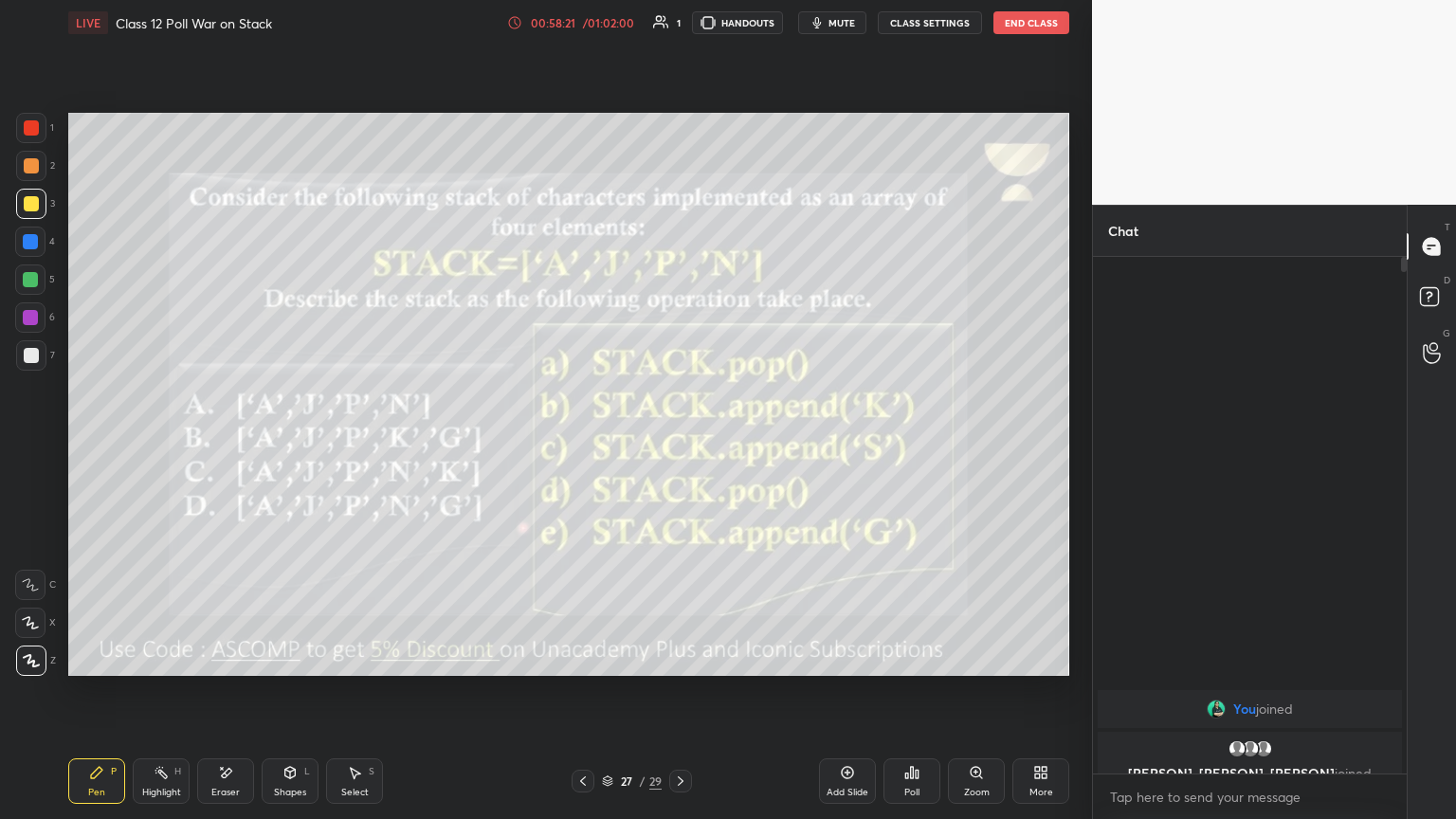 click on "mute" at bounding box center [842, 23] 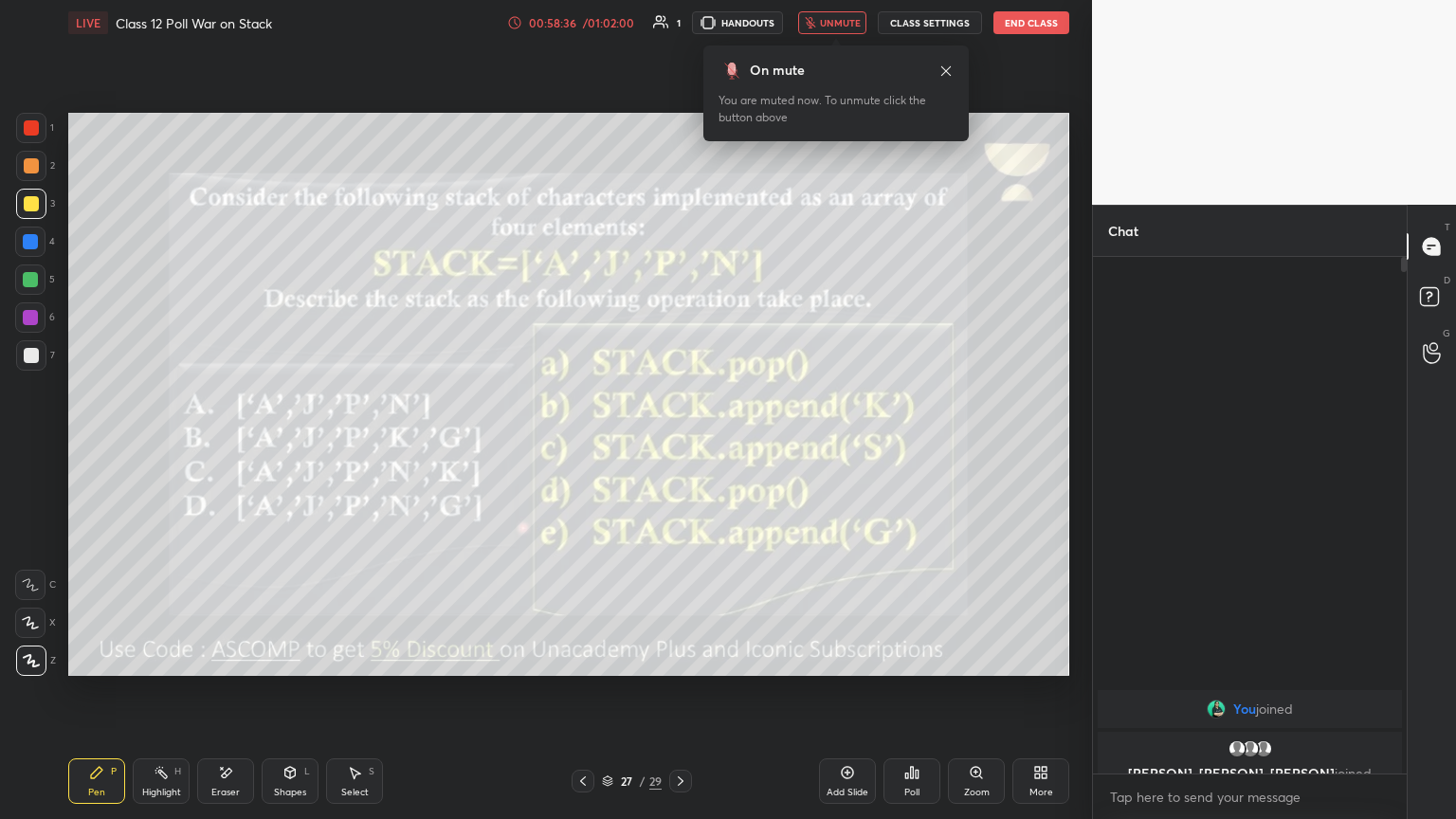 drag, startPoint x: 994, startPoint y: 53, endPoint x: 991, endPoint y: 68, distance: 15.297059 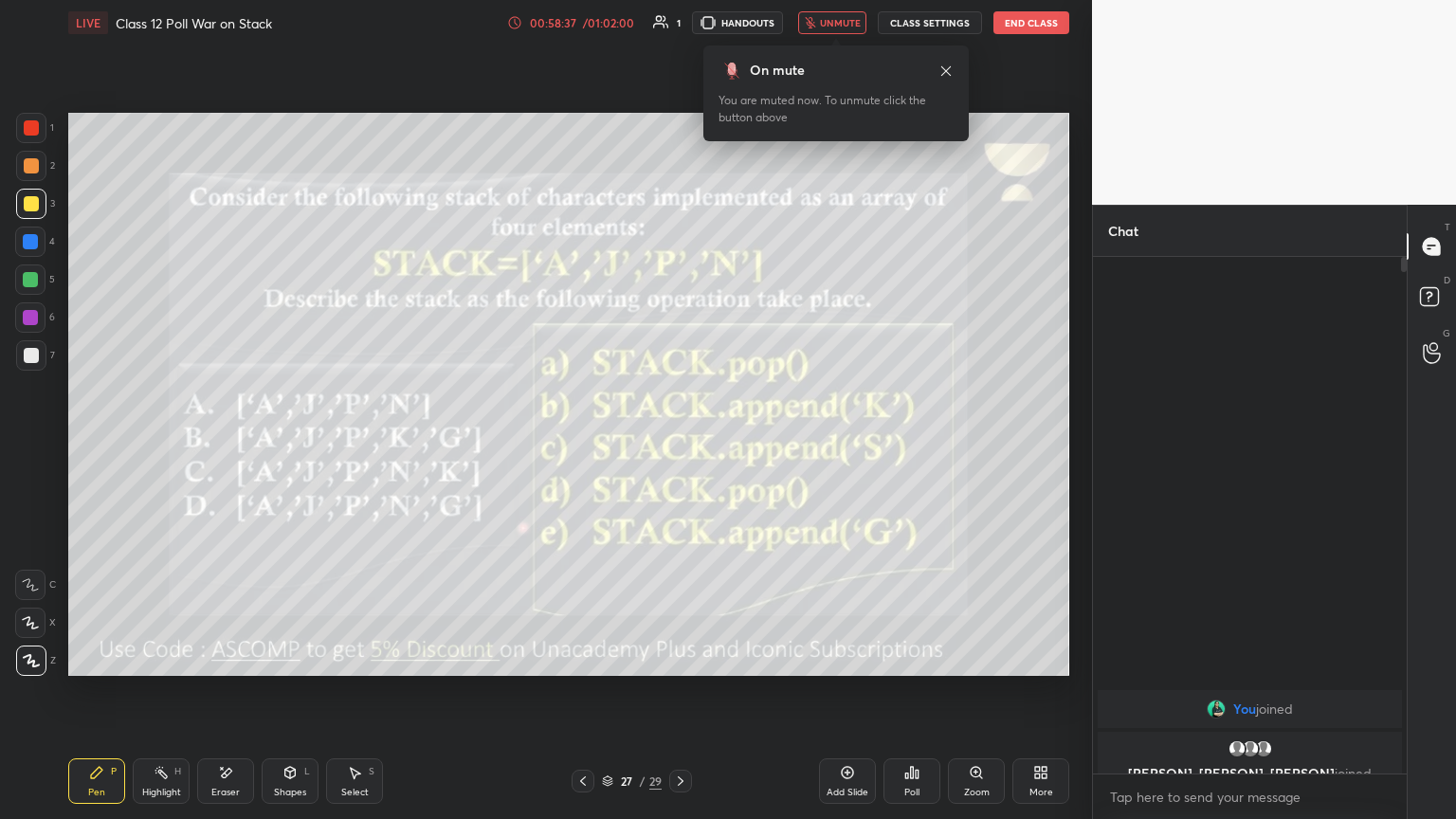 click on "On mute You are muted now. To unmute click the
button above" at bounding box center (836, 93) 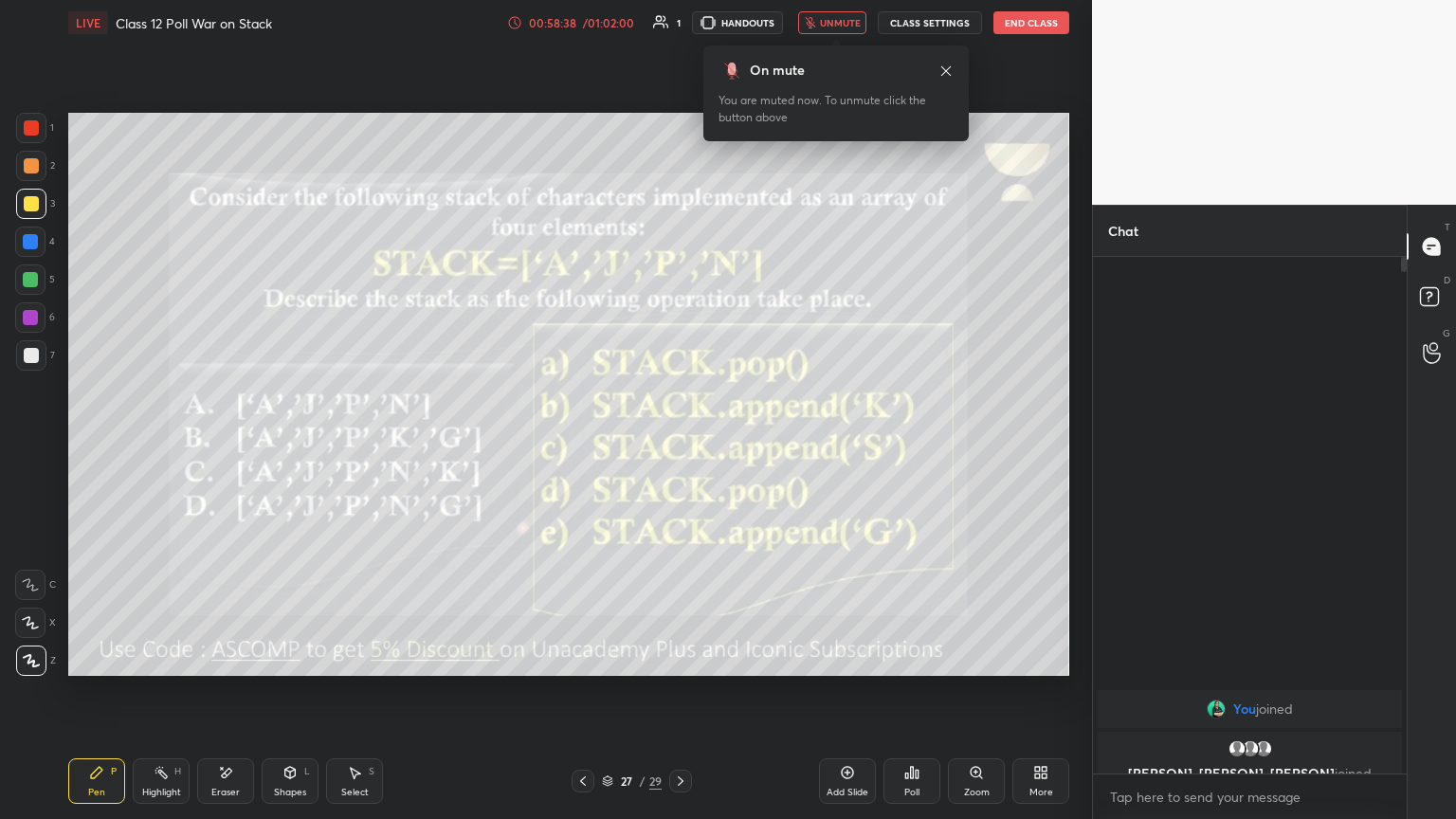 click 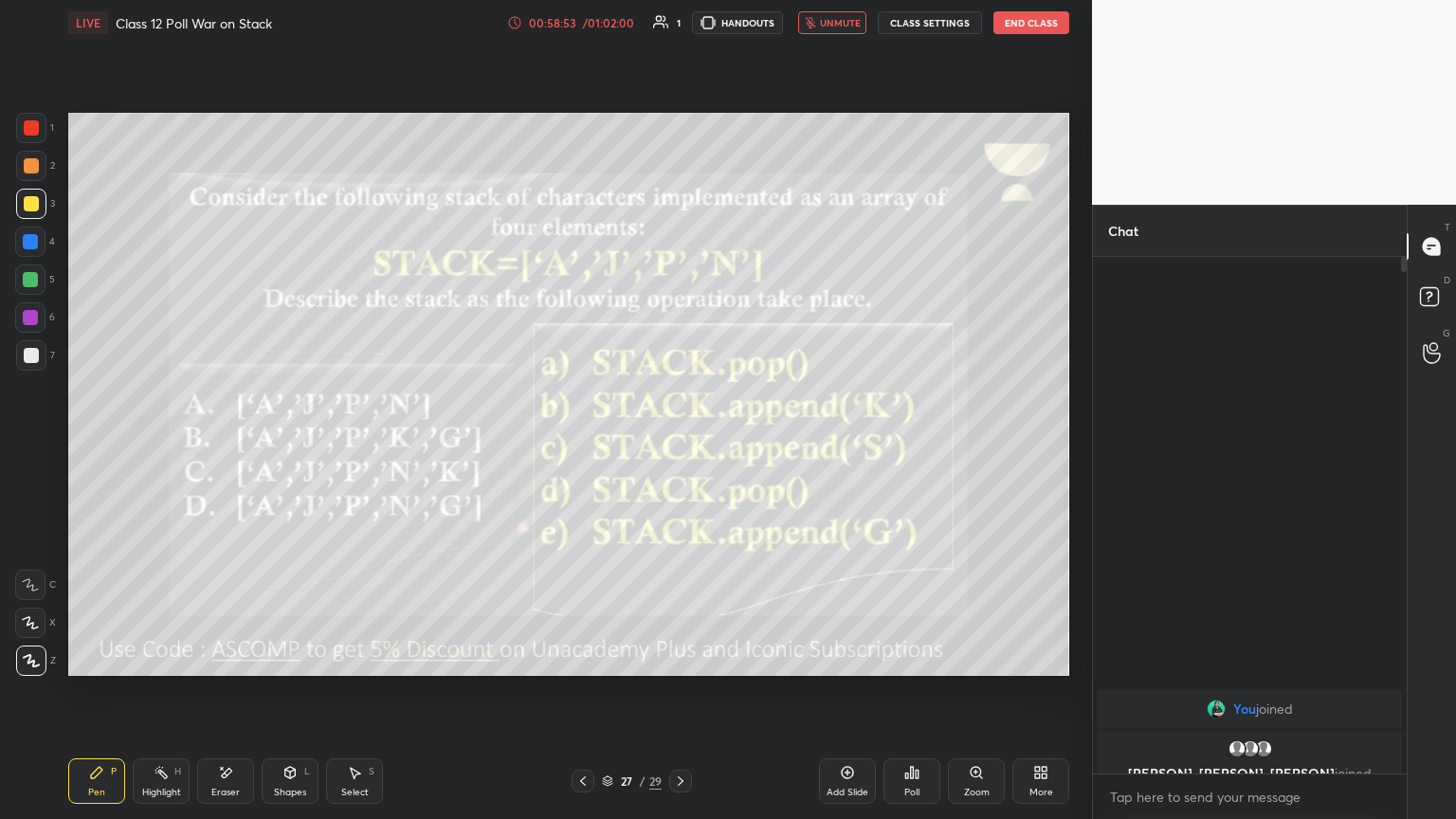 click on "unmute" at bounding box center (840, 23) 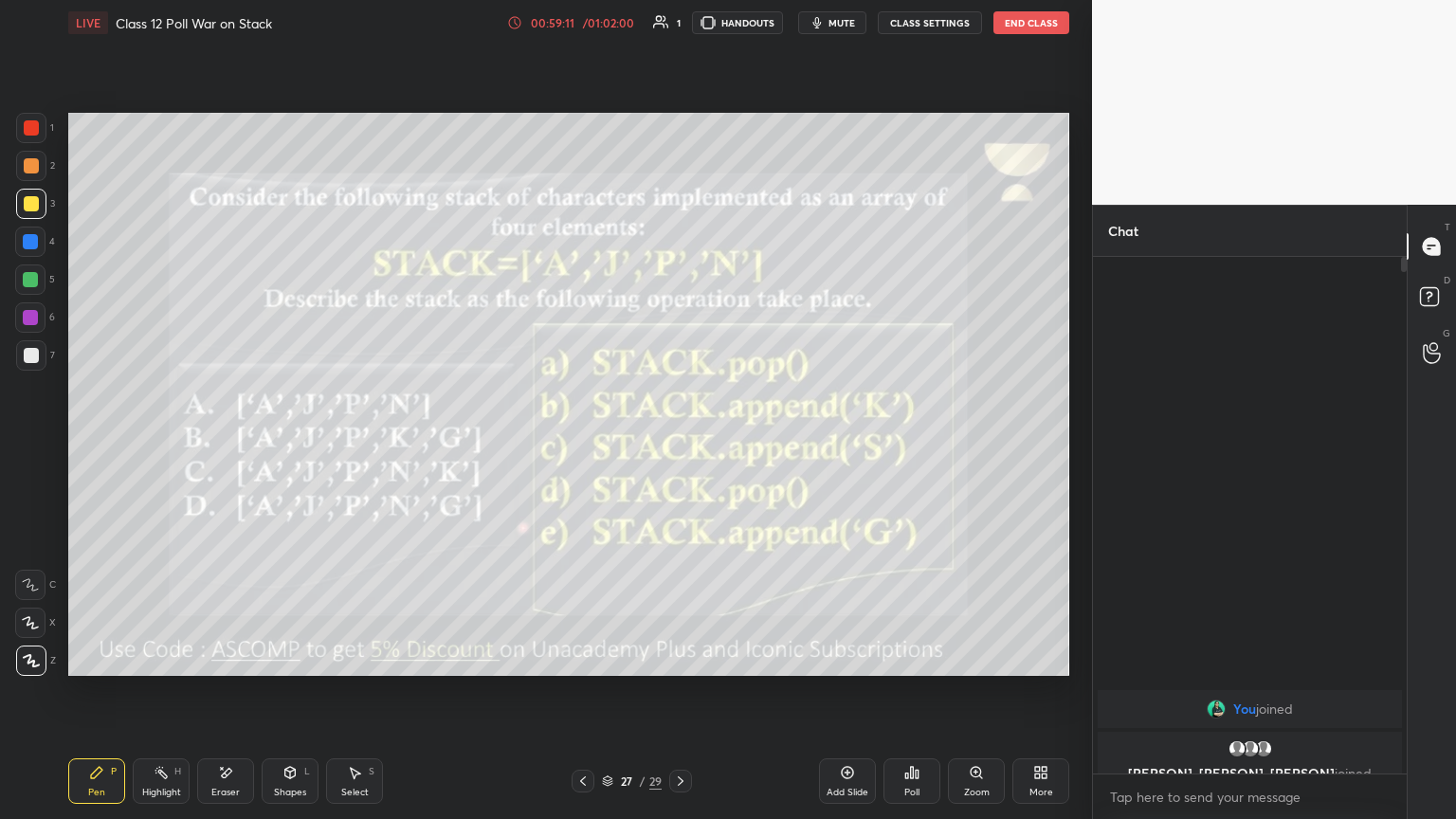 click on "mute" at bounding box center (842, 23) 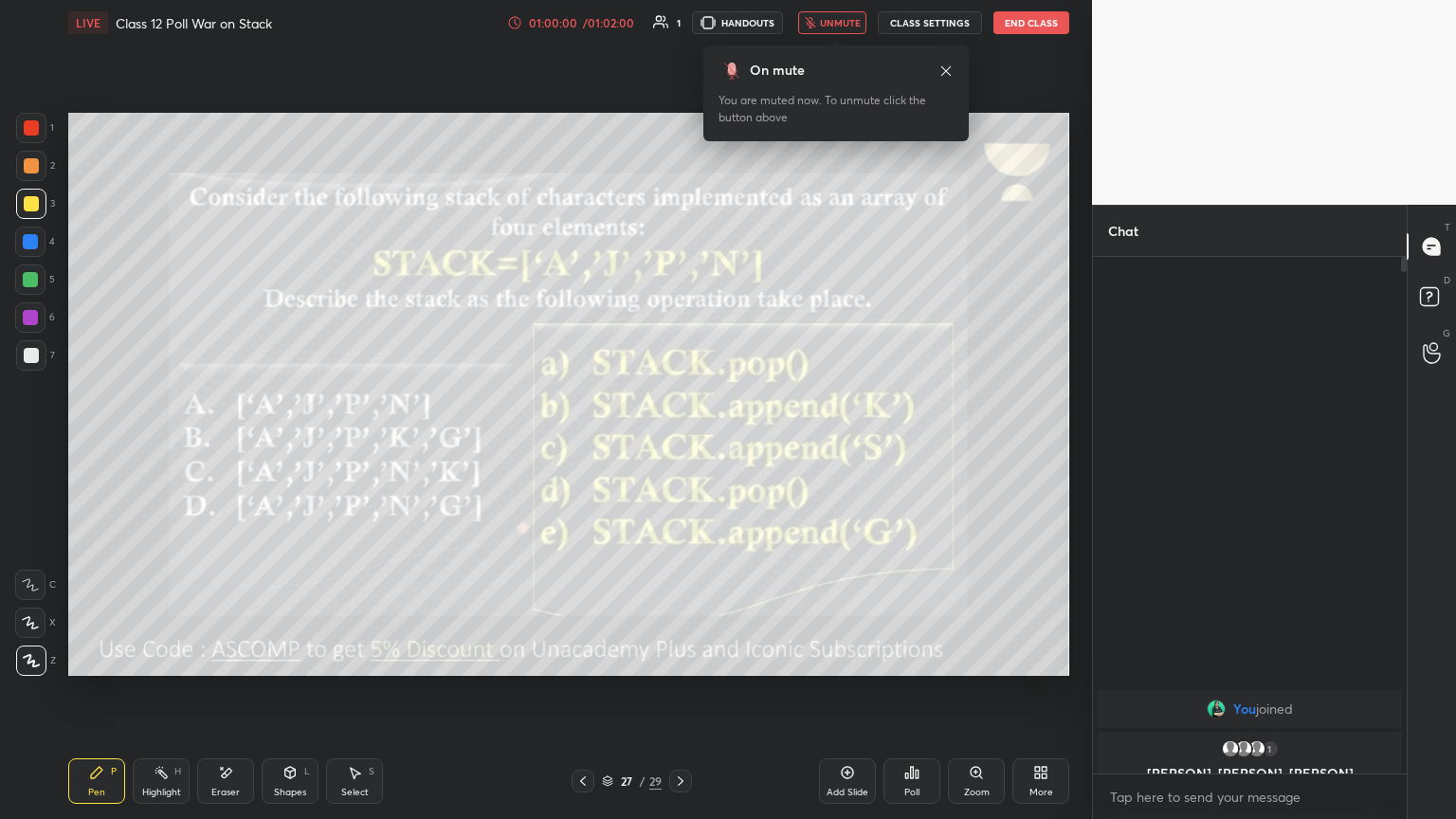 click on "End Class" at bounding box center [1031, 23] 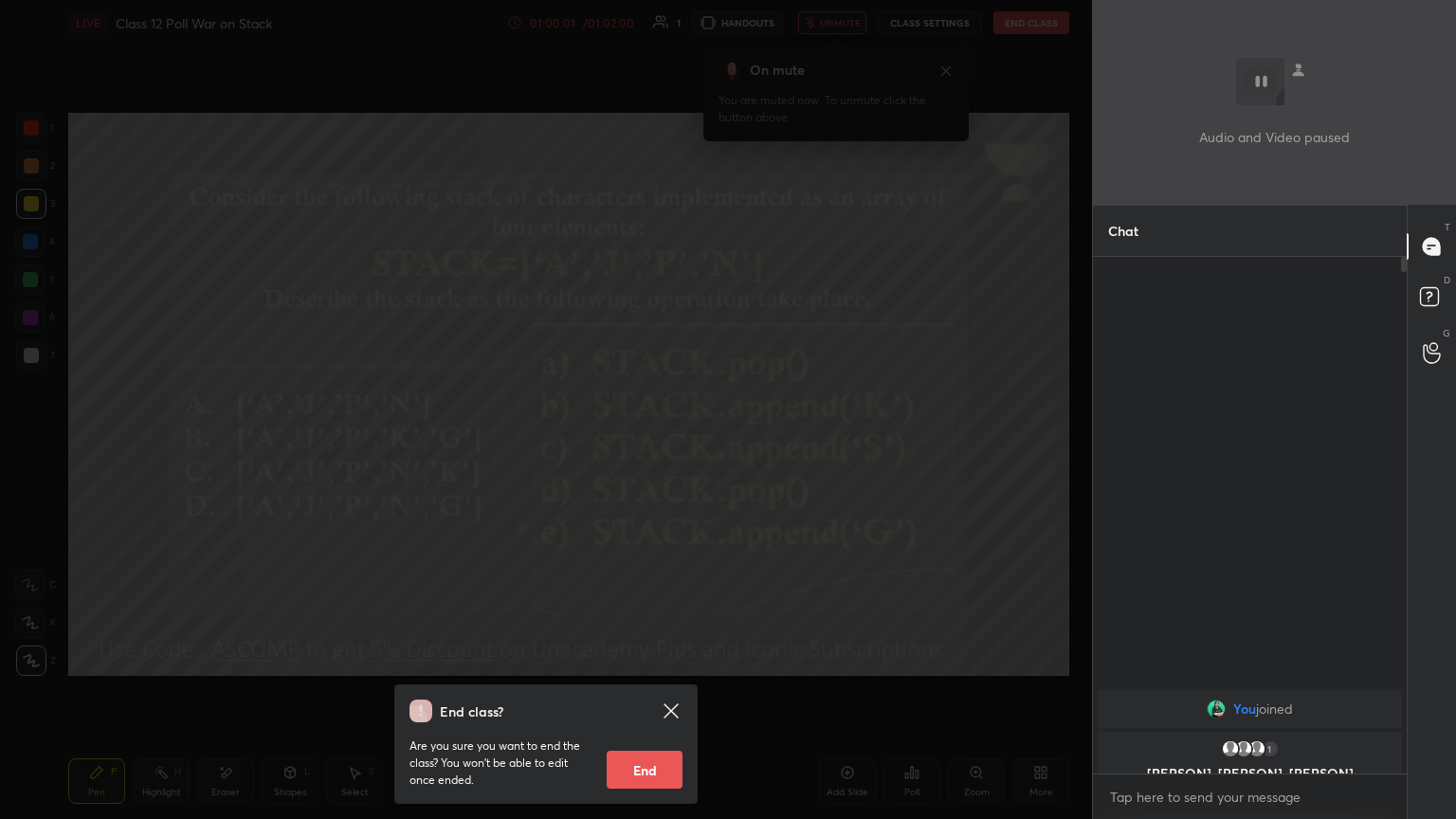 click on "End" at bounding box center (645, 770) 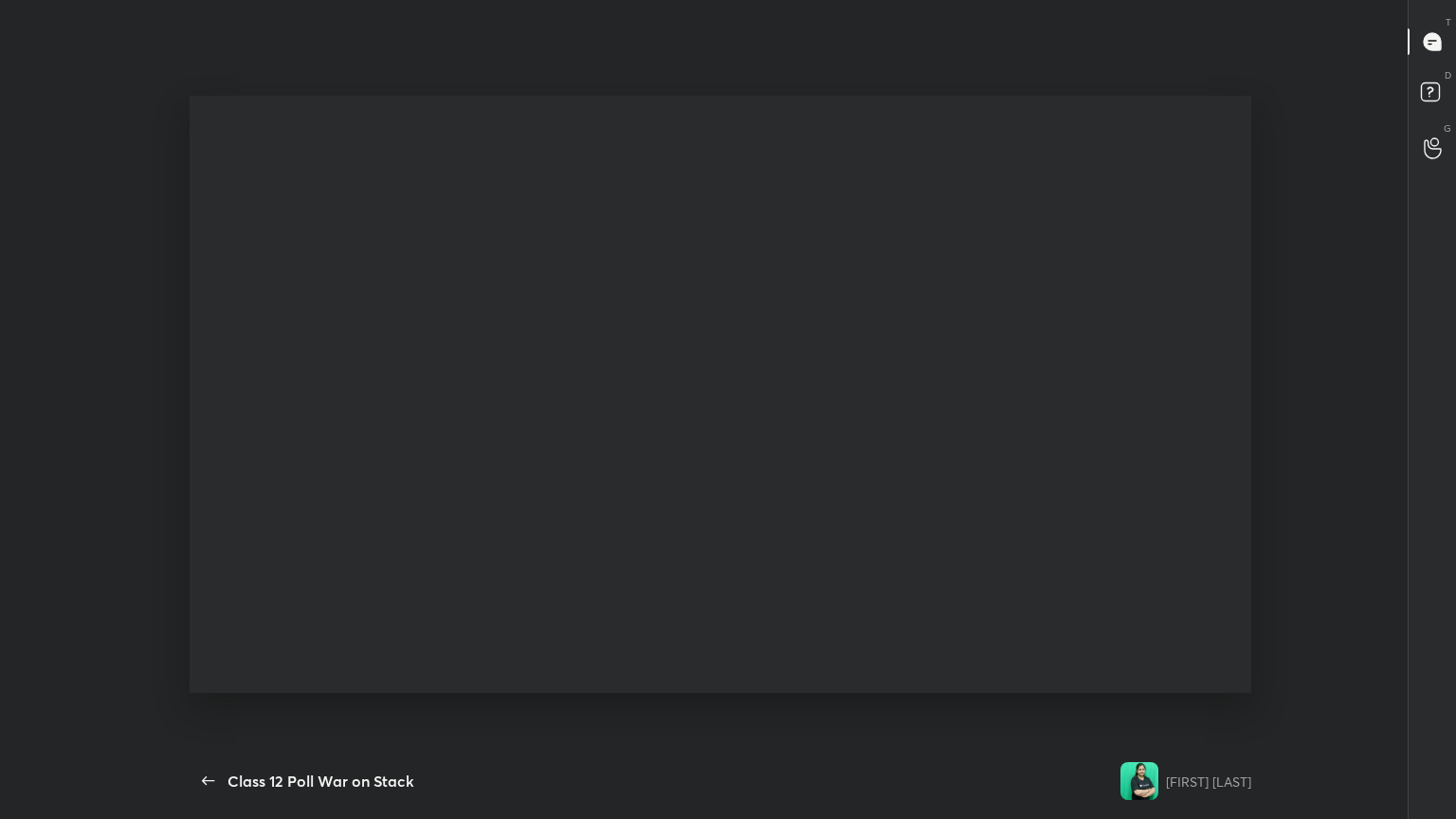 type on "x" 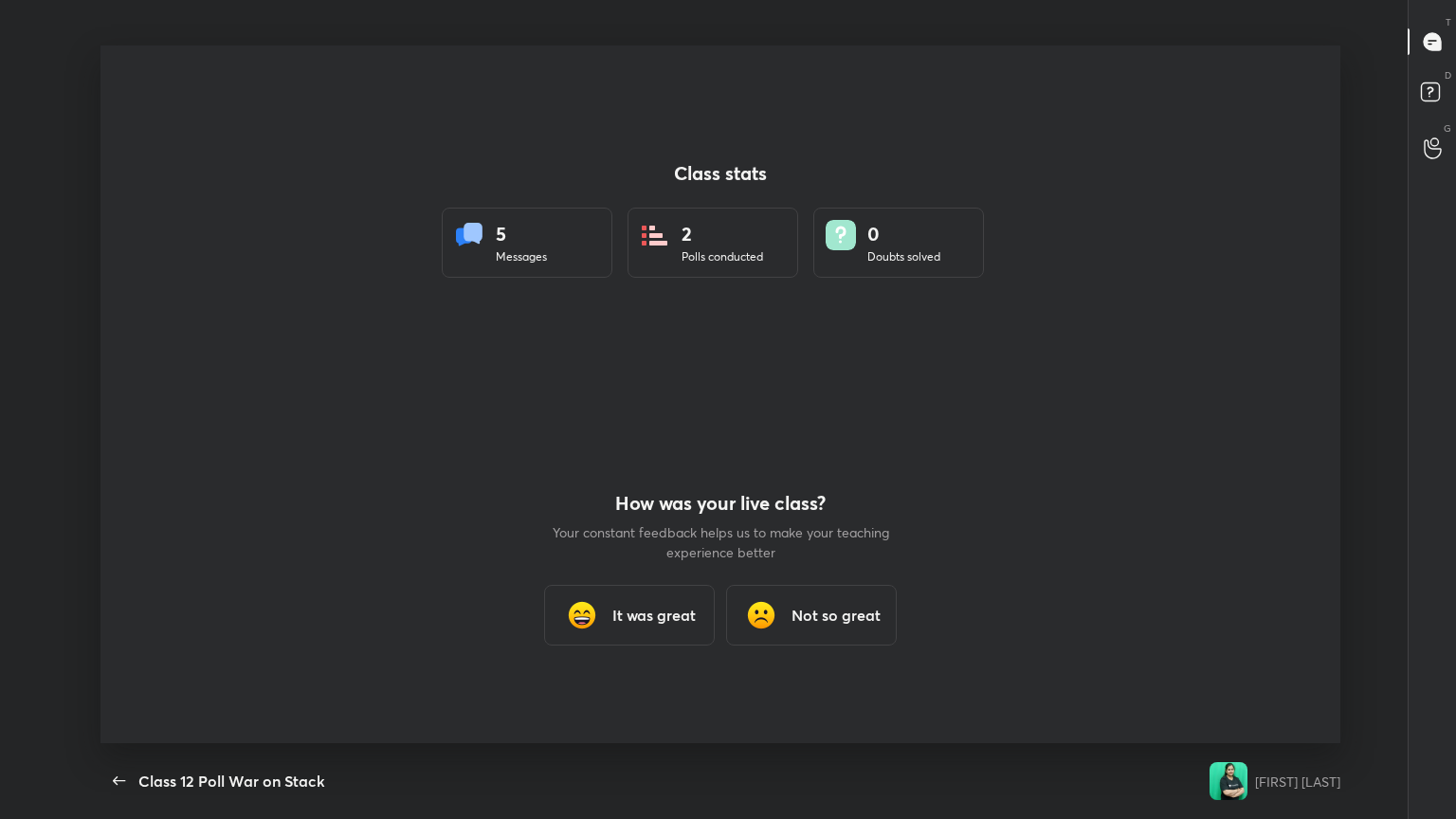 scroll, scrollTop: 94094, scrollLeft: 93351, axis: both 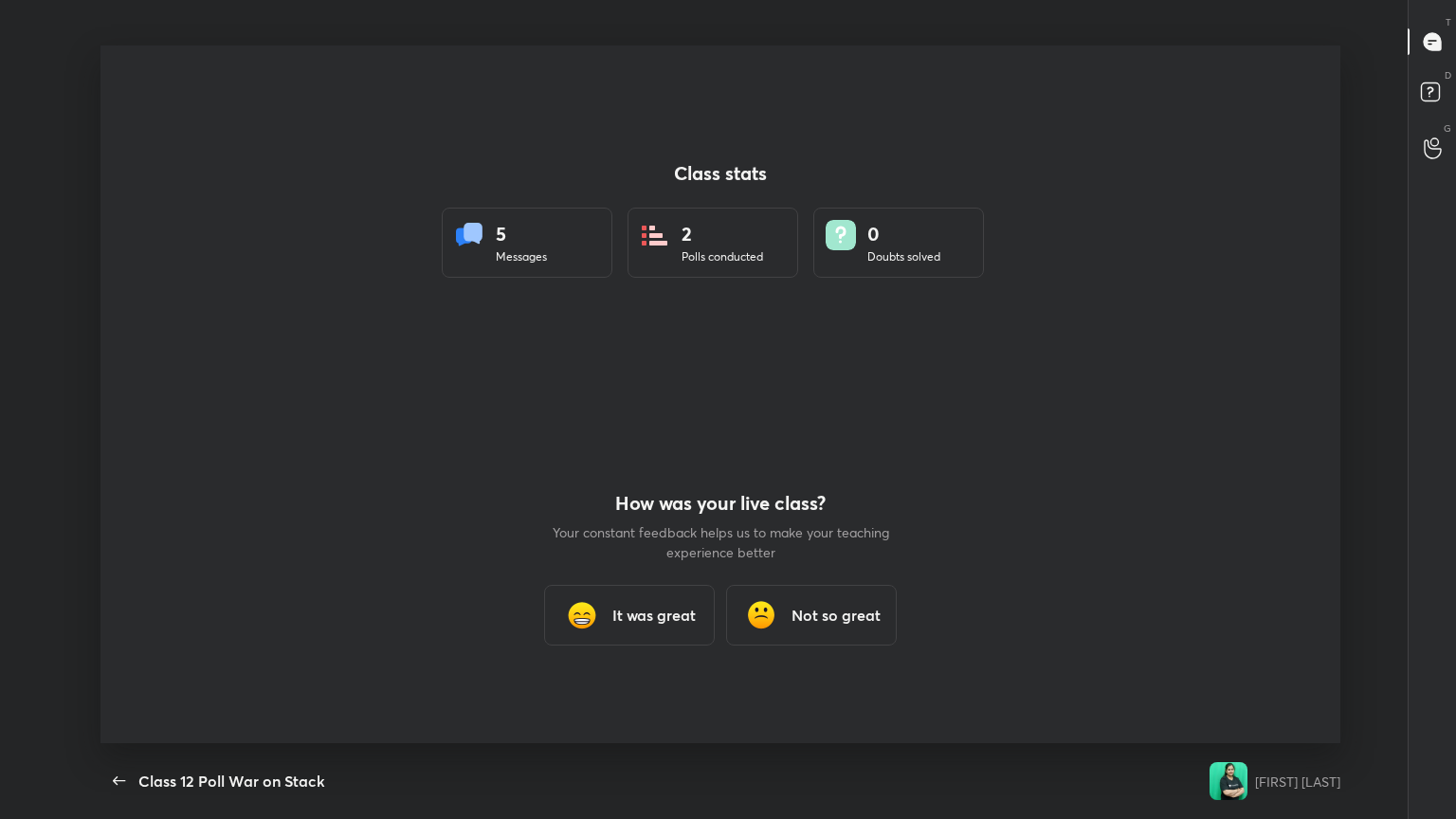 click on "It was great" at bounding box center (654, 615) 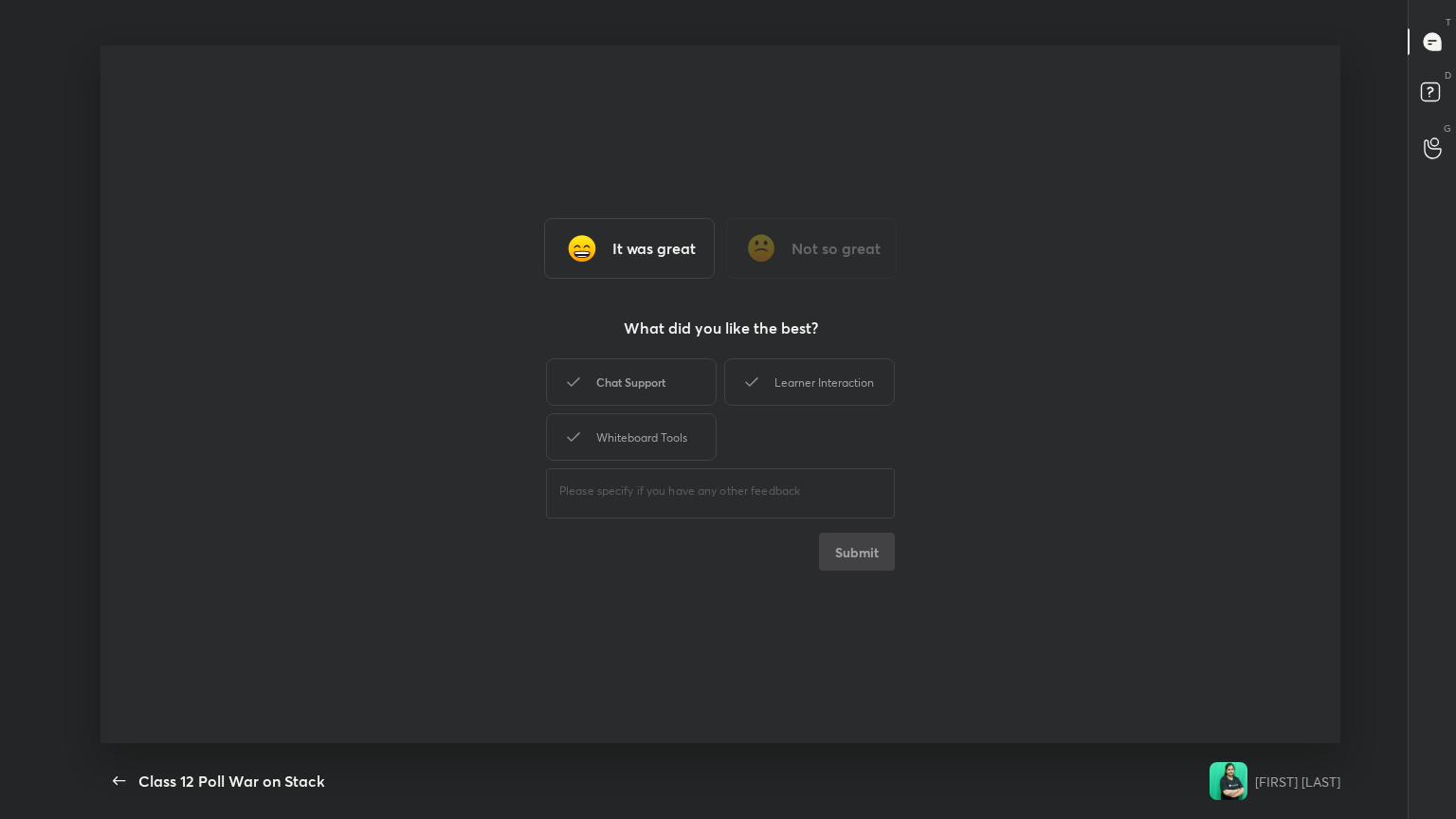 click on "Chat Support" at bounding box center (631, 382) 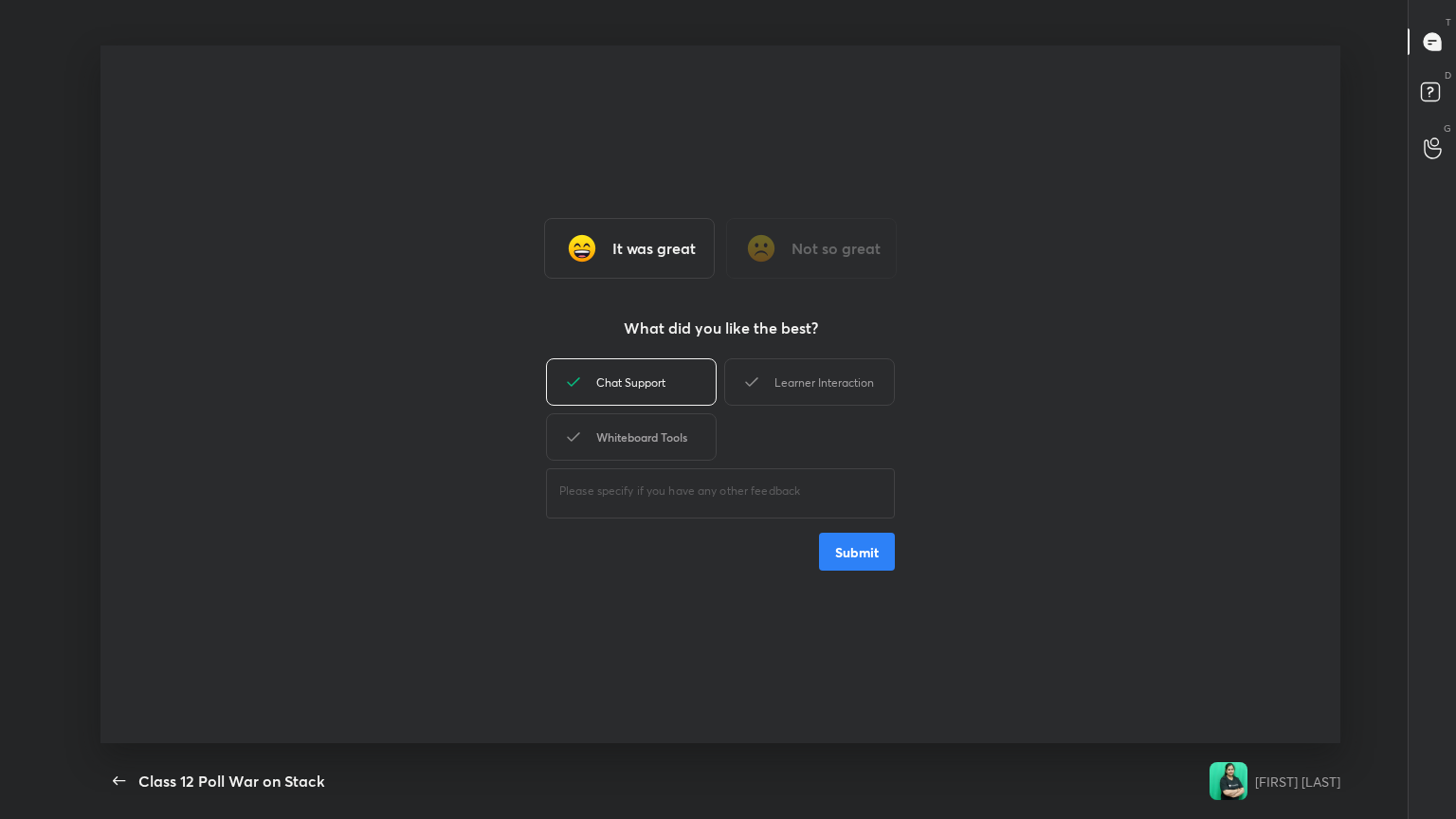 click on "Whiteboard Tools" at bounding box center [631, 437] 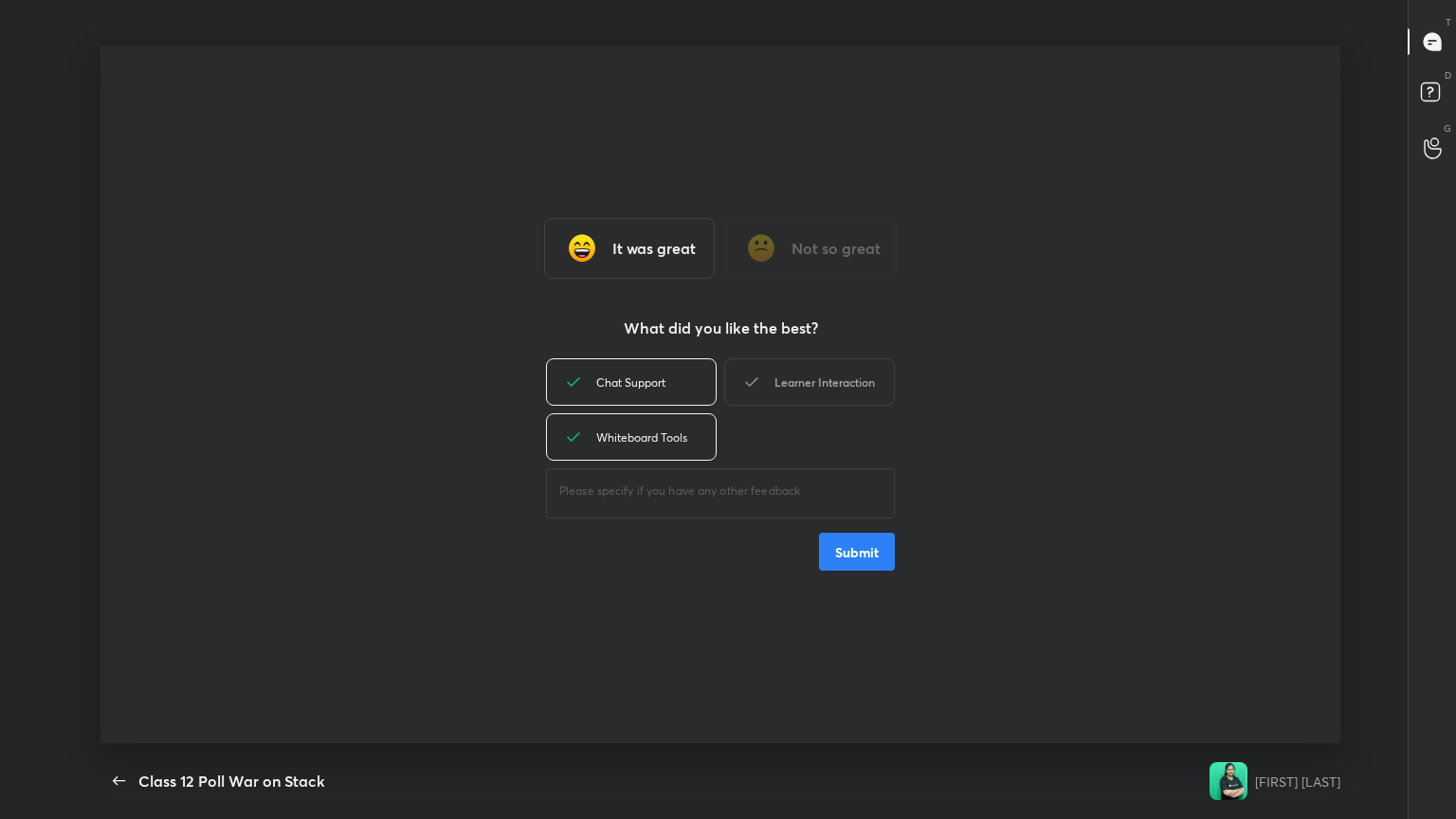 drag, startPoint x: 897, startPoint y: 370, endPoint x: 890, endPoint y: 390, distance: 21.18962 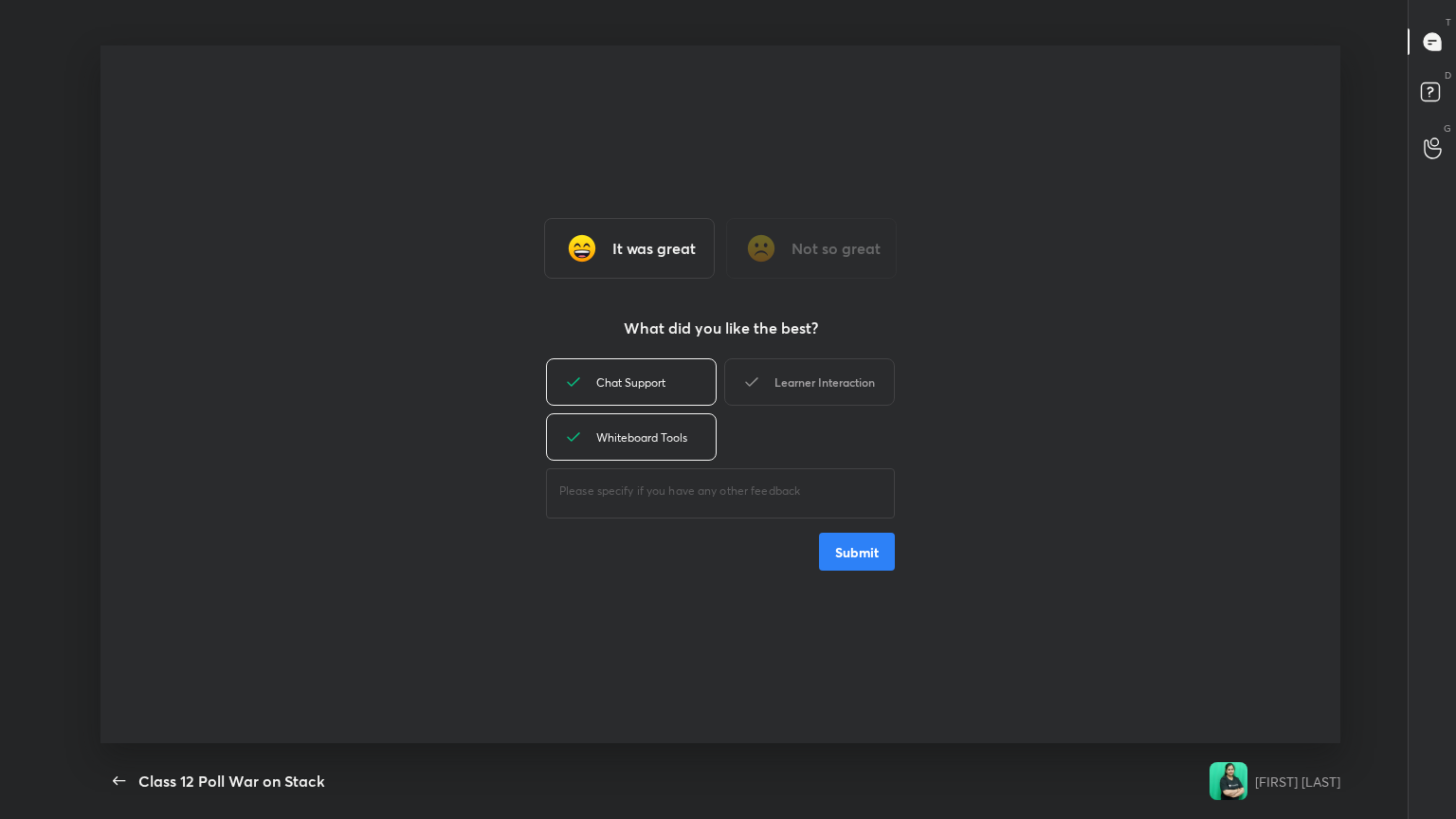 click on "It was great Not so great What did you like the best? Chat Support Learner Interaction Whiteboard Tools ​ Submit" at bounding box center (720, 394) 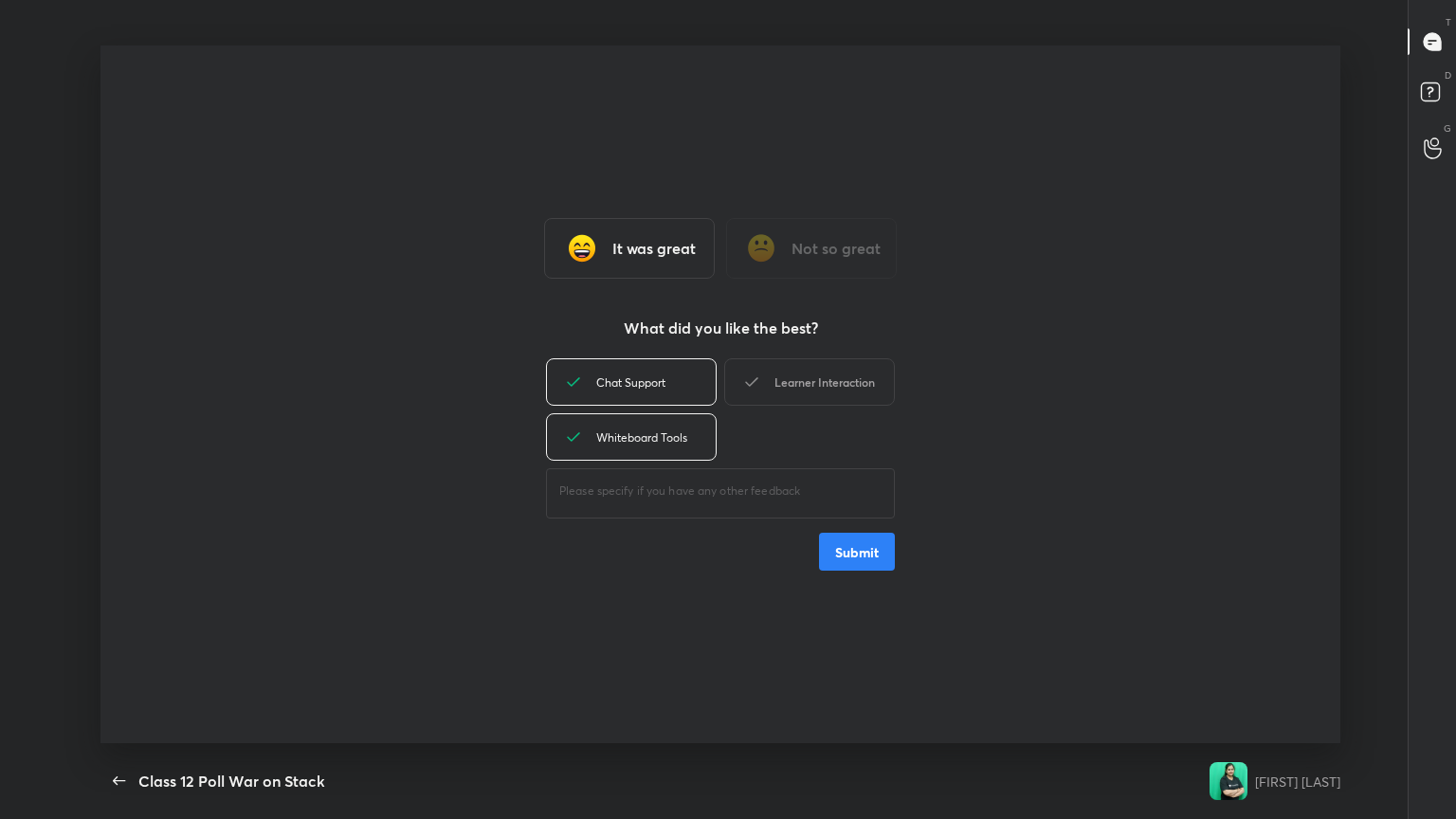 click on "Learner Interaction" at bounding box center [810, 382] 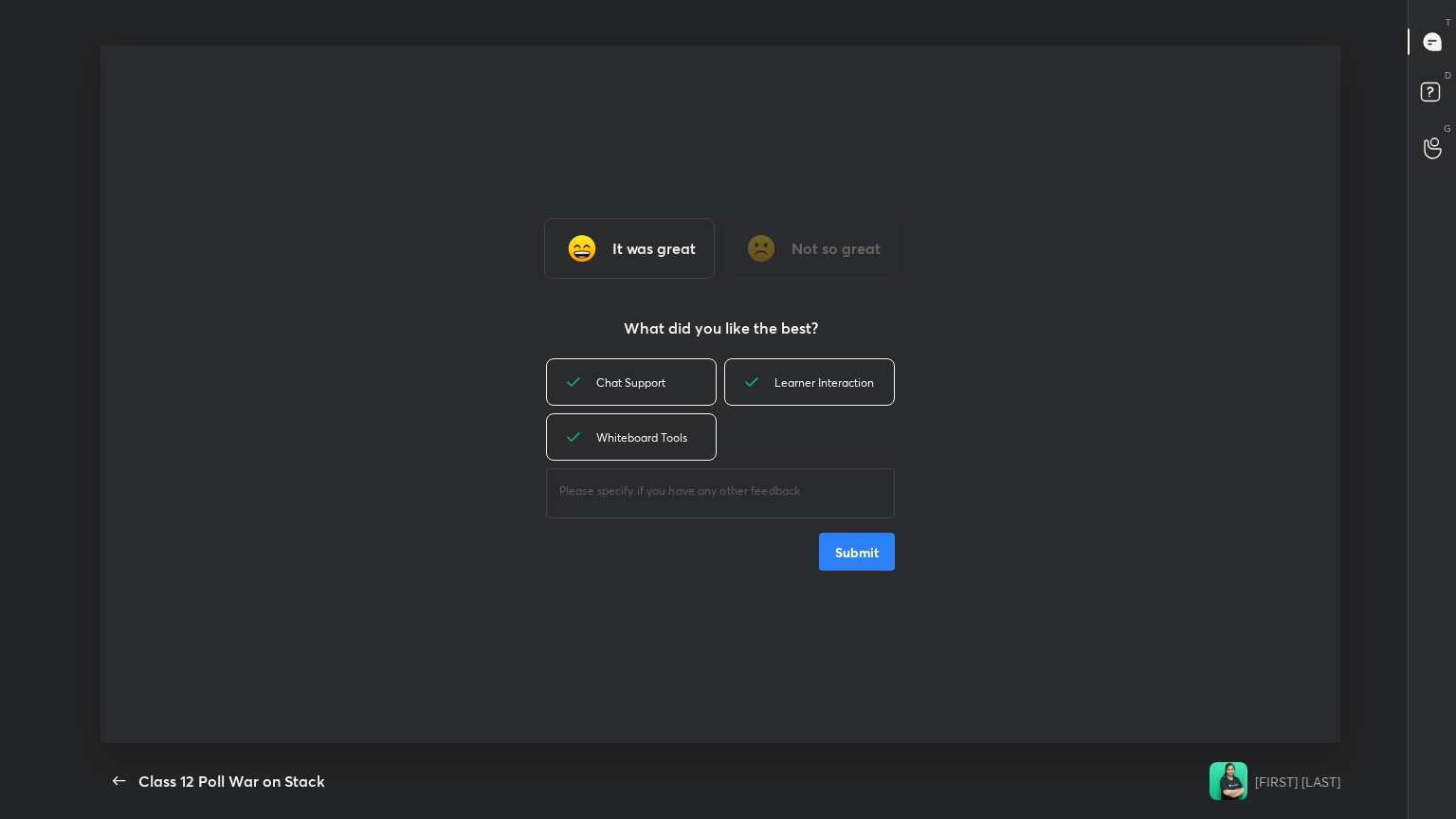 click on "Submit" at bounding box center [857, 552] 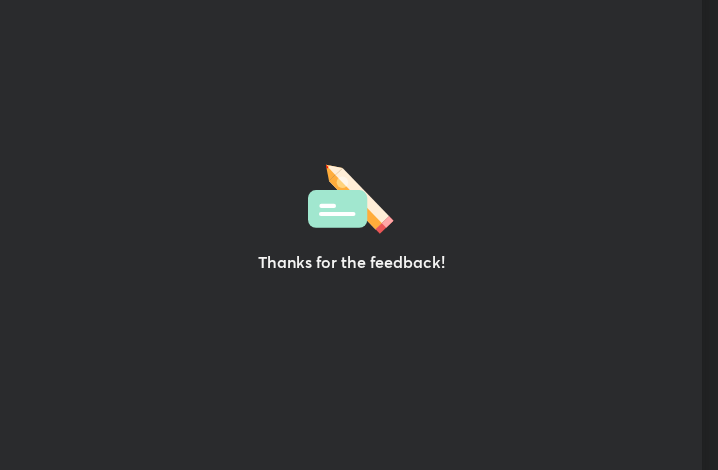 scroll, scrollTop: 342, scrollLeft: 702, axis: both 